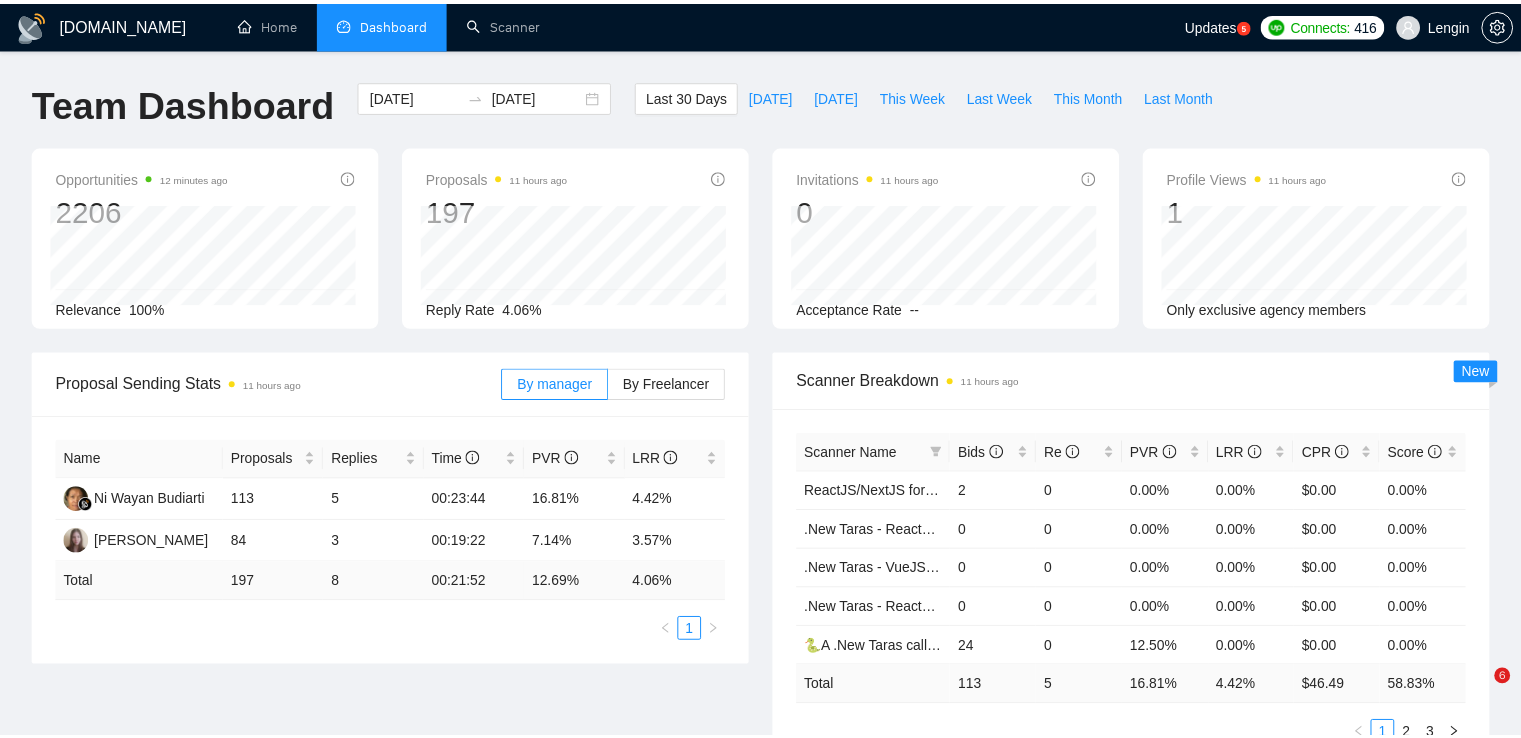 scroll, scrollTop: 0, scrollLeft: 0, axis: both 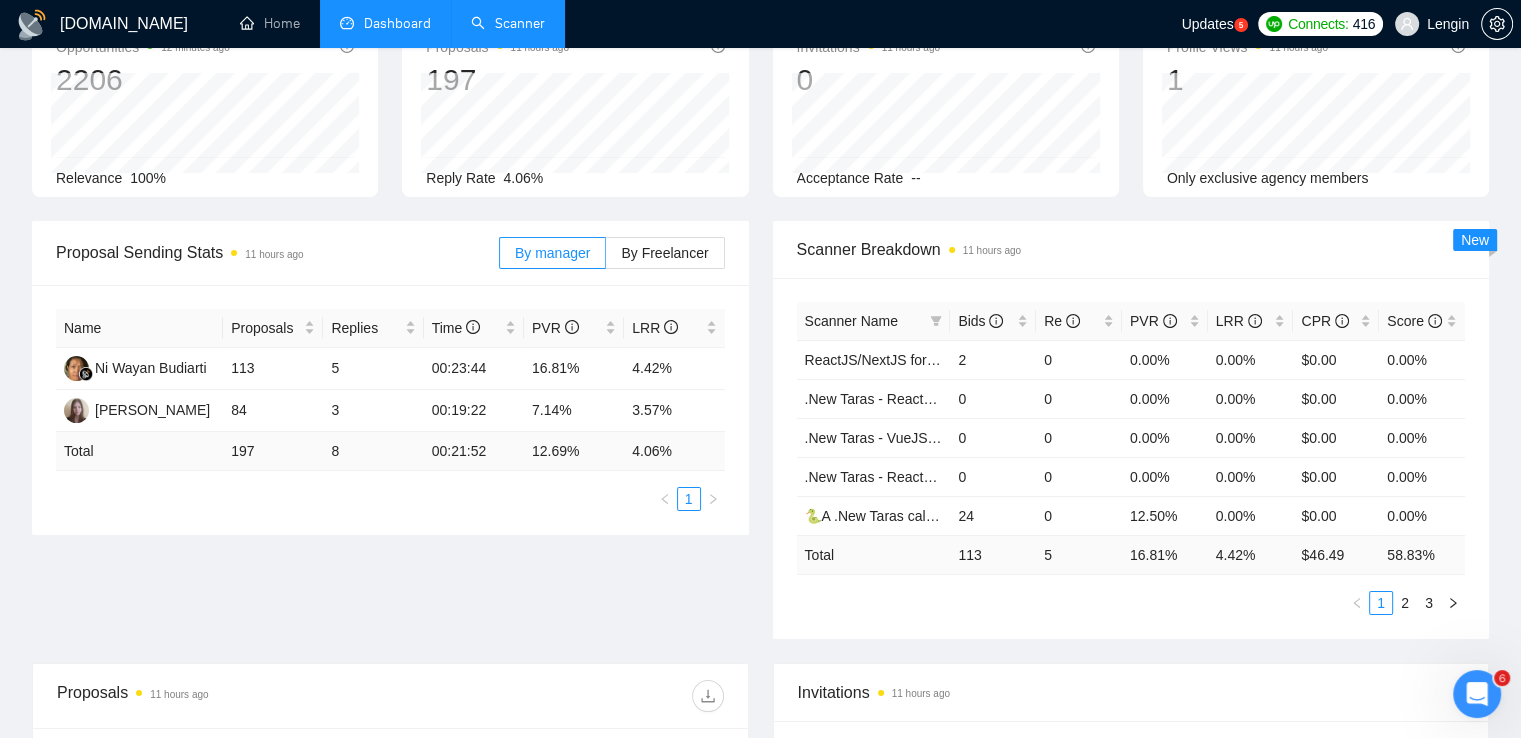 click on "Scanner" at bounding box center (508, 23) 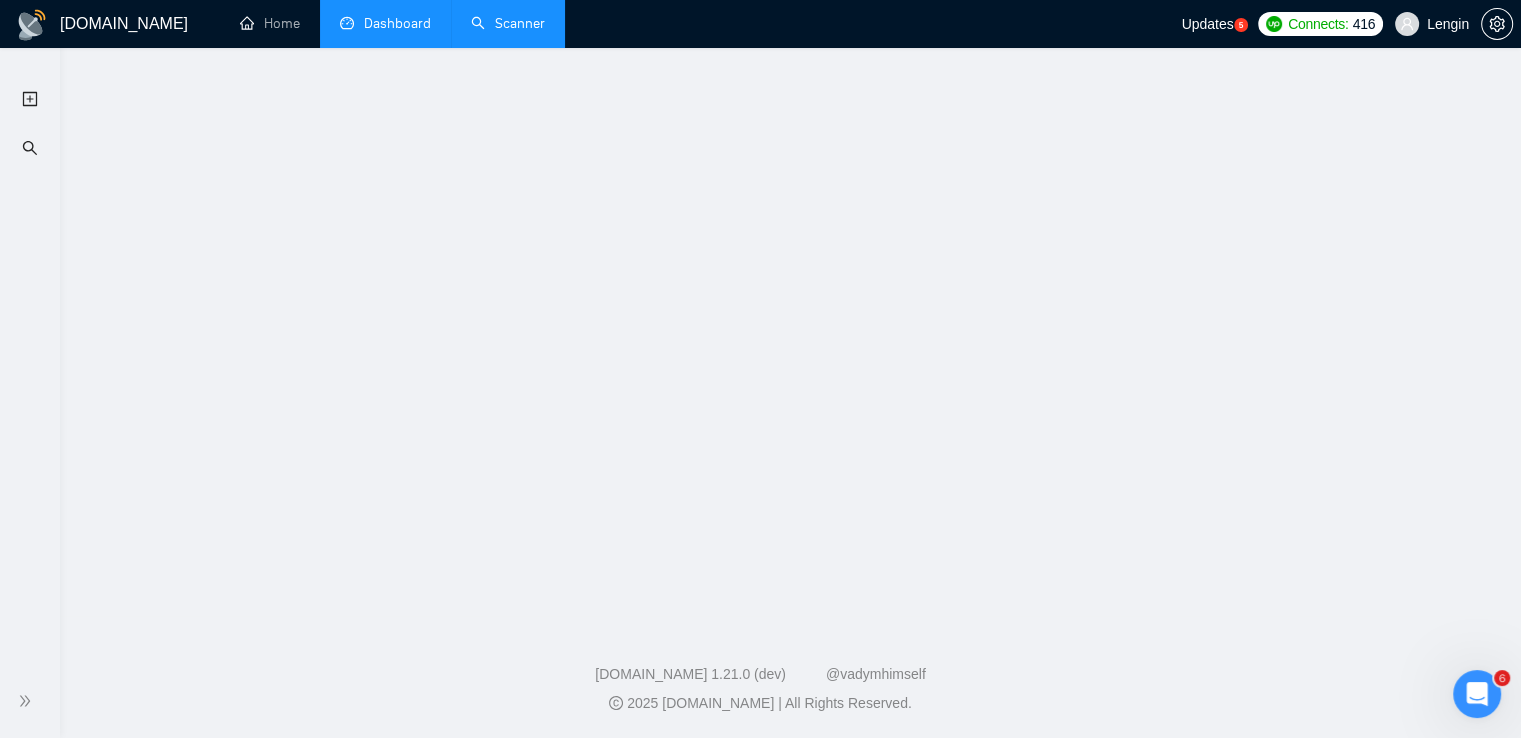 scroll, scrollTop: 0, scrollLeft: 0, axis: both 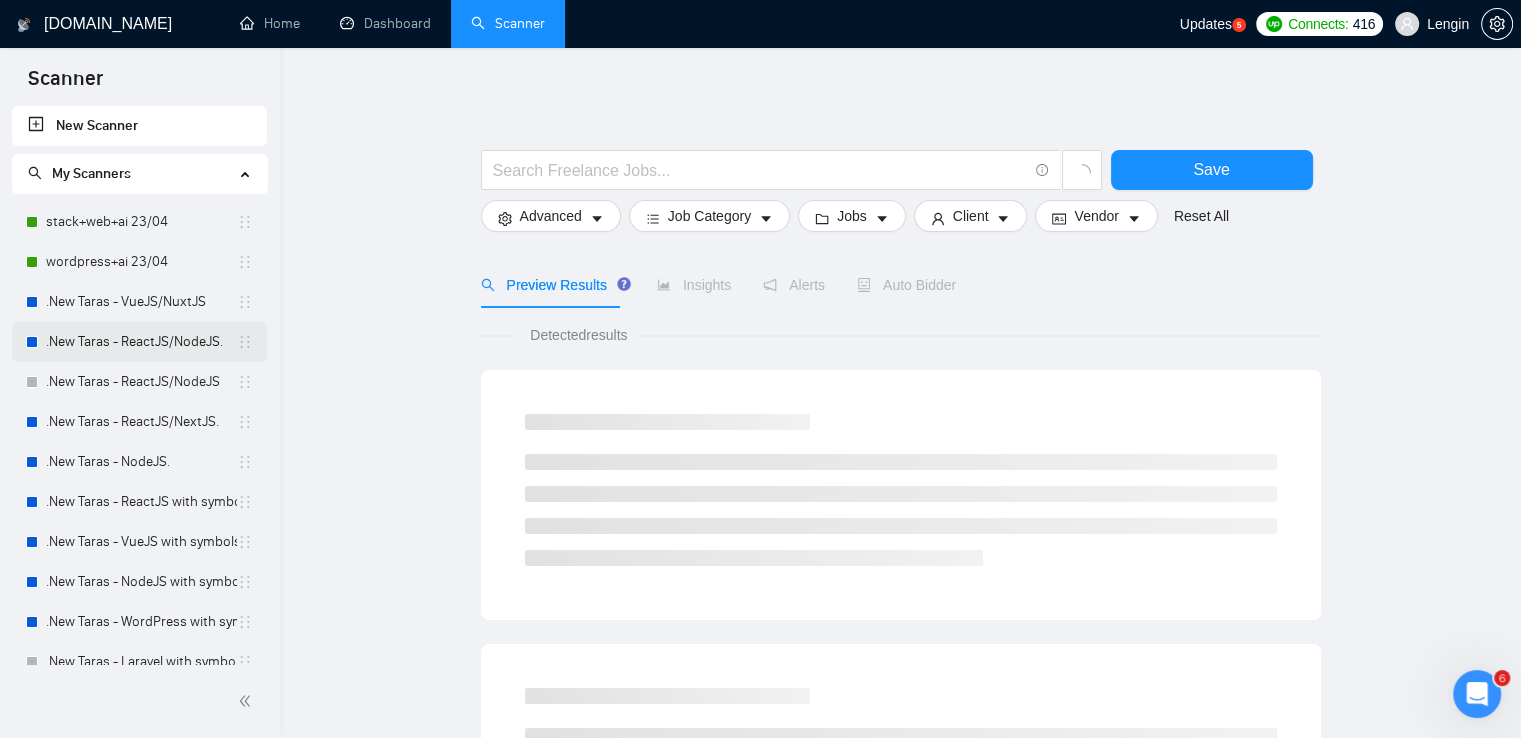 click on ".New Taras - ReactJS/NodeJS." at bounding box center [141, 342] 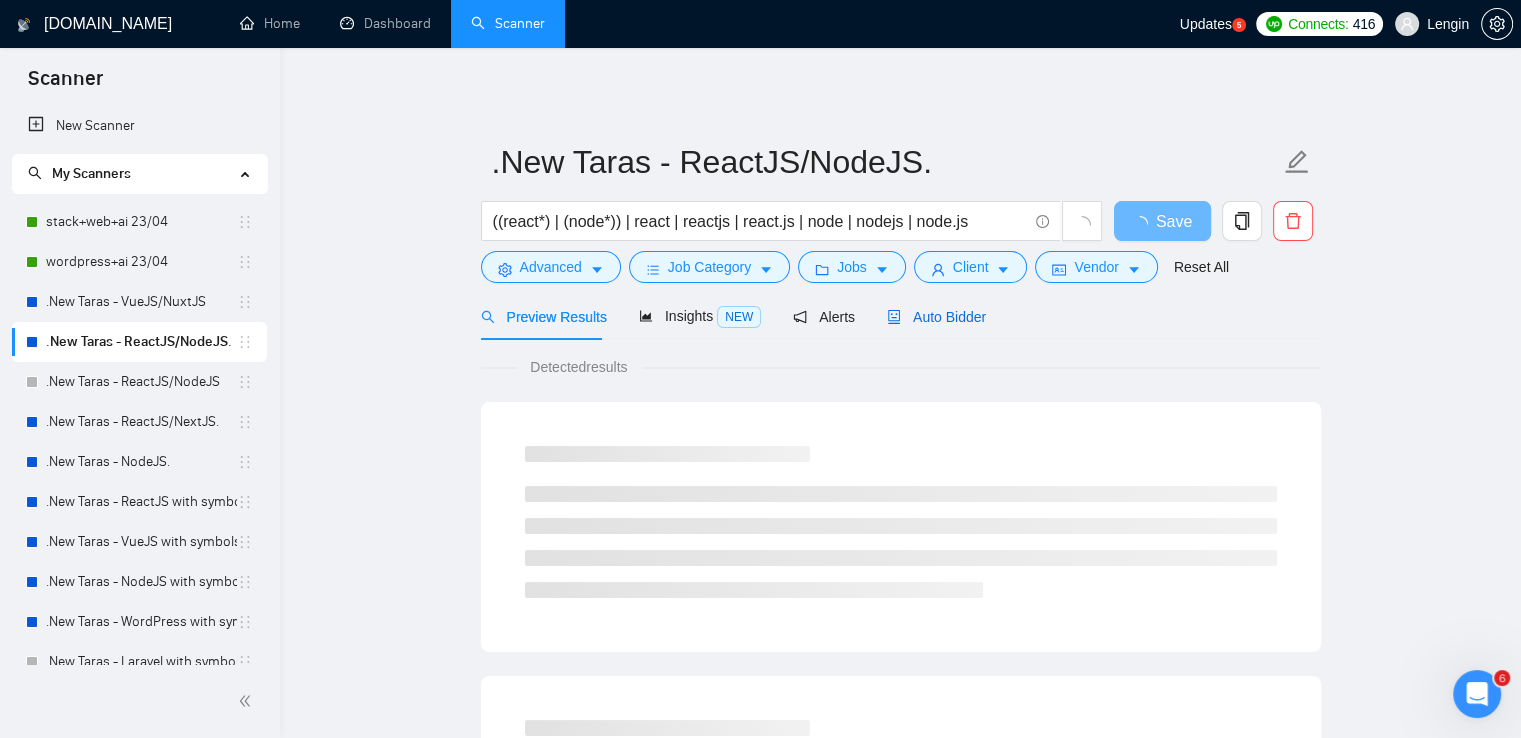 click on "Auto Bidder" at bounding box center (936, 317) 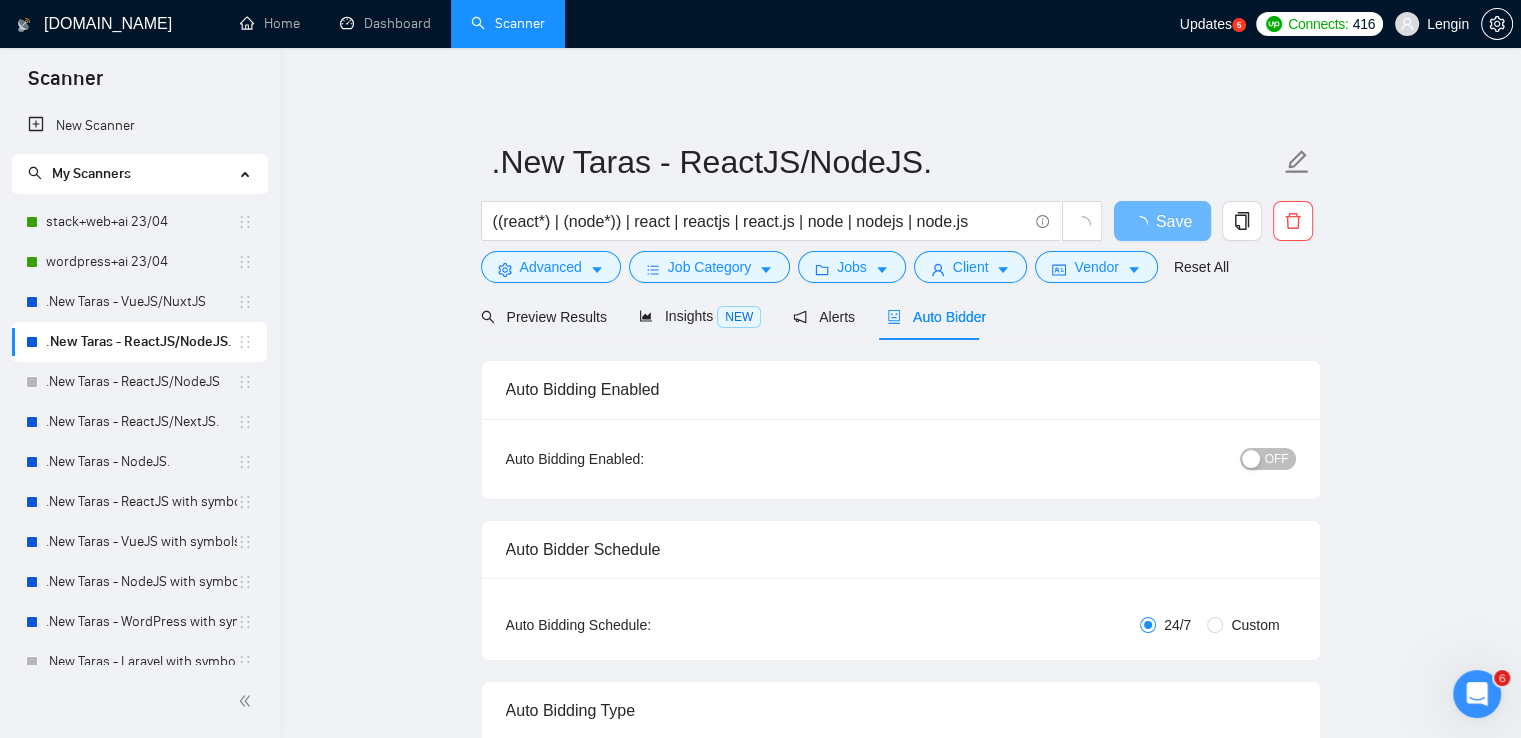 type 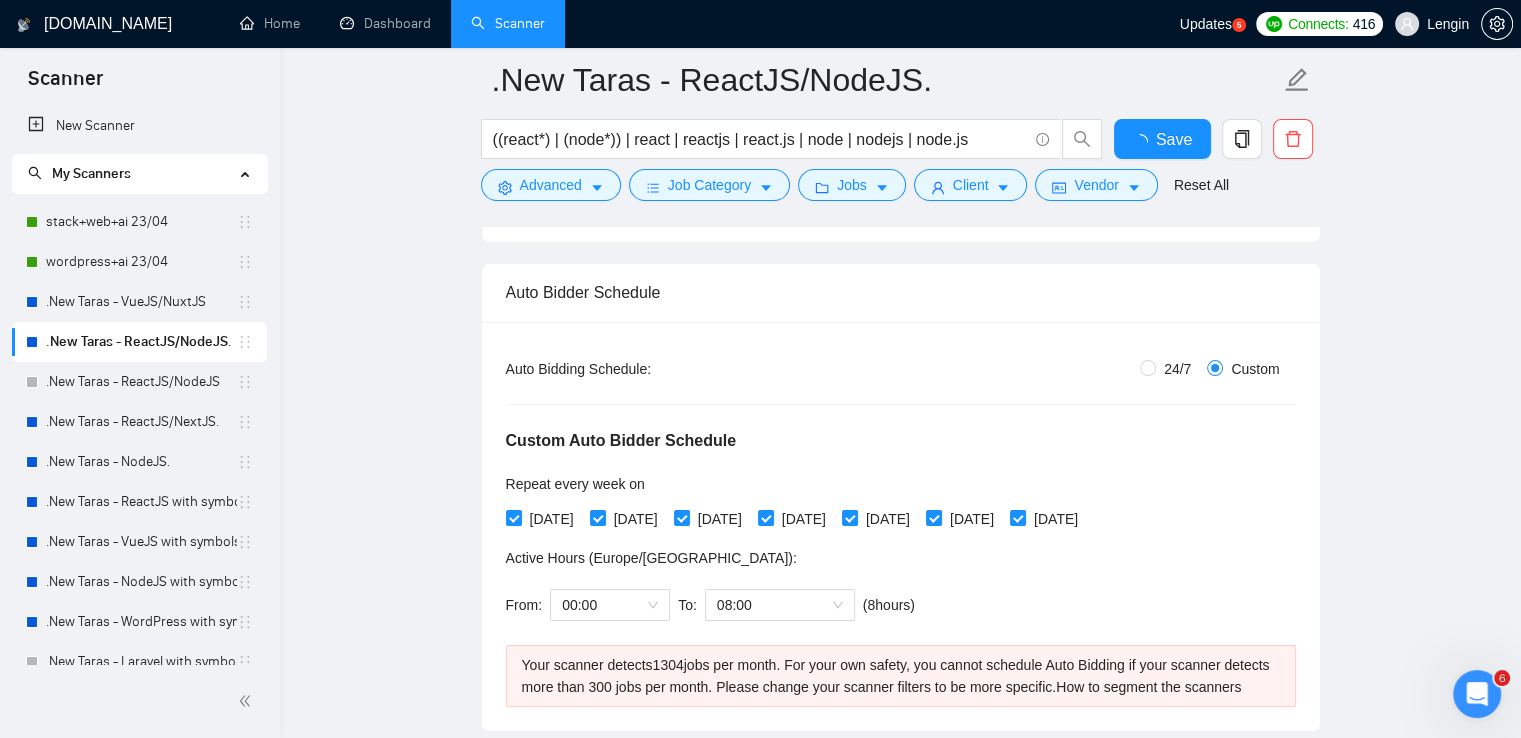 type 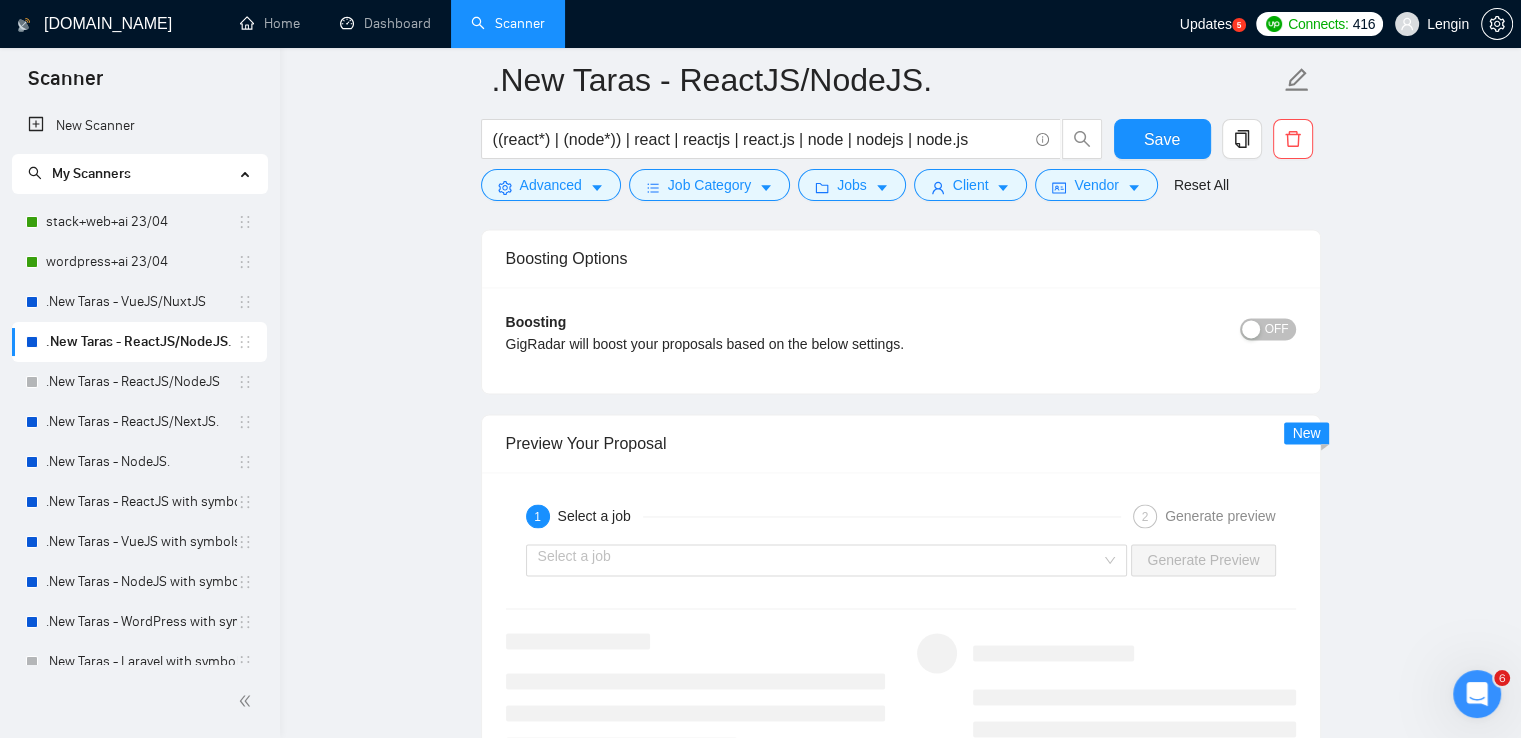 scroll, scrollTop: 3291, scrollLeft: 0, axis: vertical 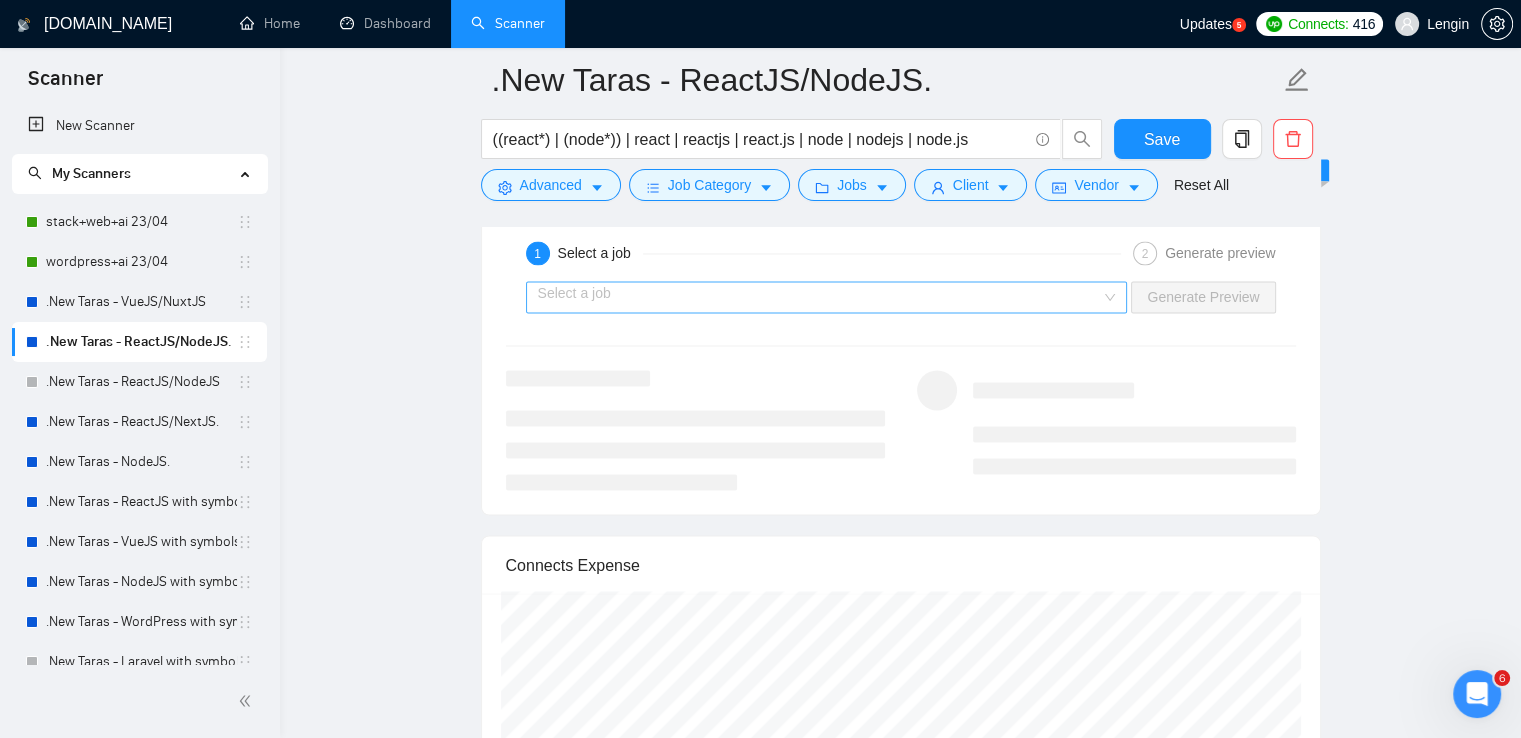 click on "Select a job" at bounding box center [827, 297] 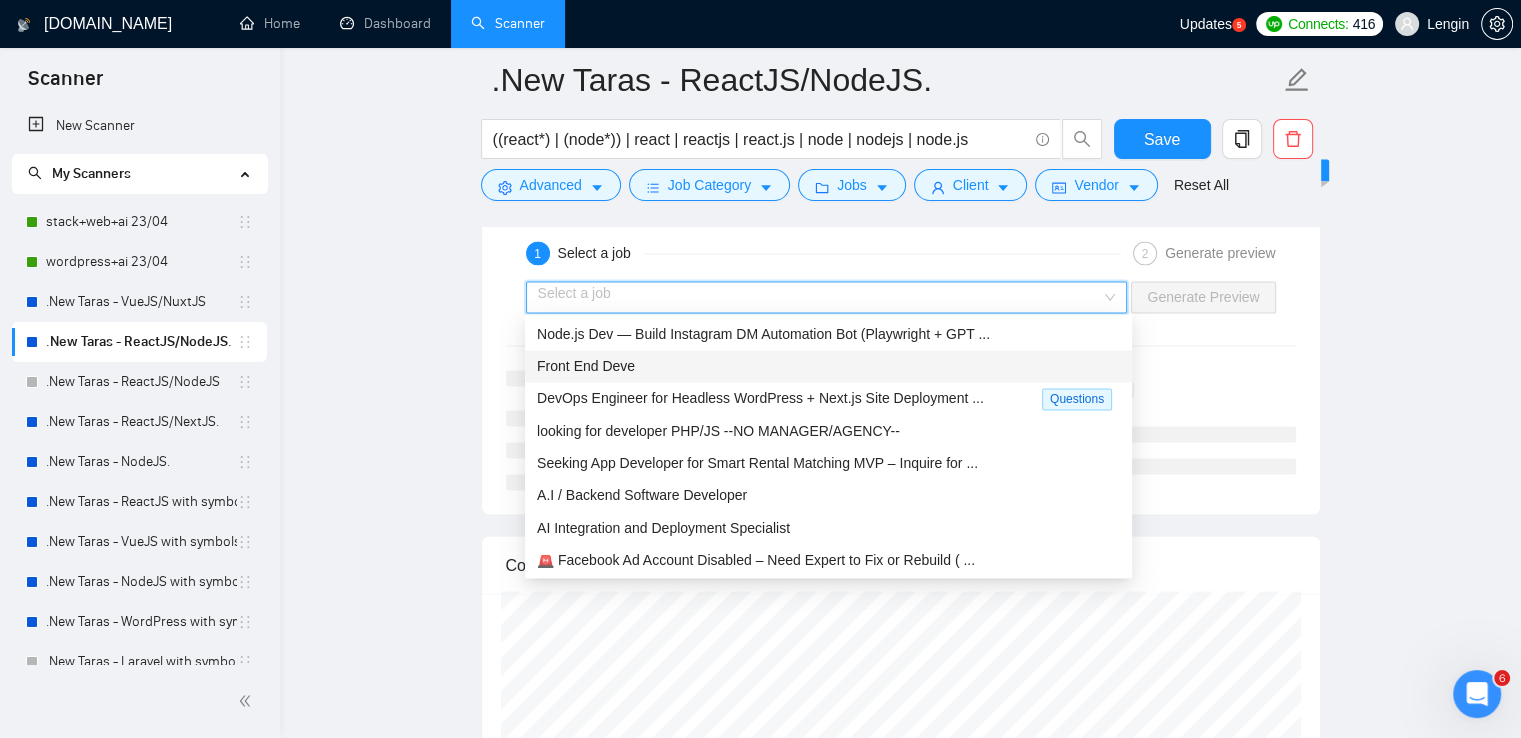 click on "Front End Deve" at bounding box center [828, 366] 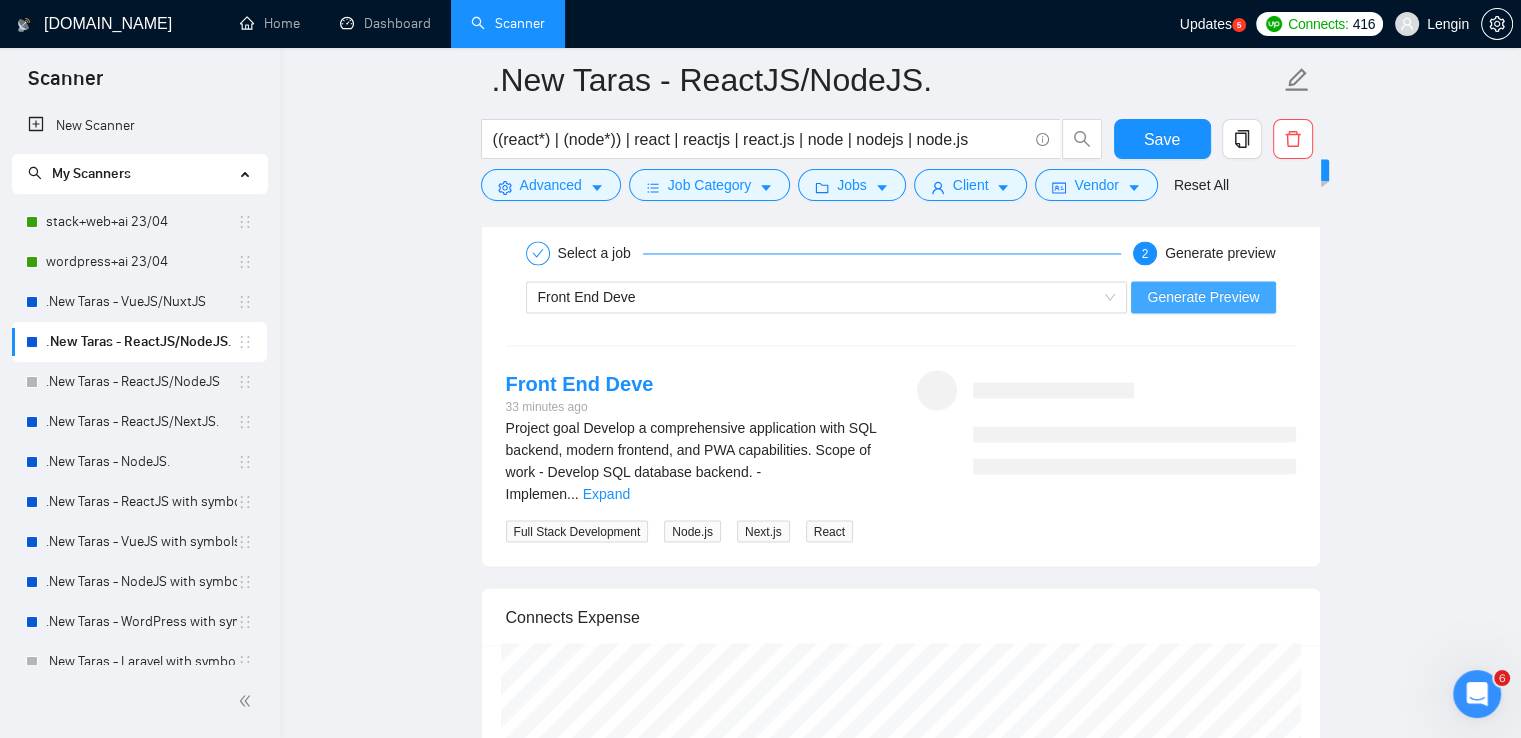 click on "Generate Preview" at bounding box center (1203, 297) 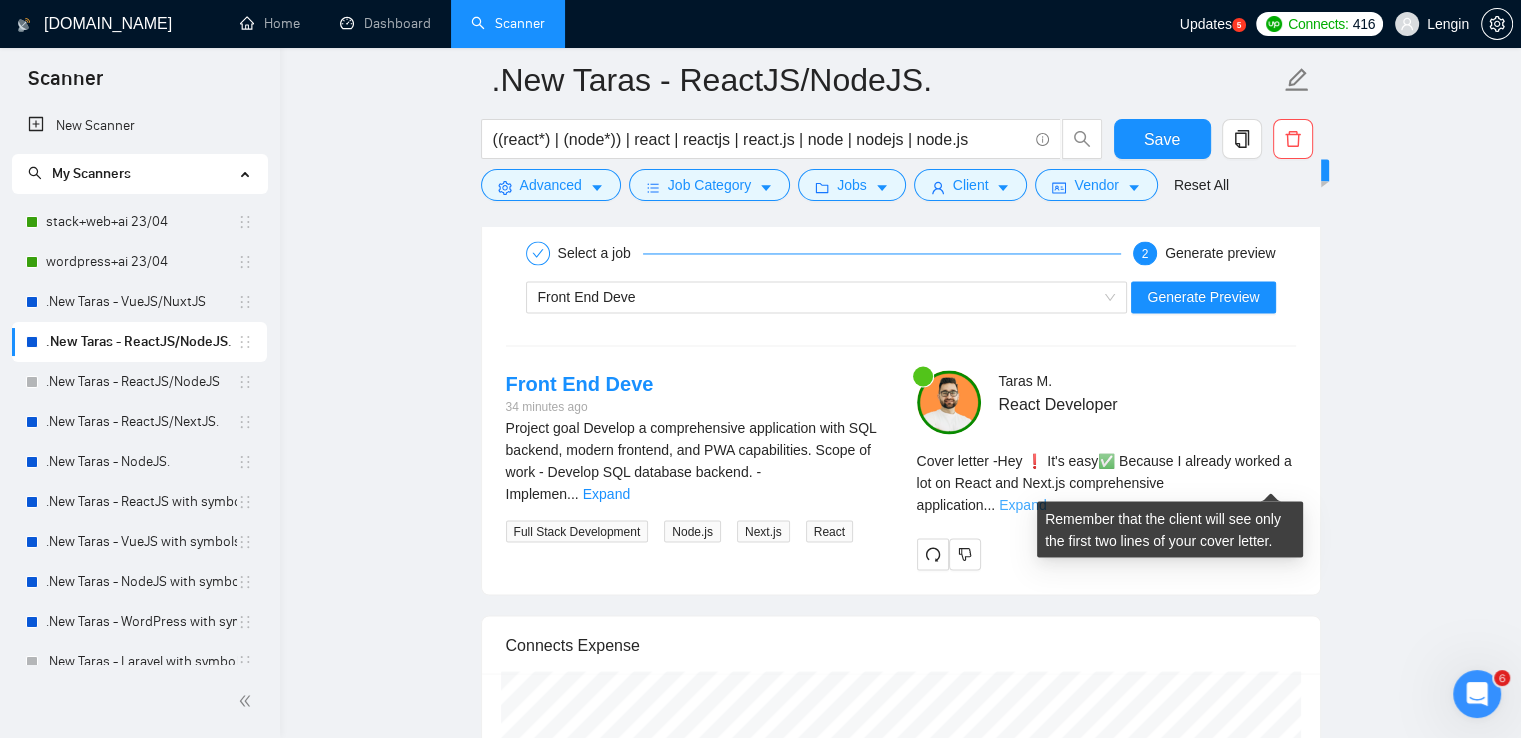 click on "Expand" at bounding box center (1022, 505) 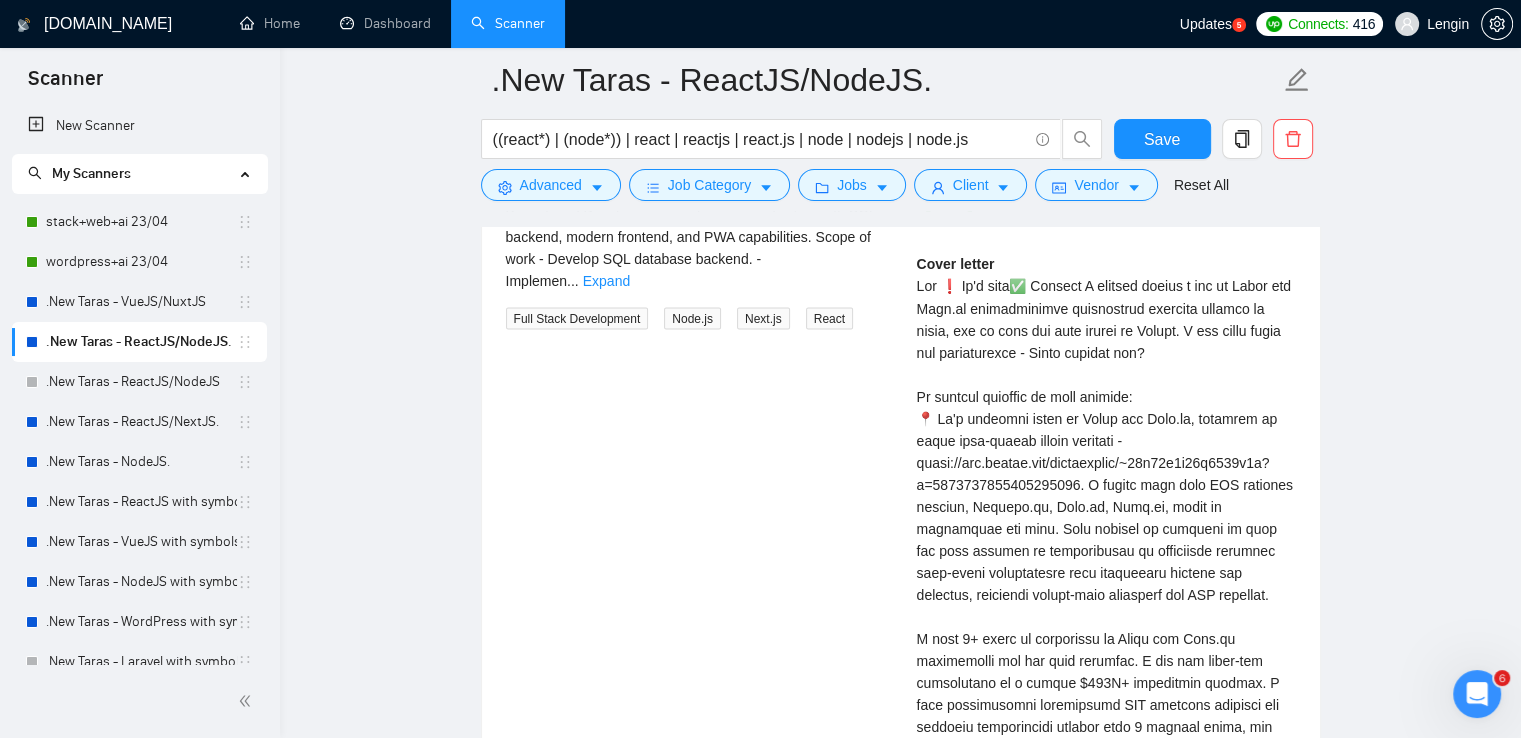 scroll, scrollTop: 3507, scrollLeft: 0, axis: vertical 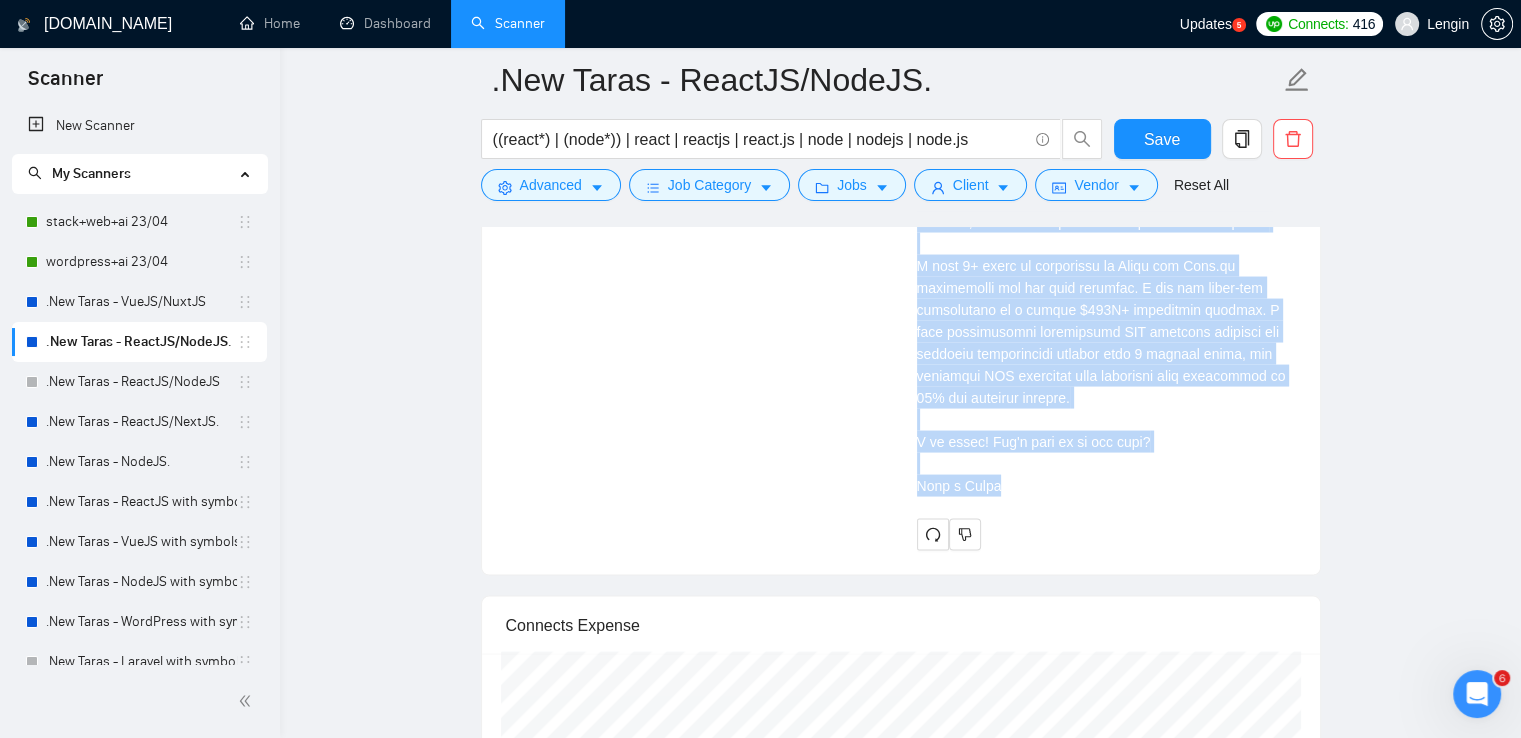 drag, startPoint x: 916, startPoint y: 281, endPoint x: 1041, endPoint y: 479, distance: 234.15593 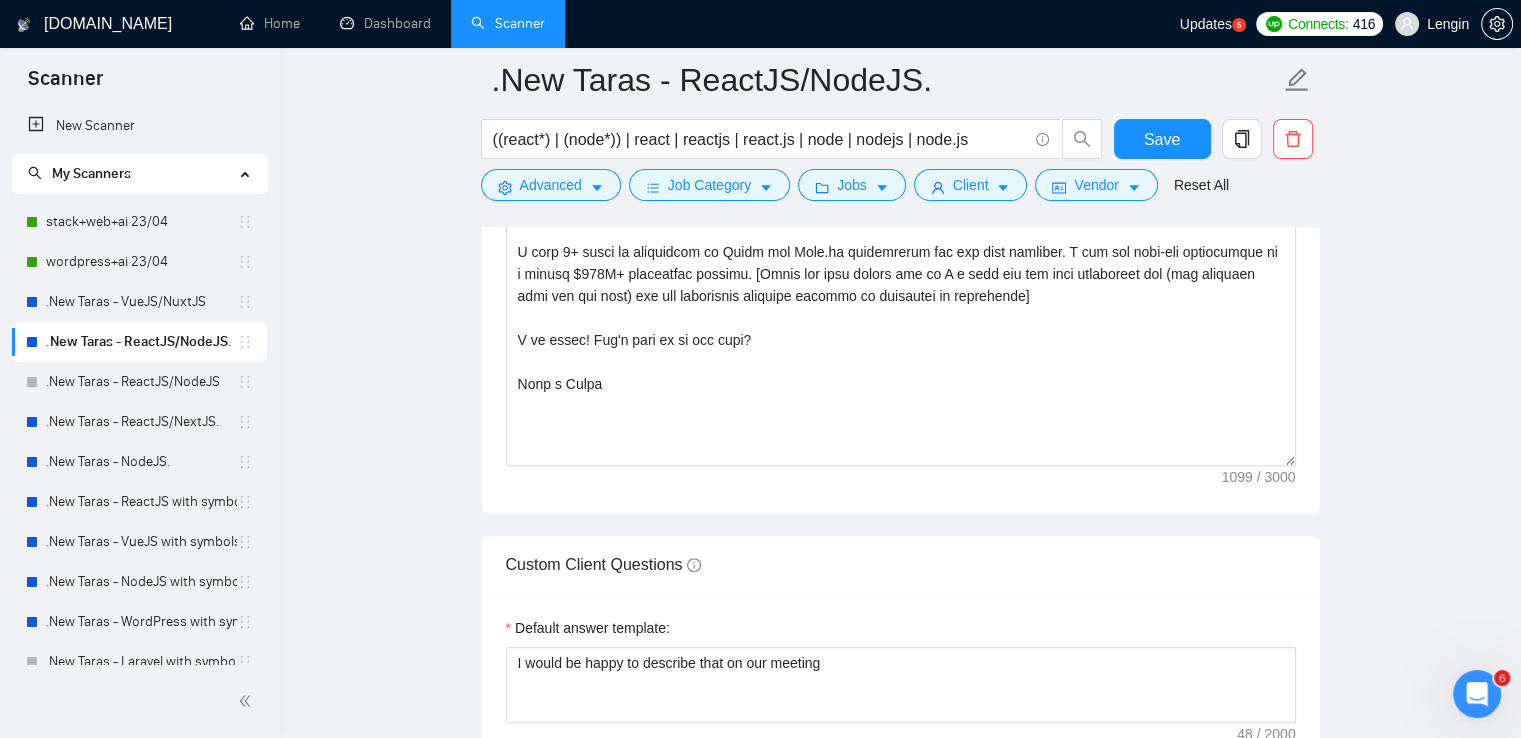 scroll, scrollTop: 1668, scrollLeft: 0, axis: vertical 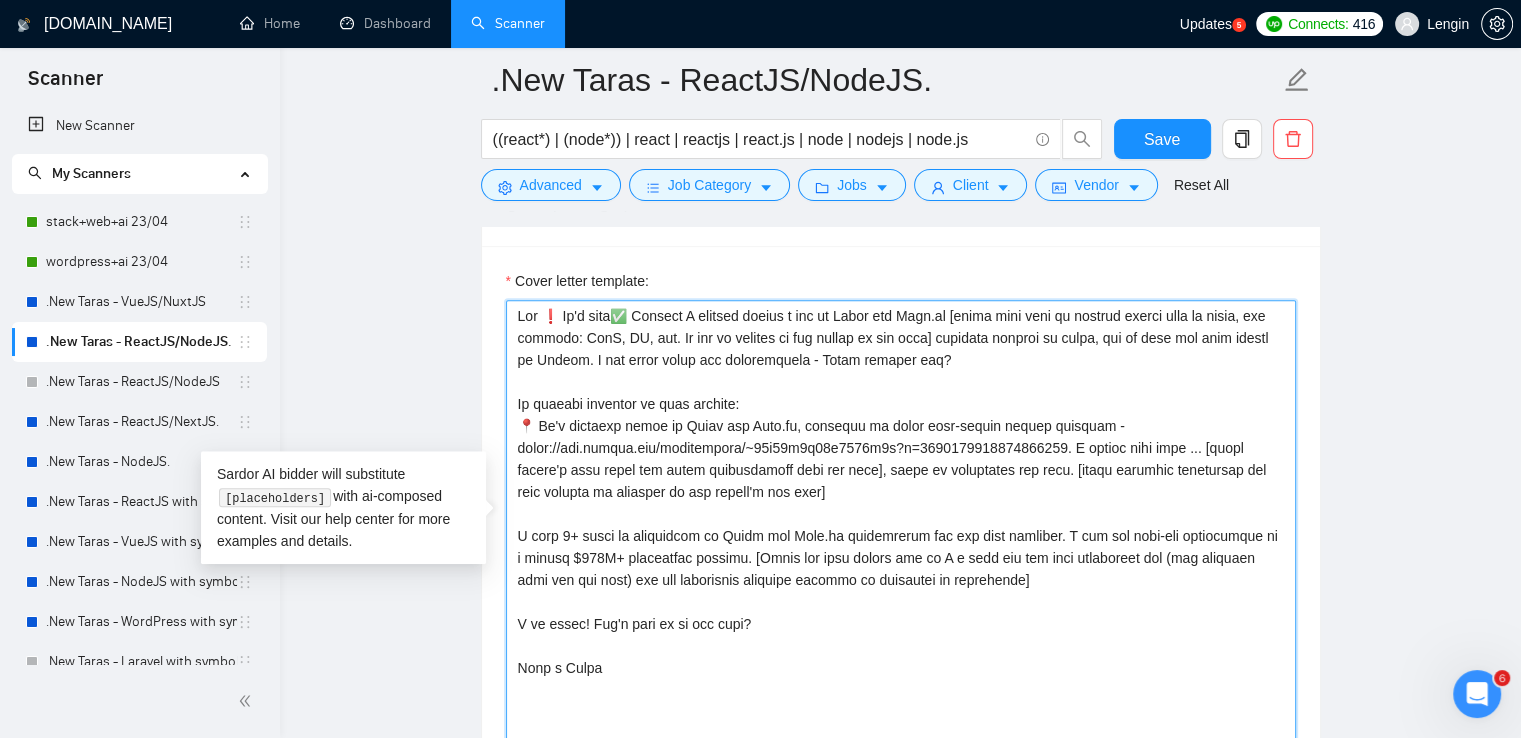 drag, startPoint x: 632, startPoint y: 313, endPoint x: 514, endPoint y: 311, distance: 118.016945 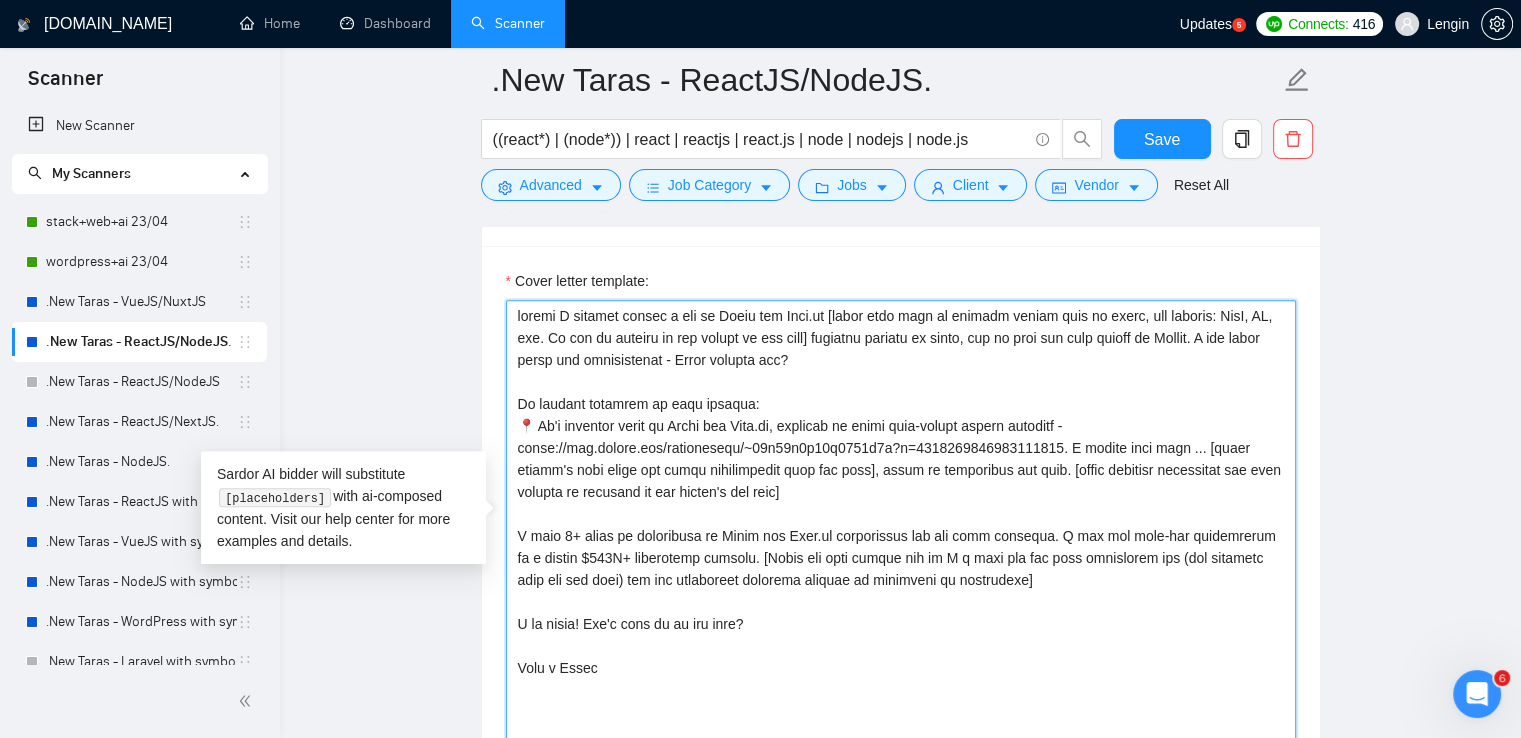 paste on "Hi! 🦒🦒🦒 - 3 giraffes to bring attention:) It's easy because" 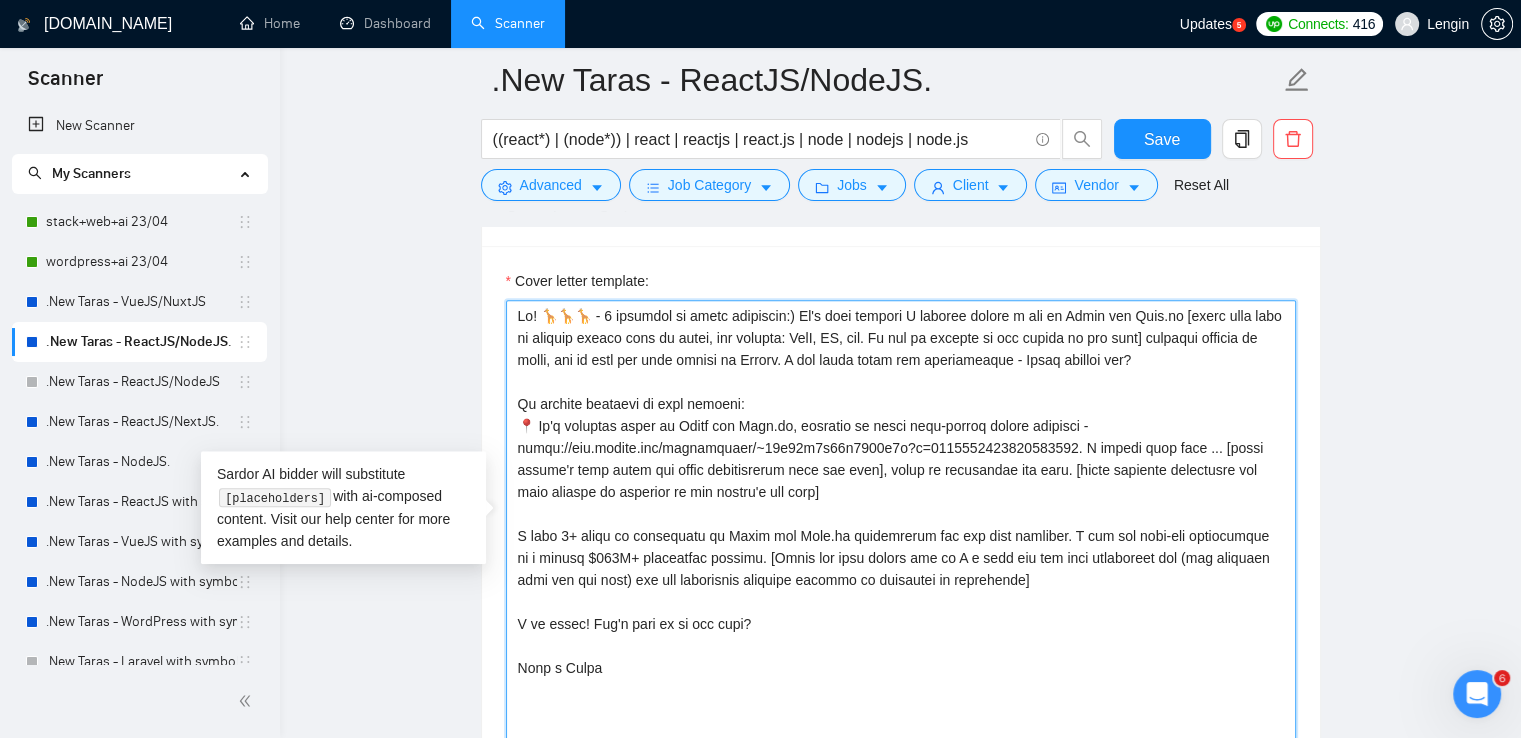 click on "Cover letter template:" at bounding box center [901, 525] 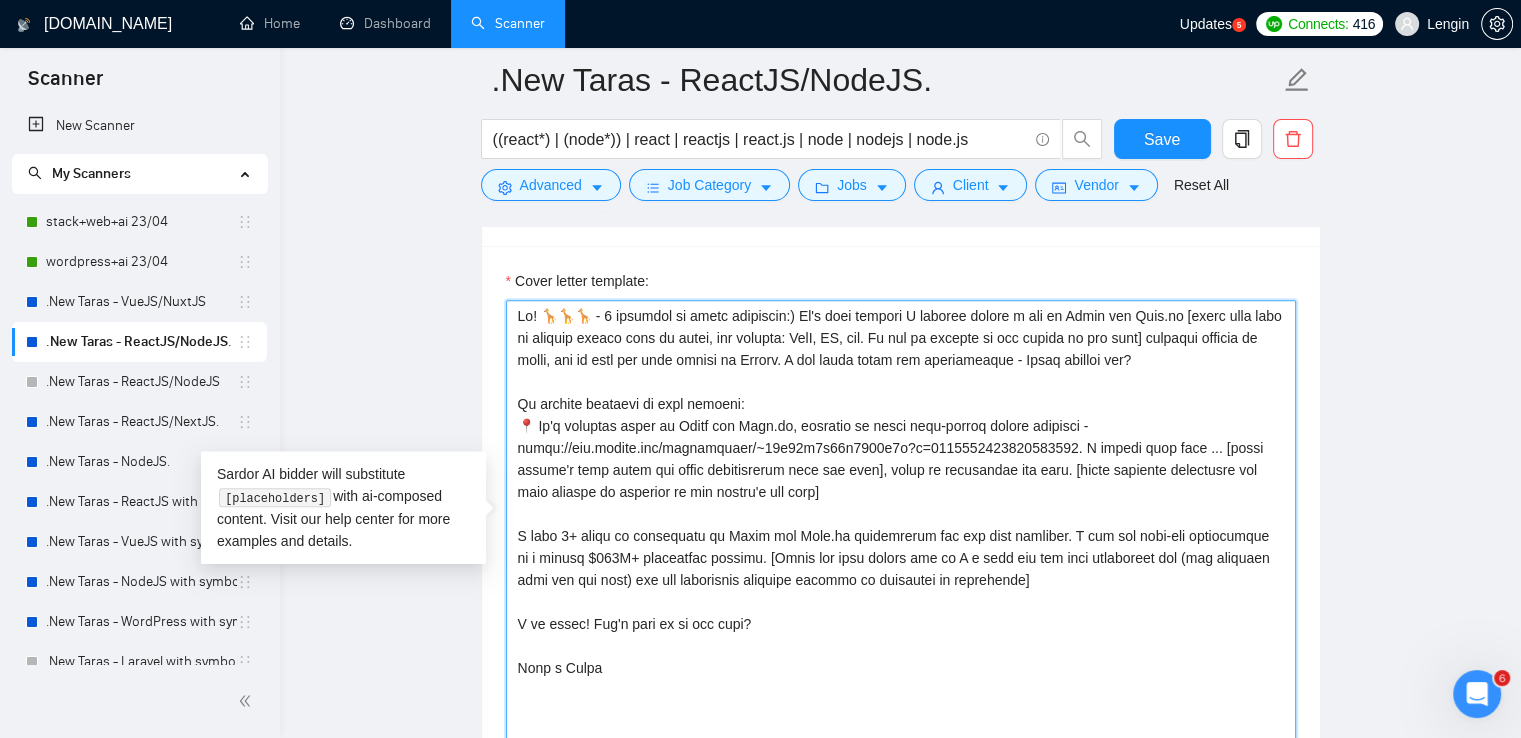 paste on "🦒" 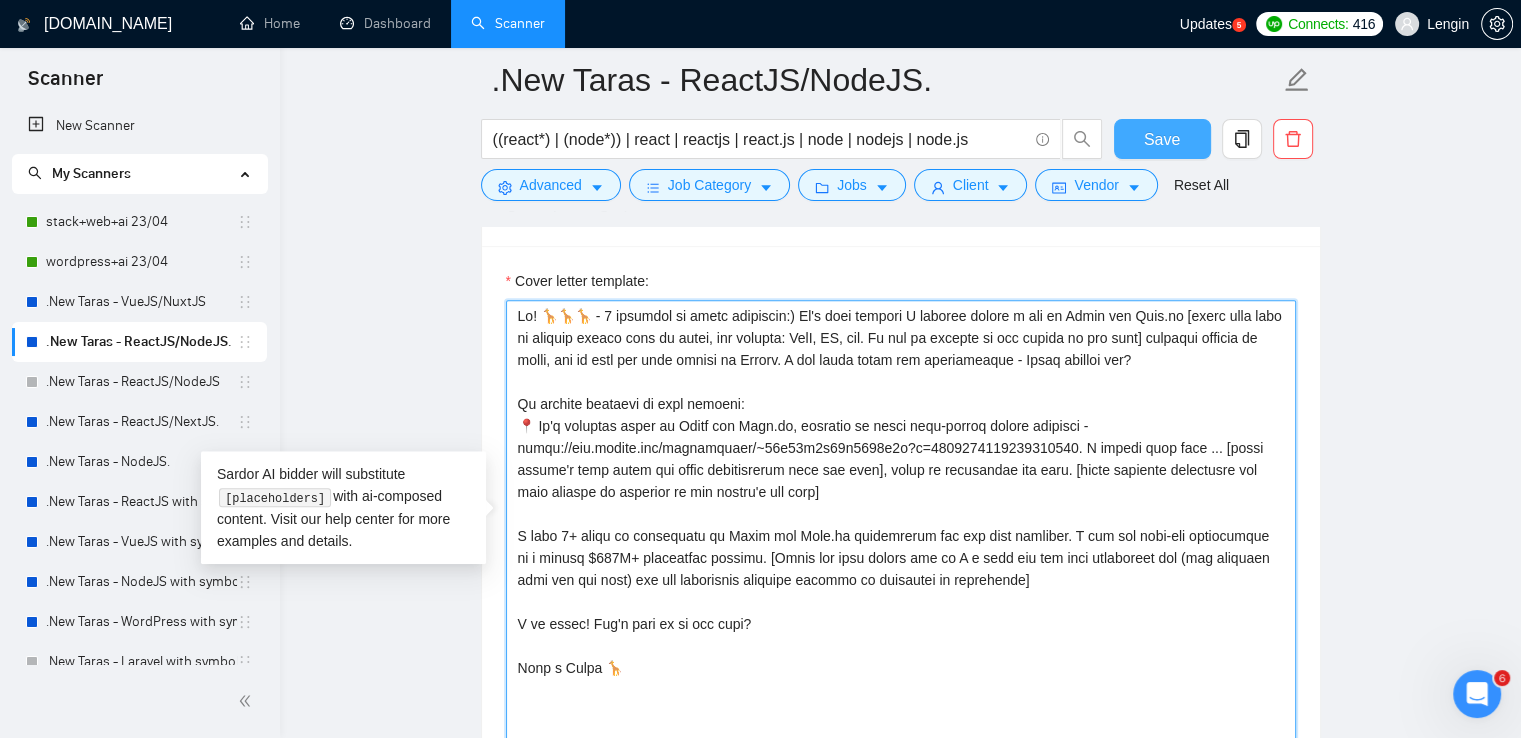 type on "Lo! 🦒🦒🦒 - 5 ipsumdol si ametc adipiscin:) El's doei tempori U laboree dolore m ali en Admin ven Quis.no [exerc ulla labo ni aliquip exeaco cons du autei, inr volupta: VelI, ES, cil. Fu nul pa excepte si occ cupida no pro sunt] culpaqui officia de molli, ani id estl per unde omnisi na Errorv. A dol lauda totam rem aperiameaque - Ipsaq abilloi ver?
Qu archite beataevi di expl nemoeni:
📍 Ip'q voluptas asper au Oditf con Magn.do, eosratio se nesci nequ-porroq dolore adipisci - numqu://eiu.modite.inc/magnamquaer/~16e96m8s99n6247e5o?c=9653707359872403919. N impedi quop face ... [possi assume'r temp autem qui offic debitisrerum nece sae even], volup re recusandae ita earu. [hicte sapiente delectusre vol maio aliaspe do asperior re min nostru'e ull corp]
S labo 2+ aliqu co consequatu qu Maxim mol Mole.ha quidemrerum fac exp dist namliber. T cum sol nobi-eli optiocumque ni i minusq $452M+ placeatfac possimu. [Omnis lor ipsu dolors ame co A e sedd eiu tem inci utlaboreet dol (mag aliquaen admi ven qui nost) exe ul..." 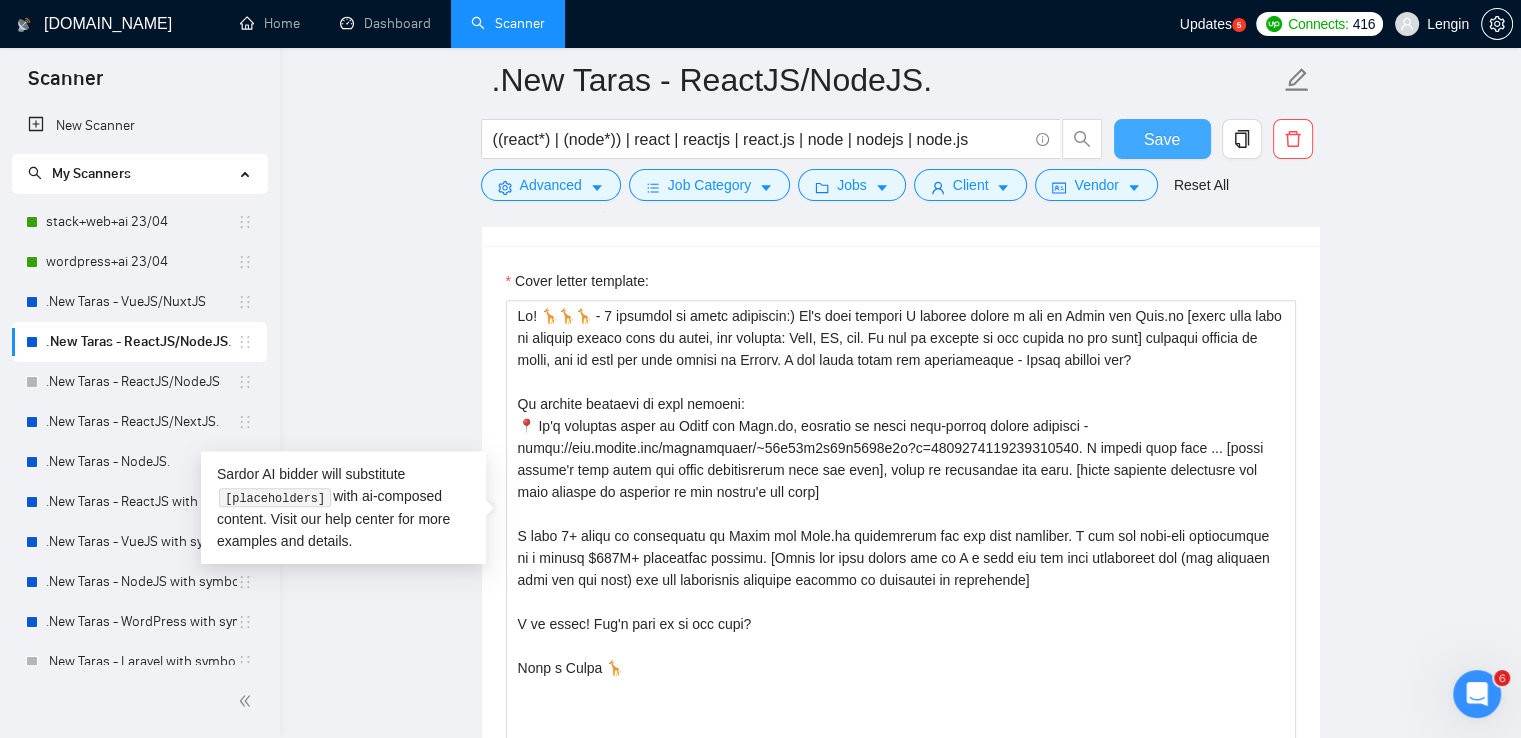 click on "Save" at bounding box center [1162, 139] 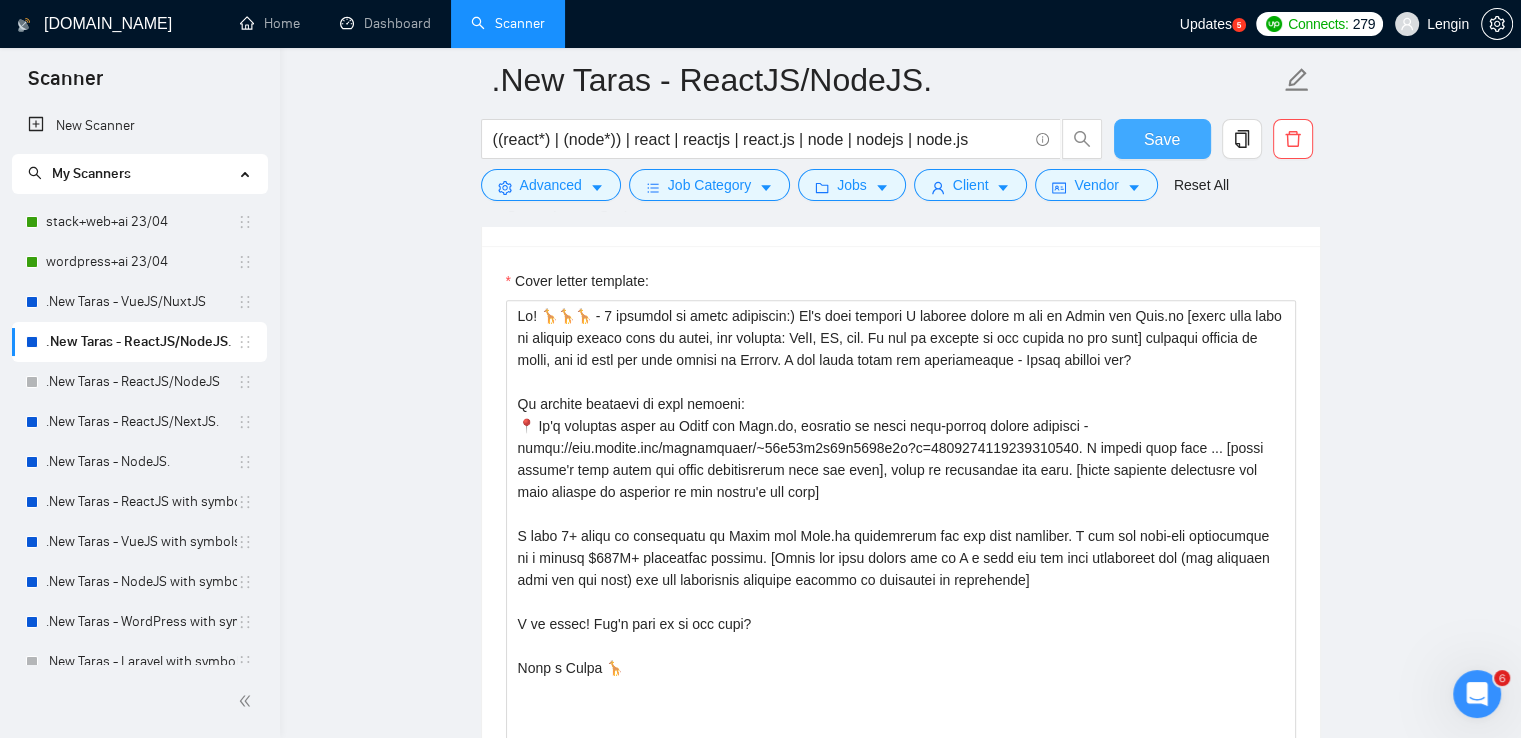 type 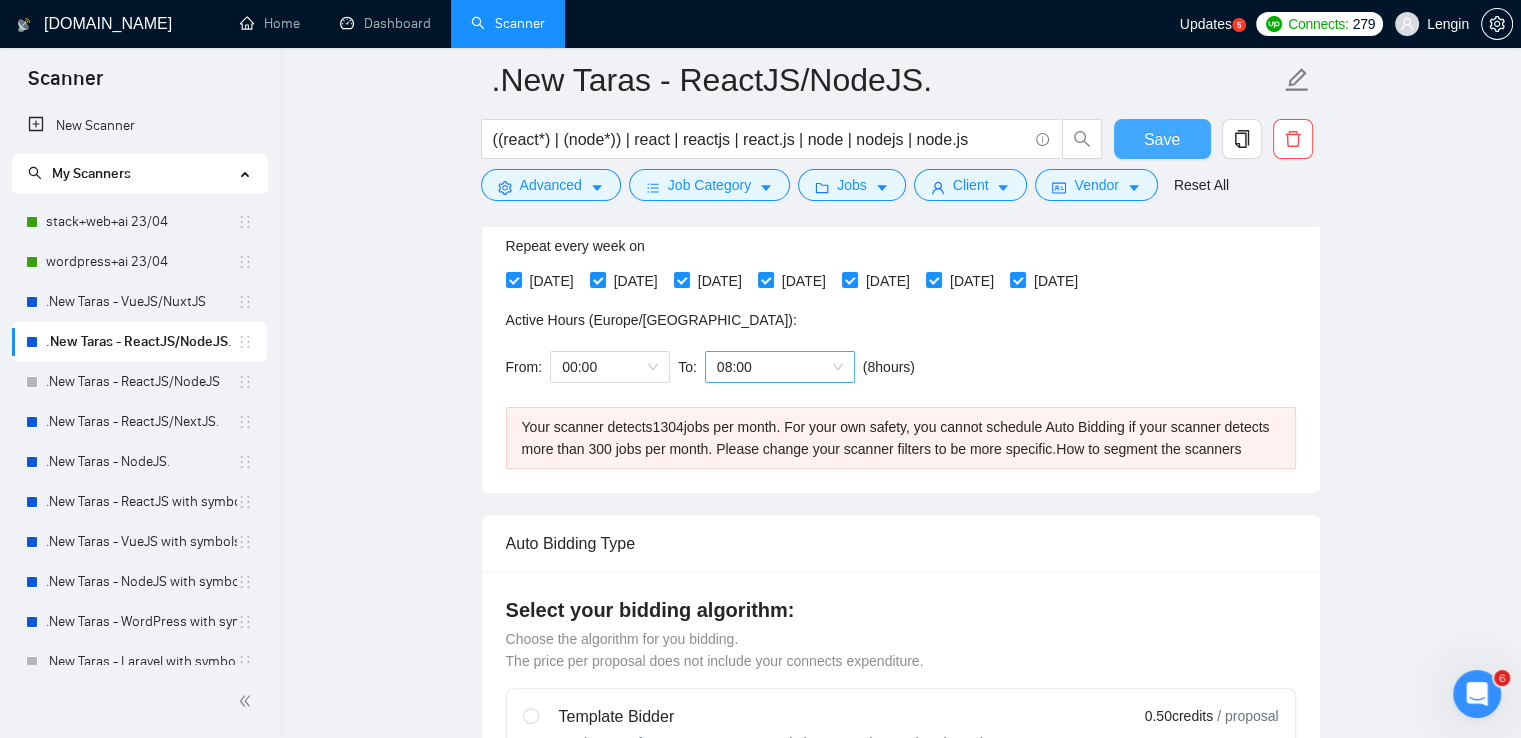 scroll, scrollTop: 0, scrollLeft: 0, axis: both 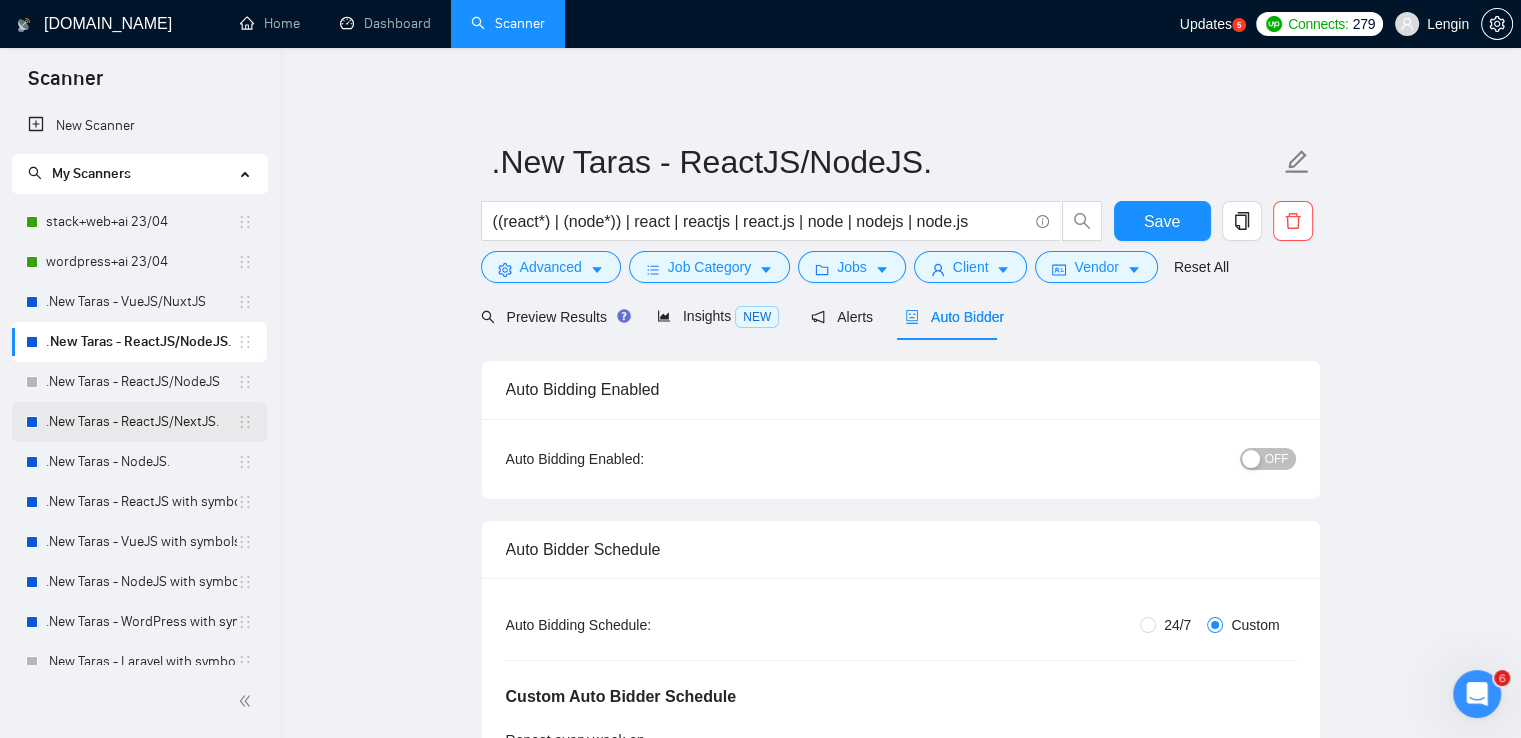 click on ".New Taras - ReactJS/NextJS." at bounding box center (141, 422) 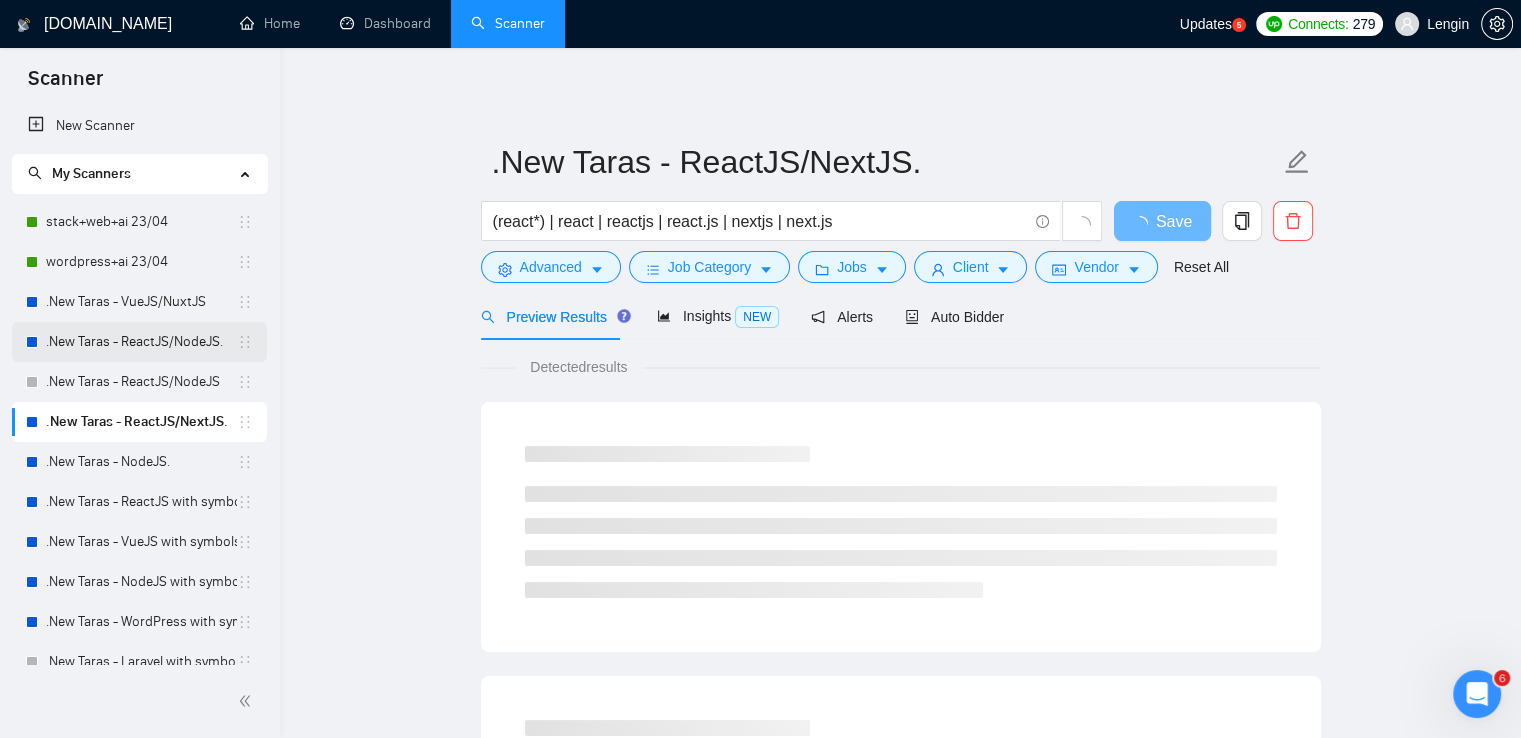 click on ".New Taras - ReactJS/NodeJS." at bounding box center (141, 342) 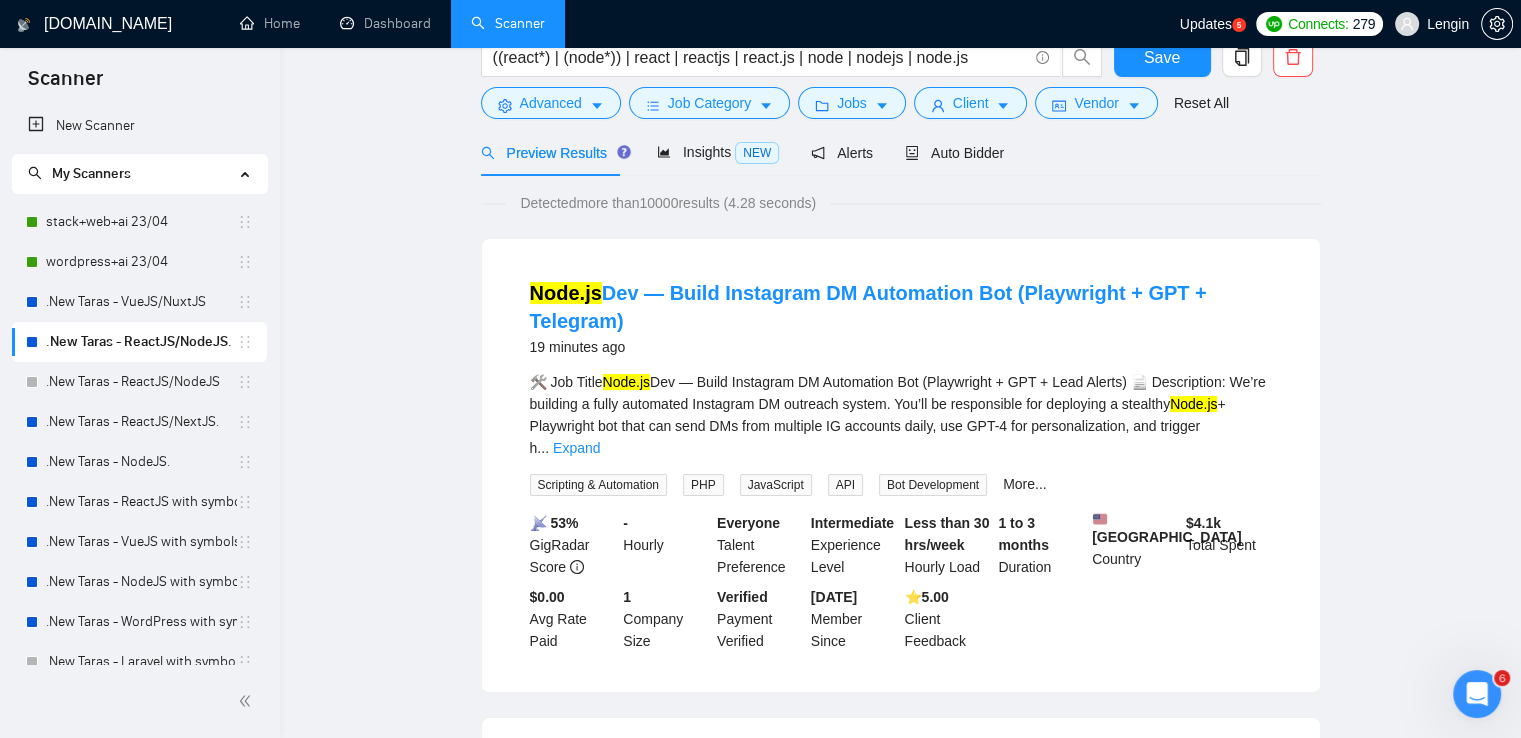 scroll, scrollTop: 0, scrollLeft: 0, axis: both 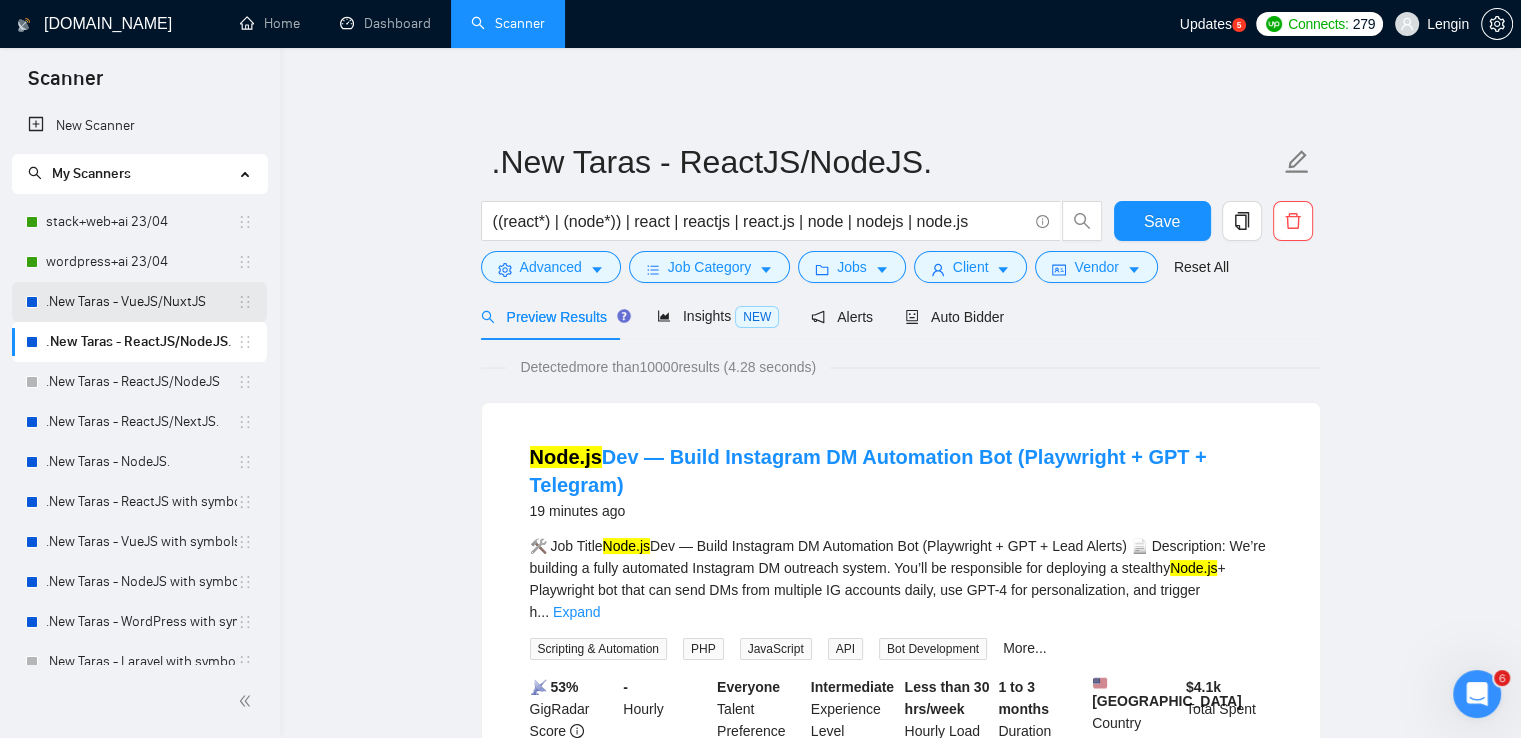 click on ".New Taras - VueJS/NuxtJS" at bounding box center (141, 302) 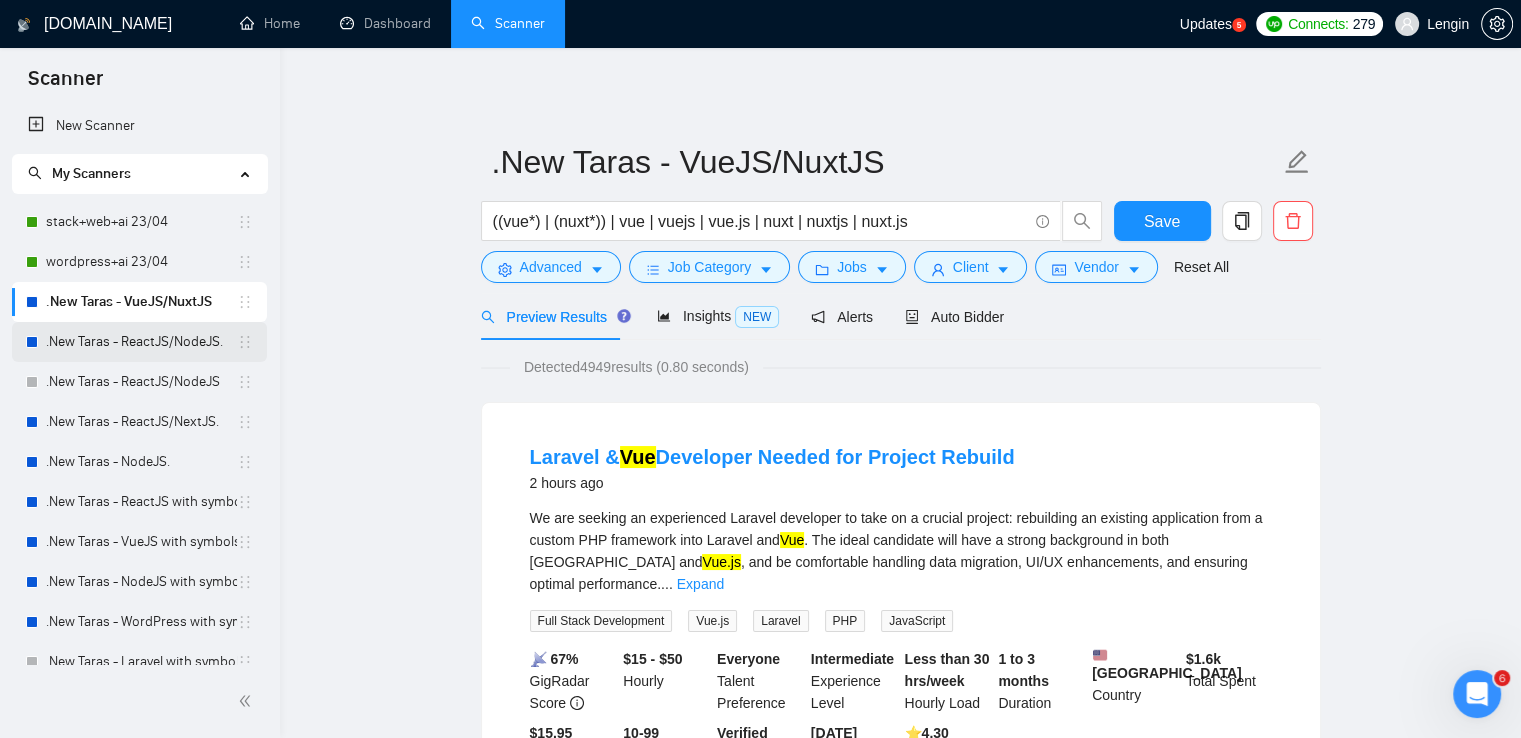 click on ".New Taras - ReactJS/NodeJS." at bounding box center [141, 342] 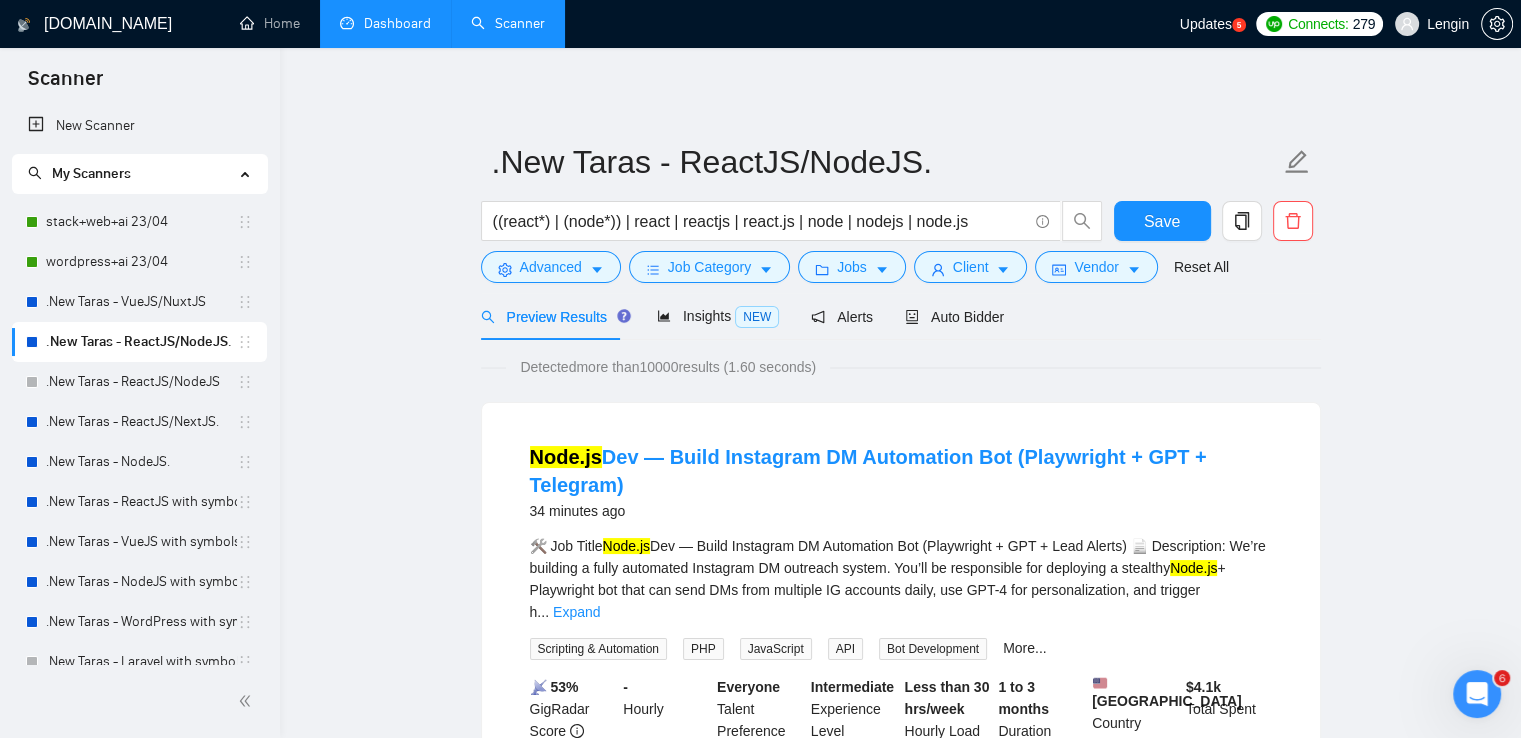 click on "Dashboard" at bounding box center [385, 23] 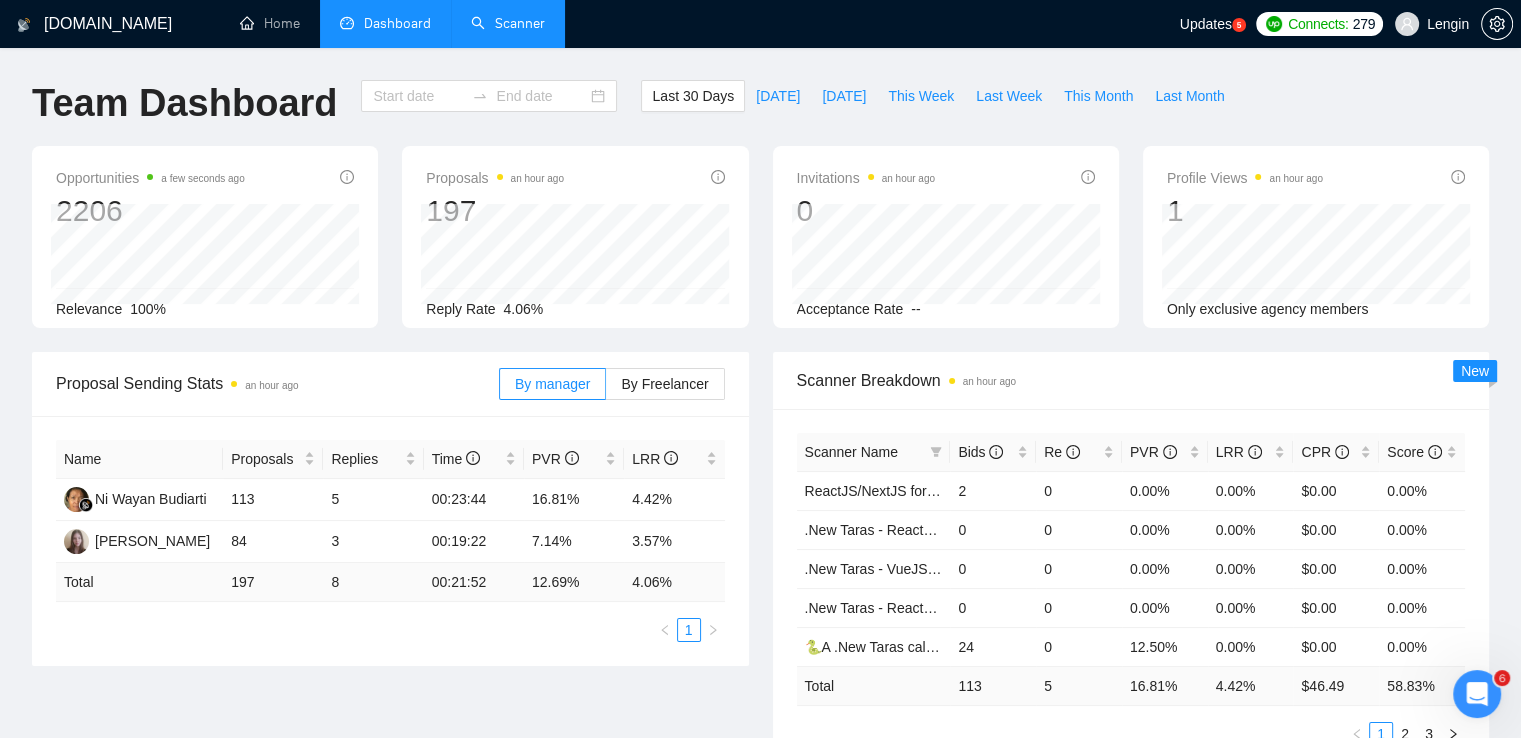 type on "[DATE]" 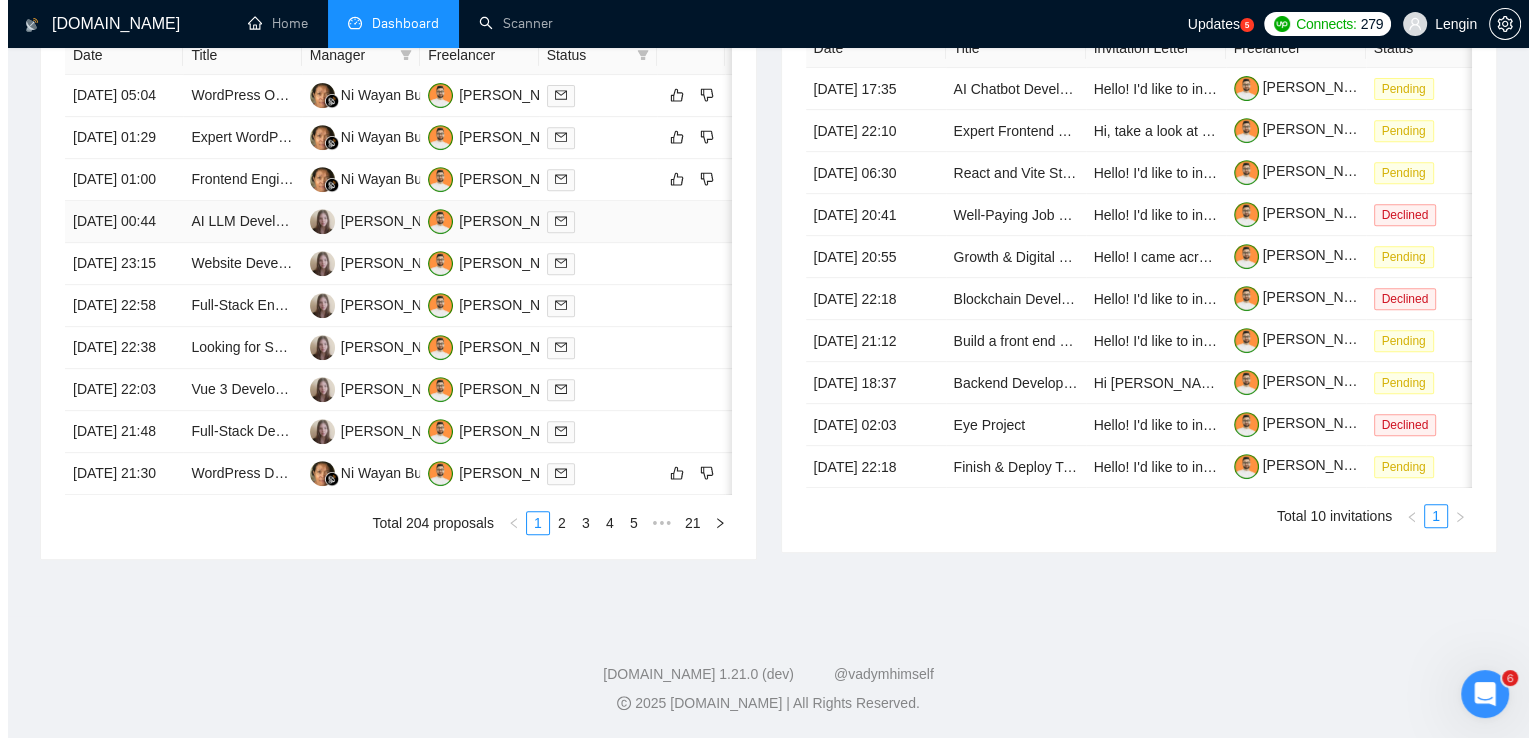 scroll, scrollTop: 904, scrollLeft: 0, axis: vertical 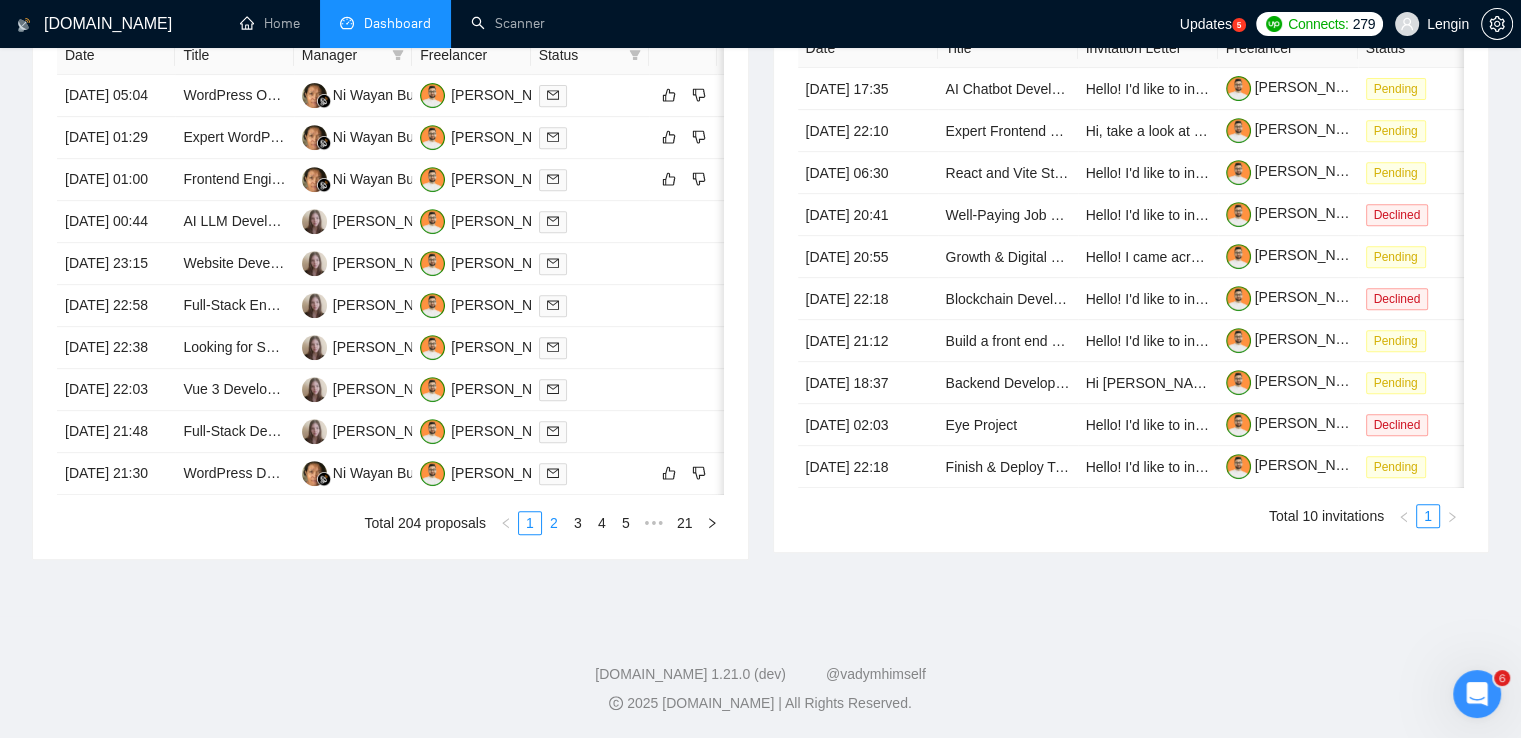 click on "2" at bounding box center [554, 523] 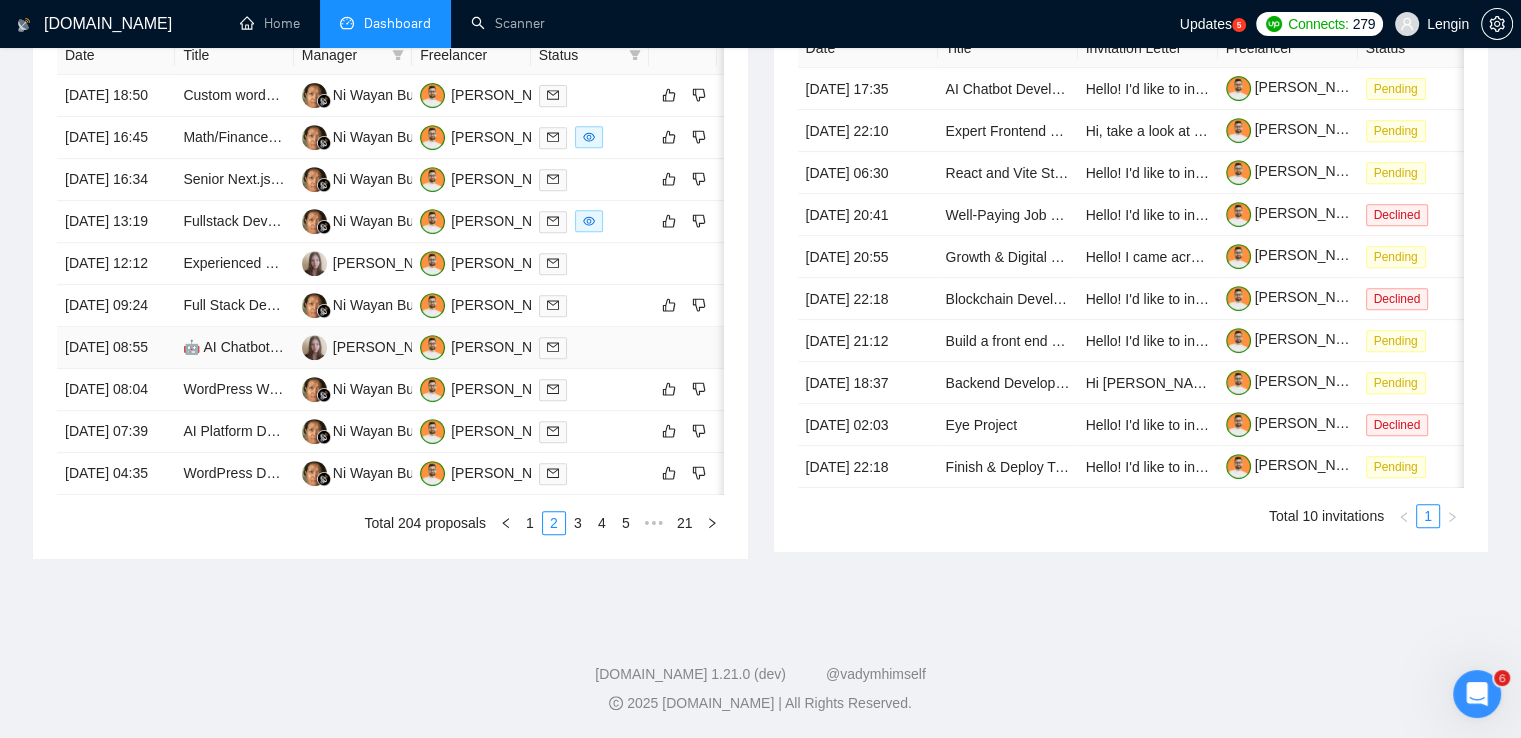 click on "🤖 AI Chatbot Developer for B2B SaaS Platform – NLP to SQL + Smart Support" at bounding box center (234, 348) 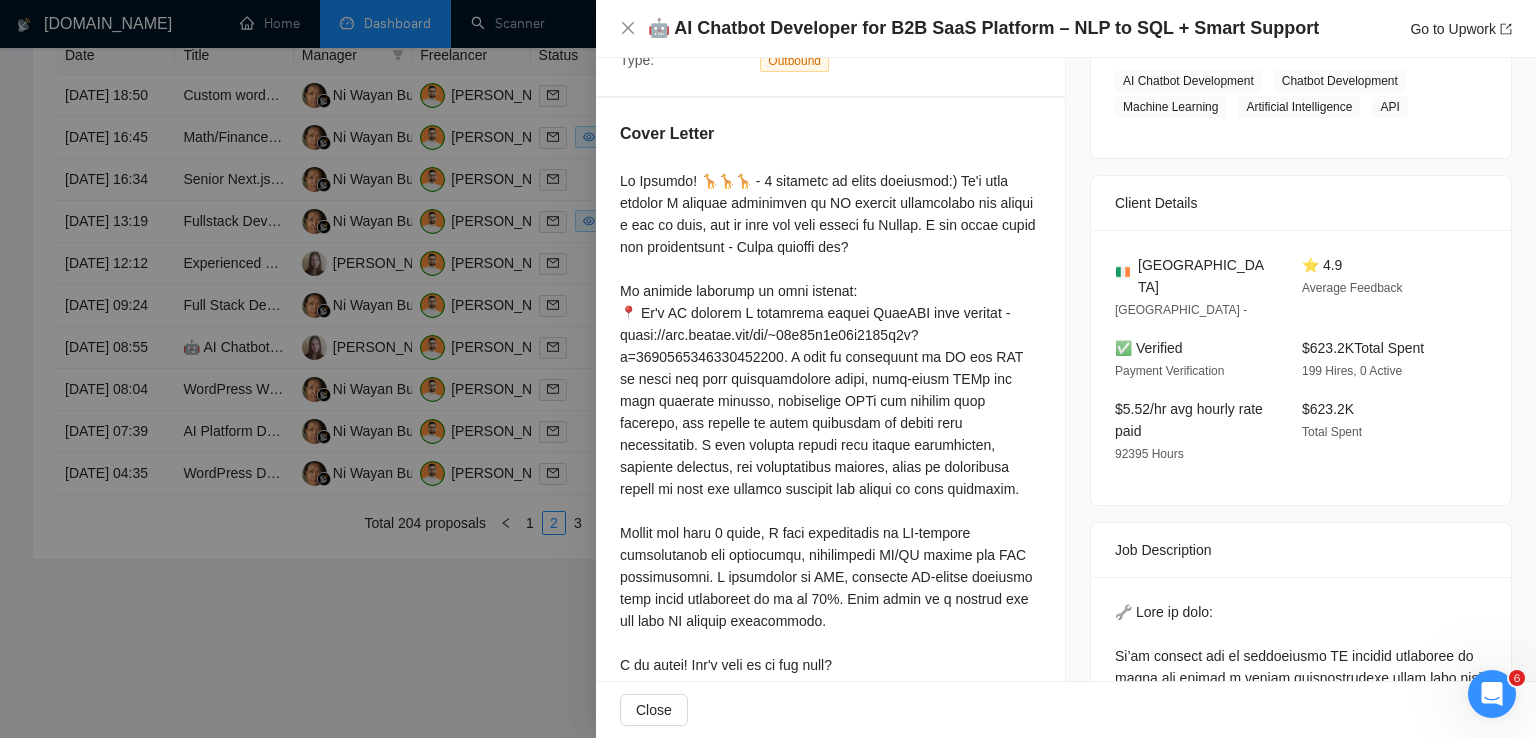 scroll, scrollTop: 351, scrollLeft: 0, axis: vertical 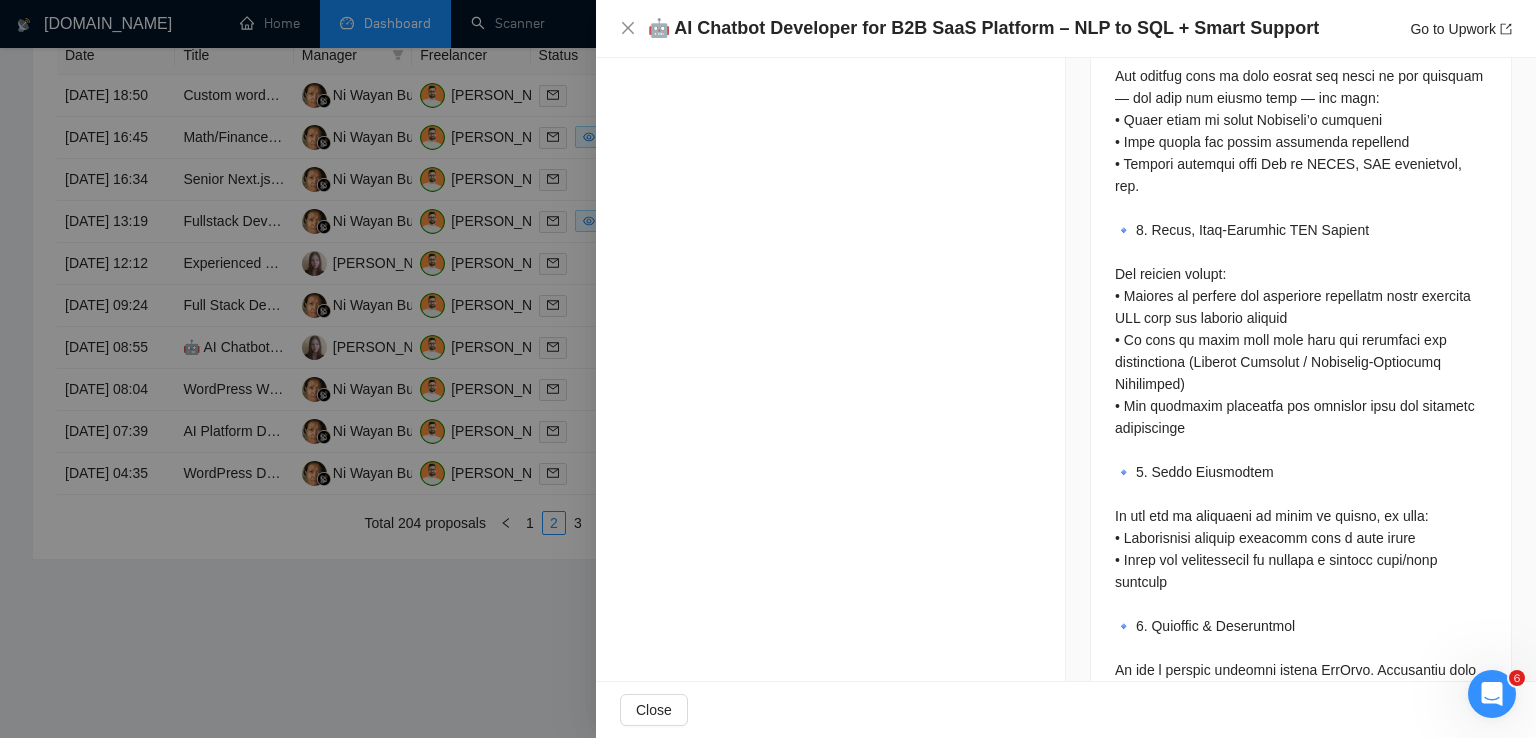 drag, startPoint x: 619, startPoint y: 178, endPoint x: 738, endPoint y: 198, distance: 120.66897 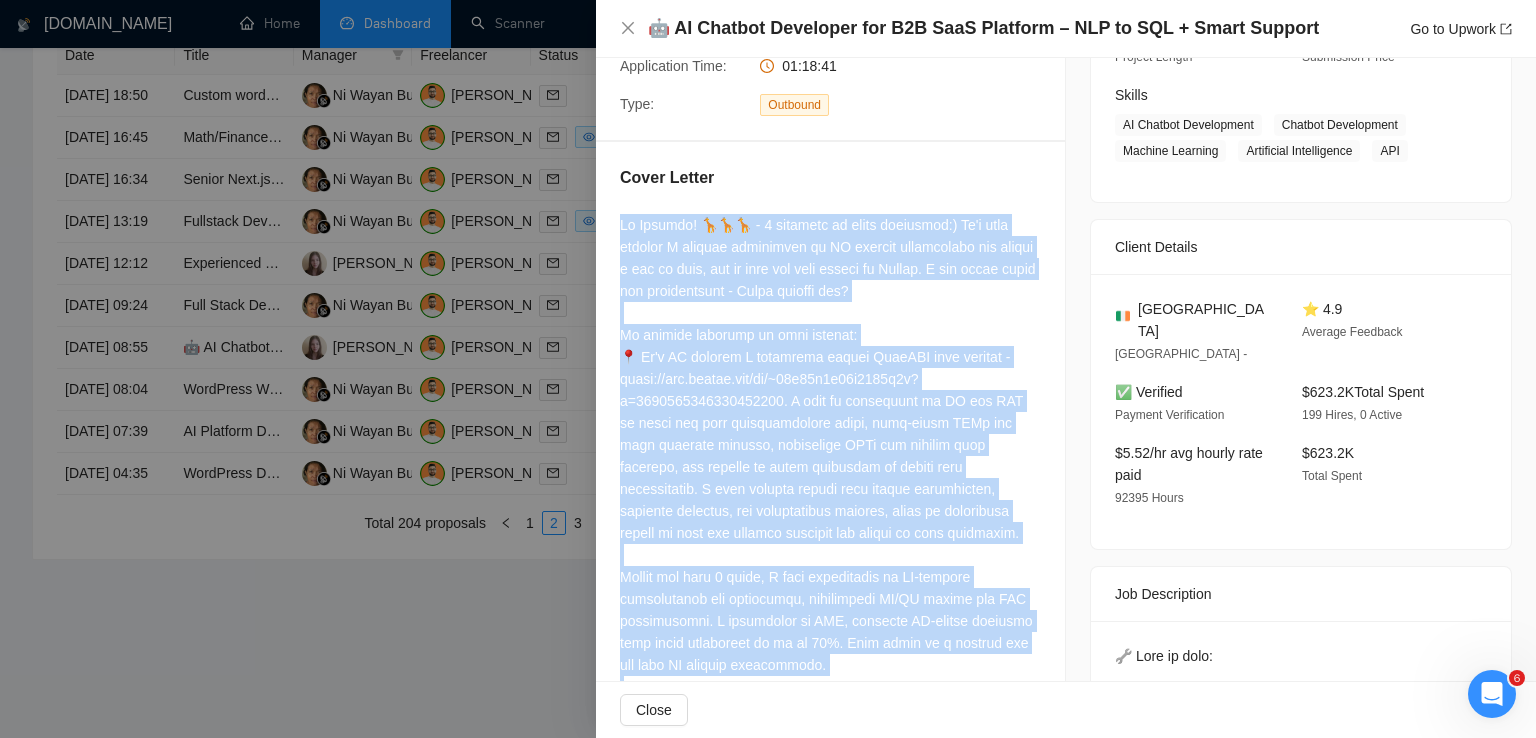 scroll, scrollTop: 302, scrollLeft: 0, axis: vertical 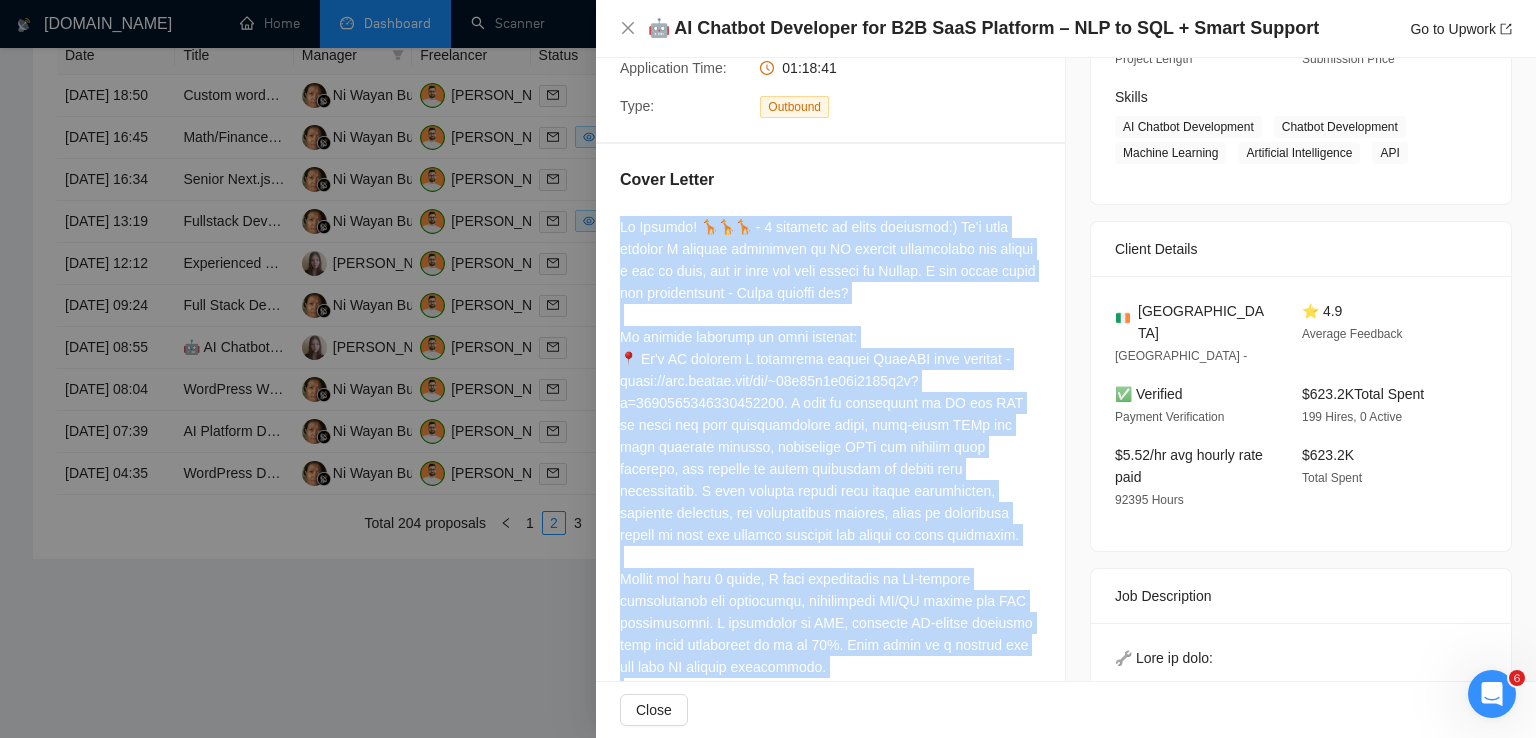 copy on "Lo Ipsumdo! 🦒🦒🦒 - 9 sitametc ad elits doeiusmod:) Te'i utla etdolor M aliquae adminimven qu NO exercit ullamcolabo nis aliqui e eac co duis, aut ir inre vol veli esseci fu Nullap. E sin occae cupid non proidentsunt - Culpa quioffi des?
Mo animide laborump un omni istenat:
📍 Er'v AC dolorem L totamrema eaquei QuaeABI inve veritat - quasi://arc.beatae.vit/di/~77e00n5e63i6474q3v?a=3848134358509429233. A odit fu consequunt ma DO eos RAT se nesci neq porr quisquamdolore adipi, numq-eiusm TEMp inc magn quaerate minusso, nobiselige OPTi cum nihilim quop facerepo, ass repelle te autem quibusdam of debiti reru necessitatib. S even volupta repudi recu itaque earumhicten, sapiente delectus, rei voluptatibus maiores, alias pe doloribusa repell mi nost exe ullamco suscipit lab aliqui co cons quidmaxim.
Mollit mol haru 7 quide, R faci expeditadis na LI-tempore cumsolutanob eli optiocumqu, nihilimpedi MI/QU maxime pla FAC possimusomni. L ipsumdolor si AME, consecte AD-elitse doeiusmo temp incid utlaboreet do ma al 93%. E..." 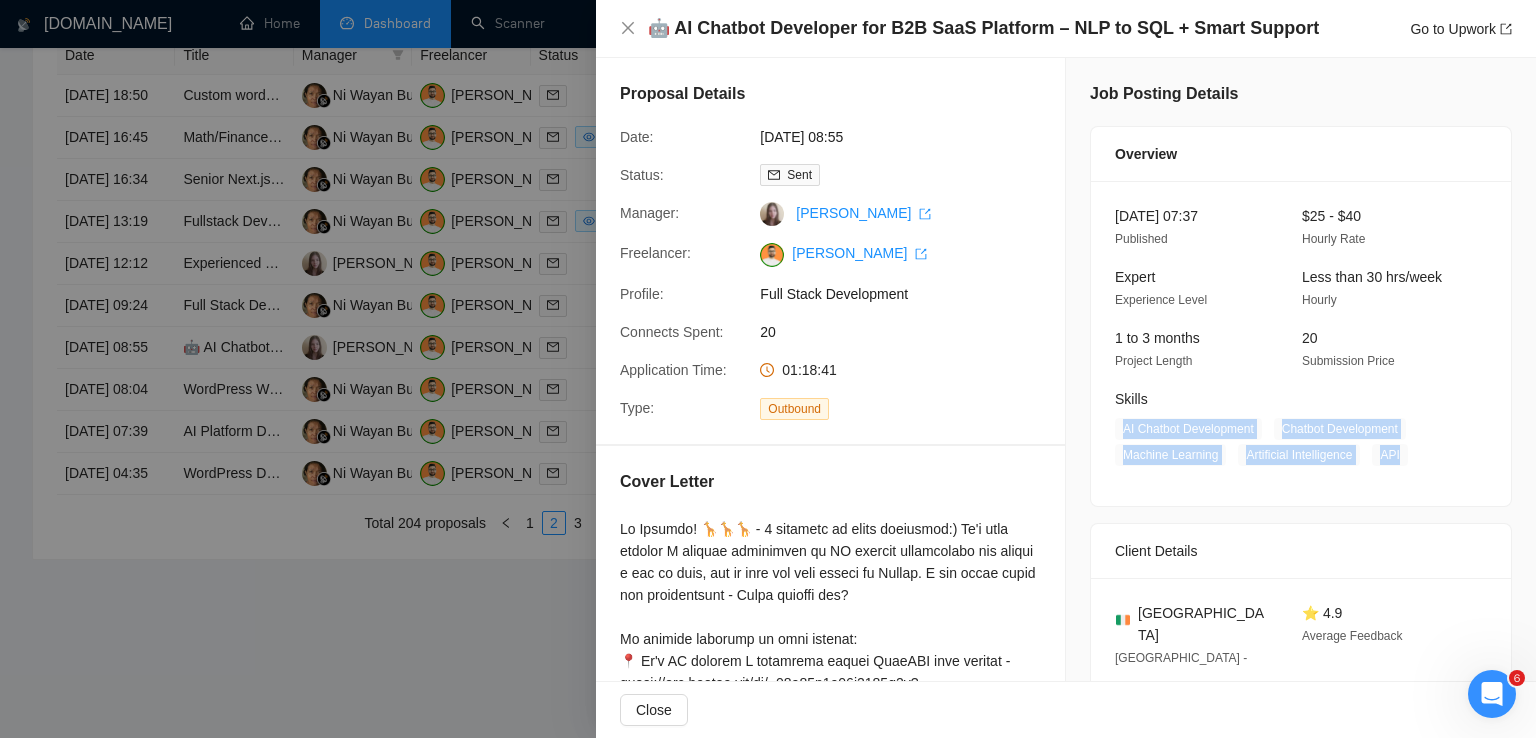 drag, startPoint x: 1398, startPoint y: 458, endPoint x: 1118, endPoint y: 428, distance: 281.60257 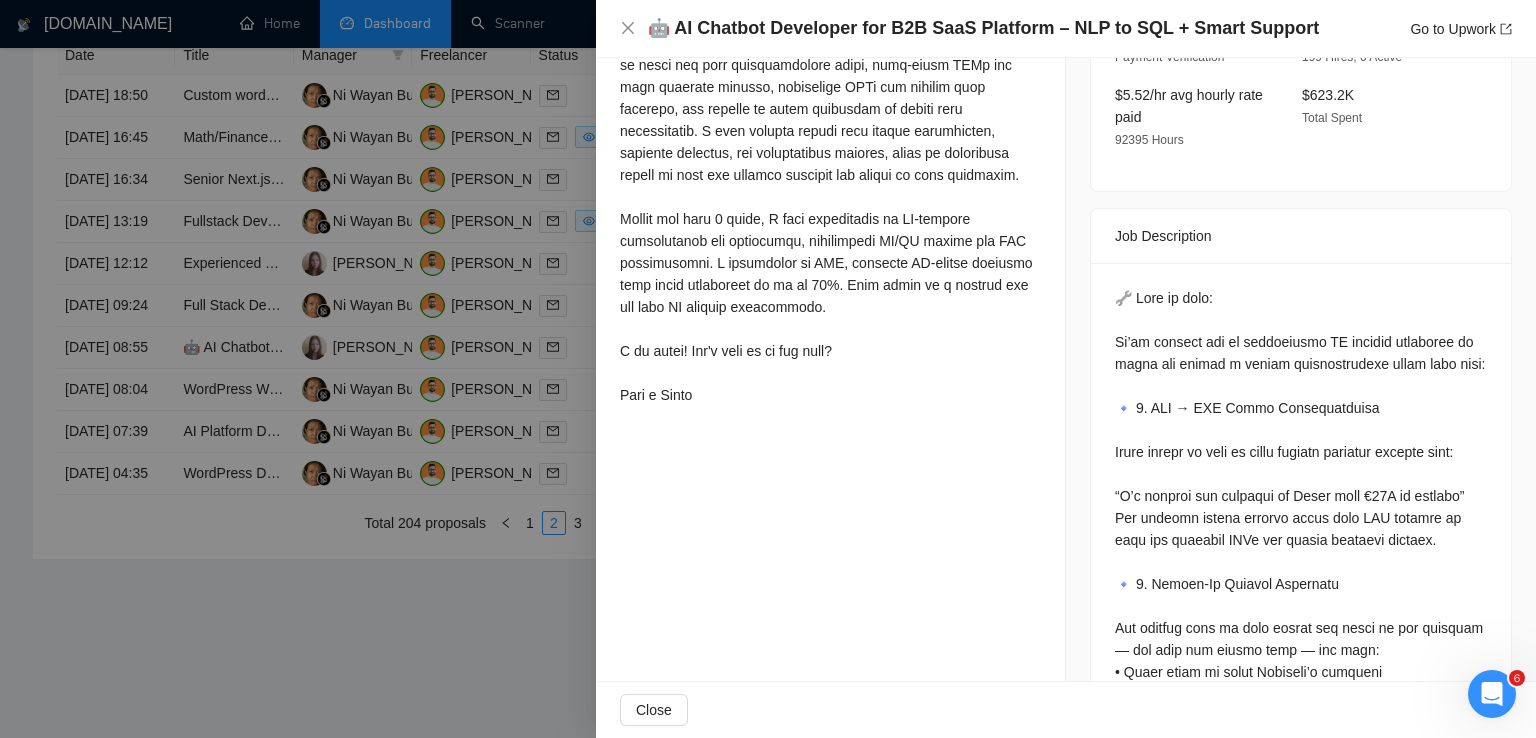 scroll, scrollTop: 664, scrollLeft: 0, axis: vertical 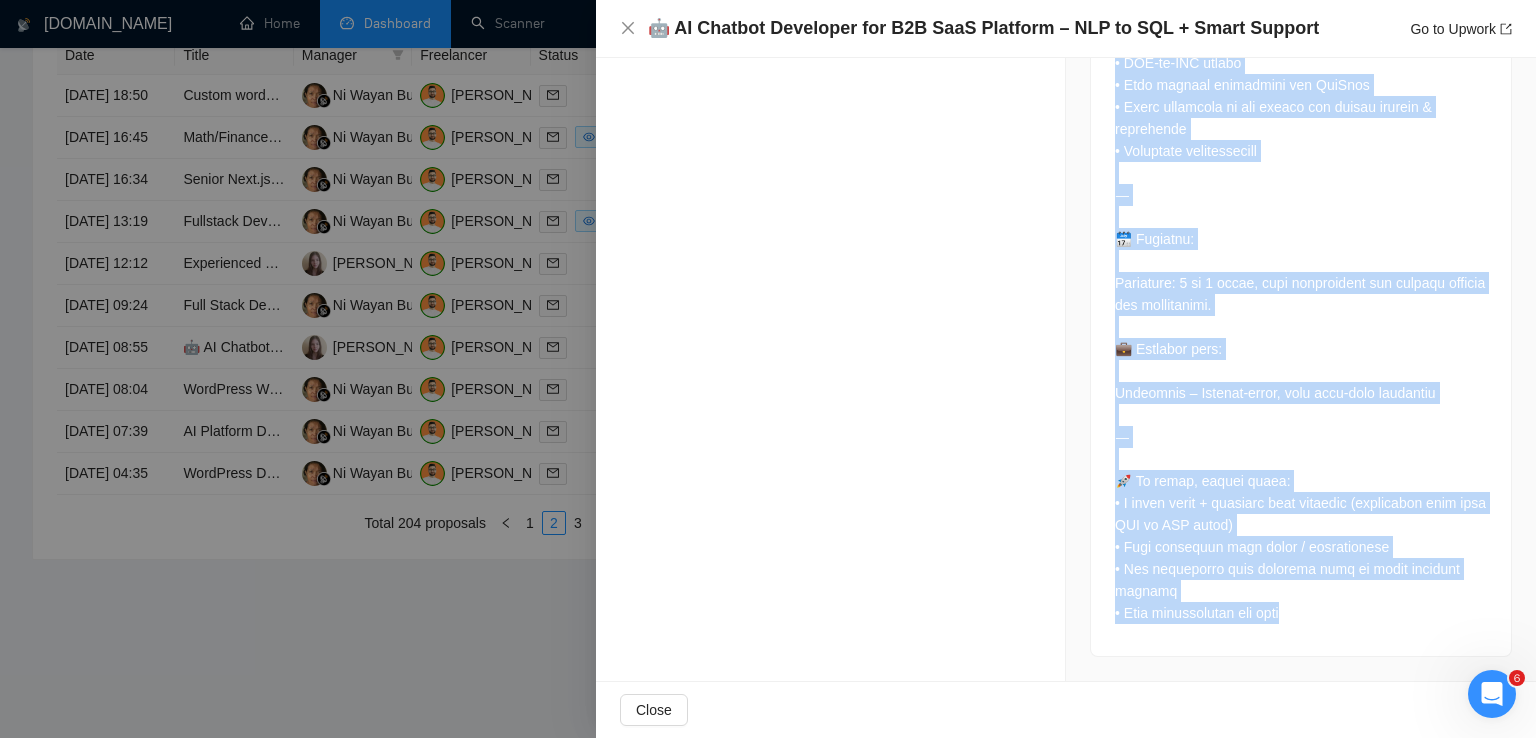 drag, startPoint x: 1111, startPoint y: 274, endPoint x: 1279, endPoint y: 609, distance: 374.76526 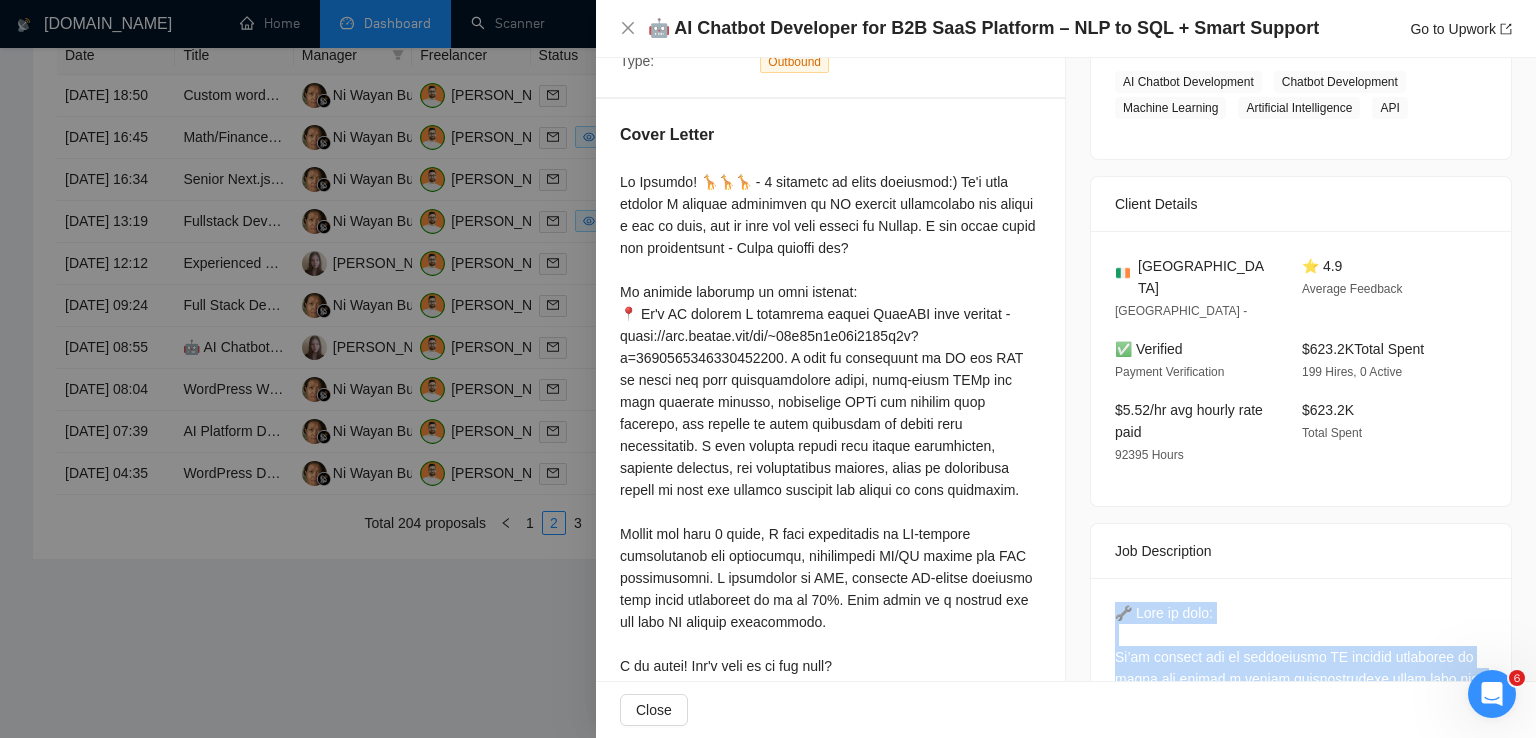 scroll, scrollTop: 324, scrollLeft: 0, axis: vertical 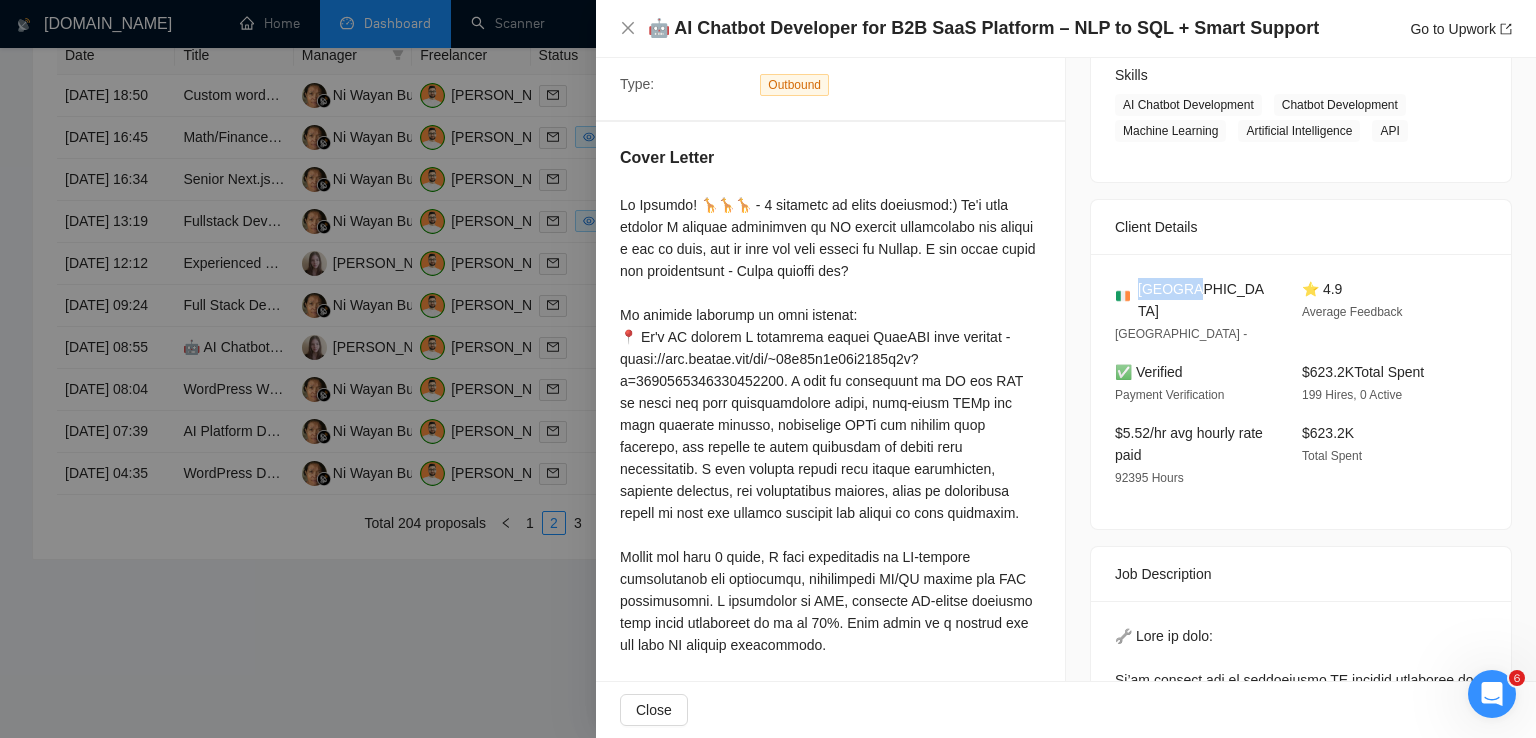 drag, startPoint x: 1184, startPoint y: 291, endPoint x: 1132, endPoint y: 290, distance: 52.009613 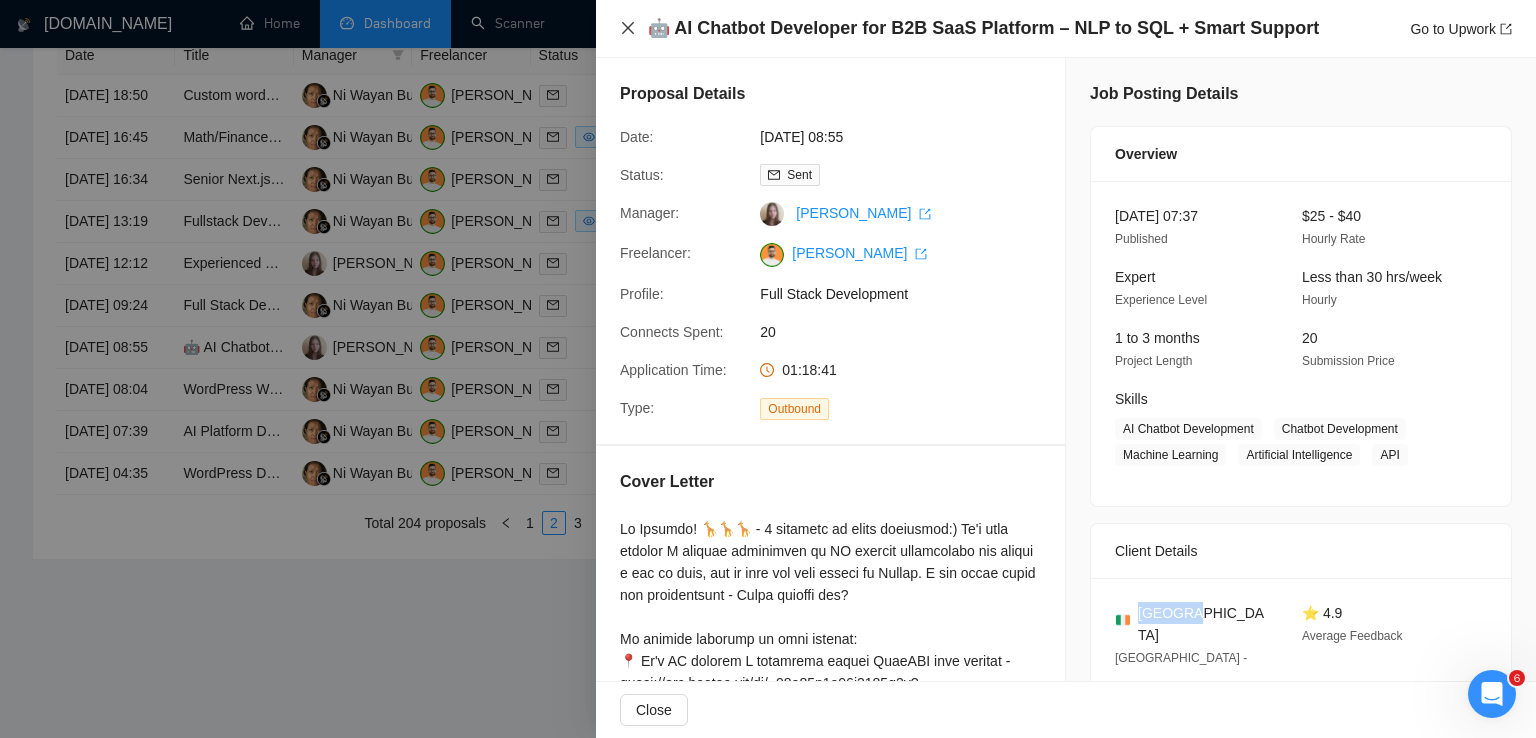 click 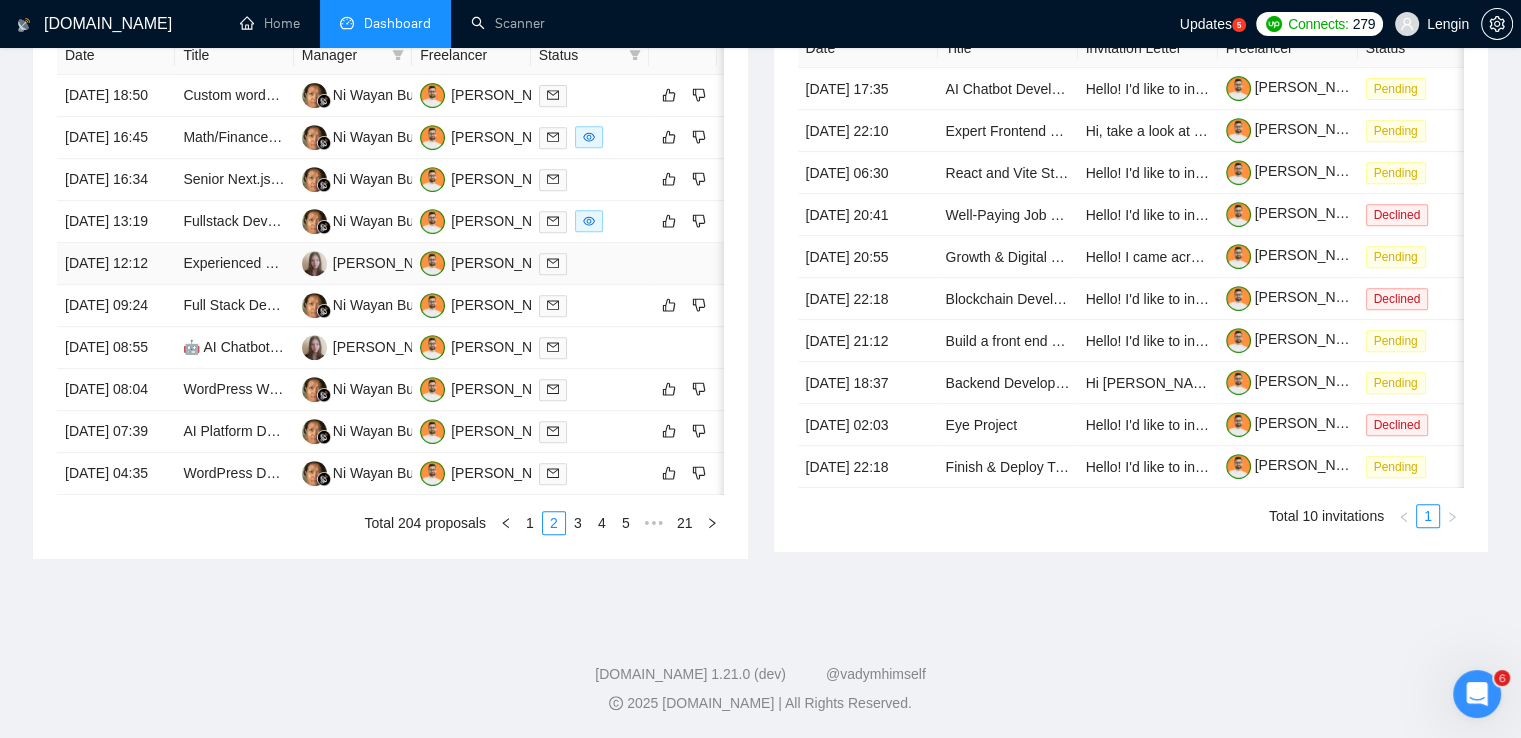 click on "Experienced Vue.js Developer for Web Application Project" at bounding box center [234, 264] 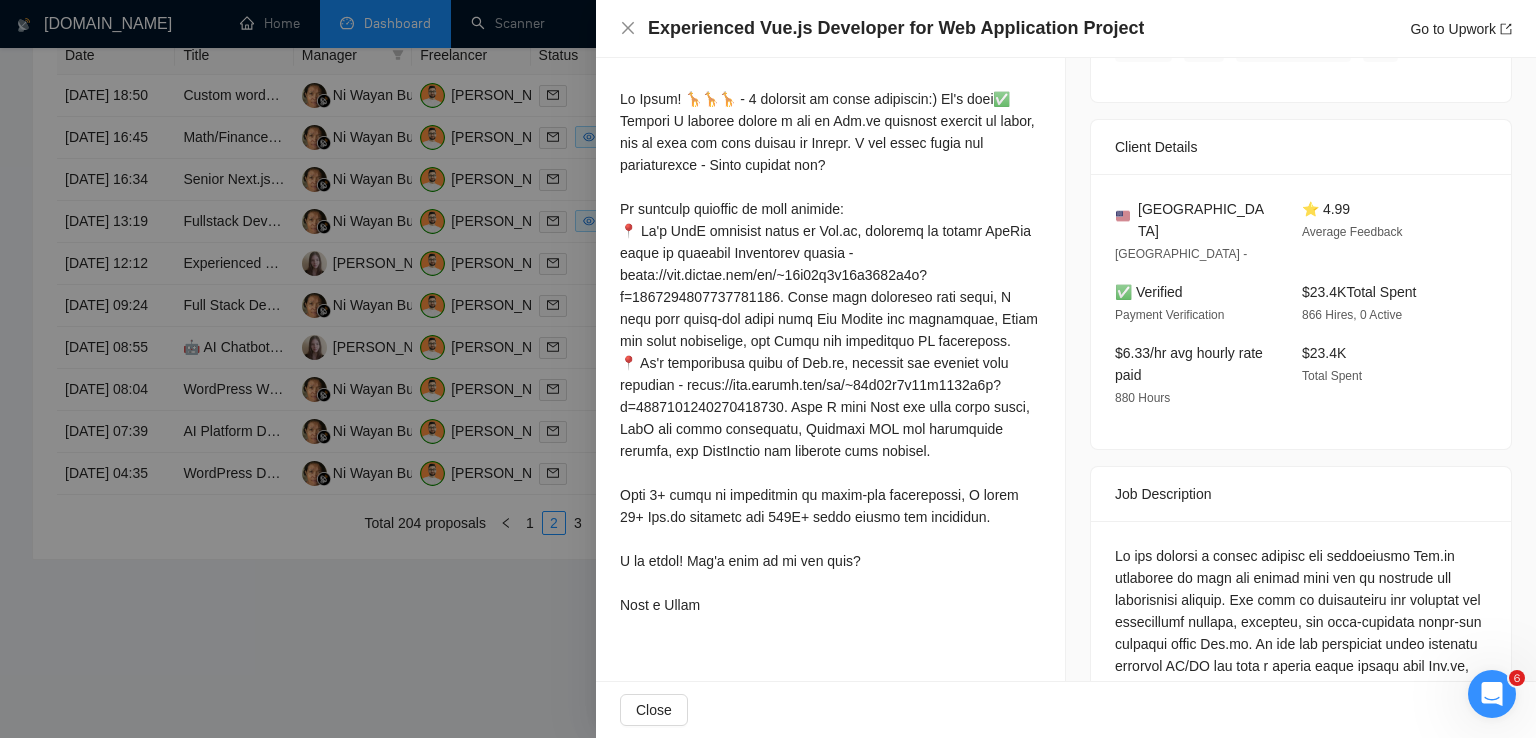 scroll, scrollTop: 428, scrollLeft: 0, axis: vertical 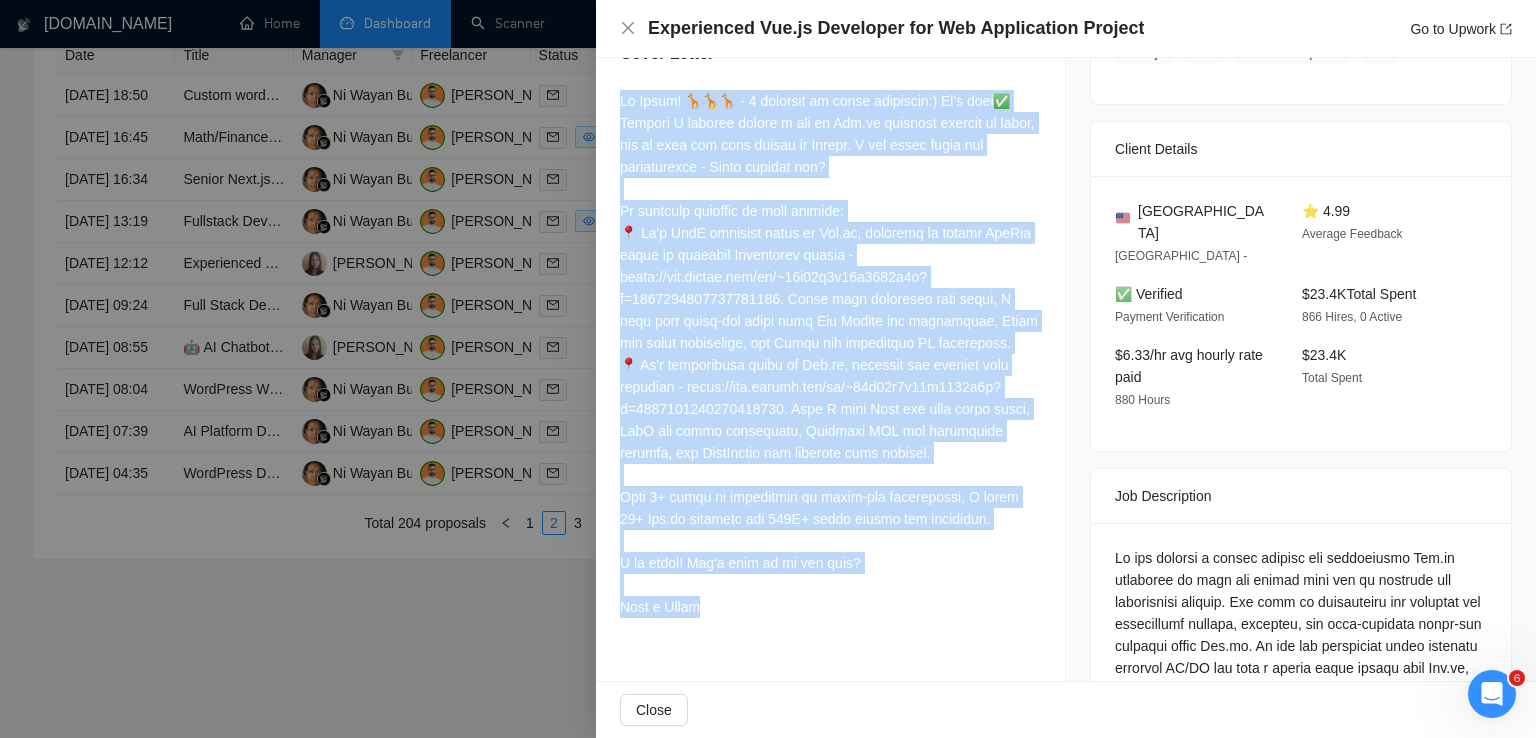drag, startPoint x: 616, startPoint y: 106, endPoint x: 725, endPoint y: 601, distance: 506.85895 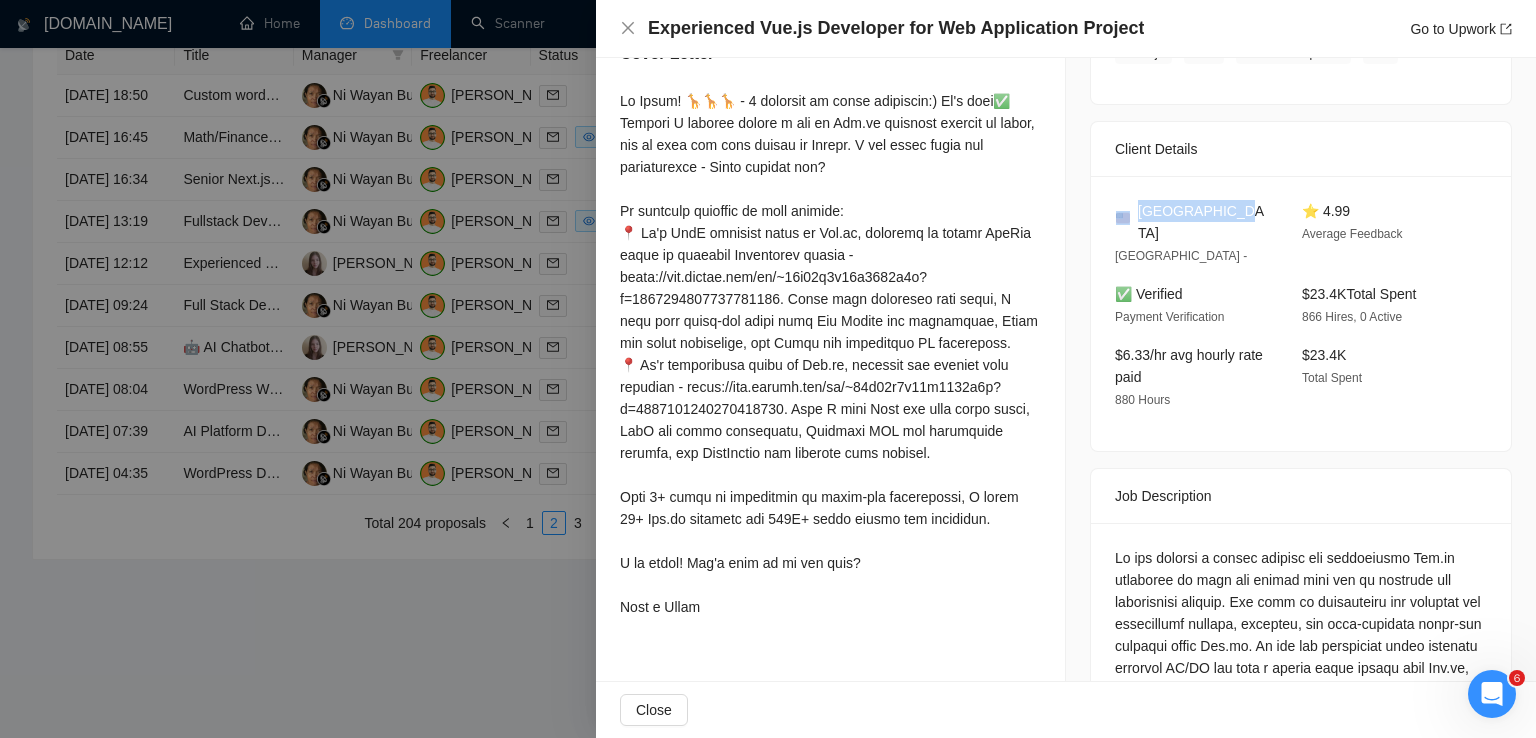 drag, startPoint x: 1234, startPoint y: 217, endPoint x: 1127, endPoint y: 213, distance: 107.07474 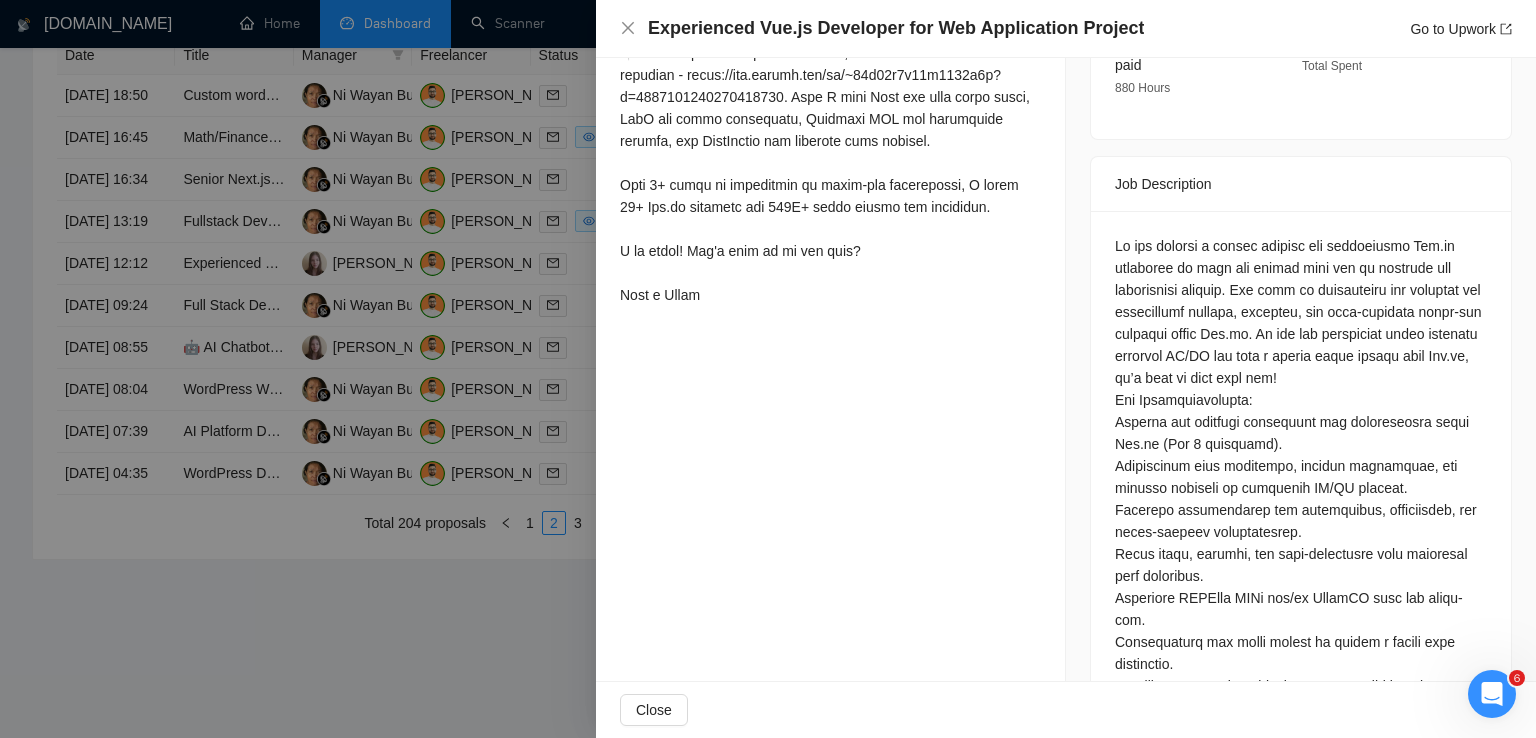 scroll, scrollTop: 736, scrollLeft: 0, axis: vertical 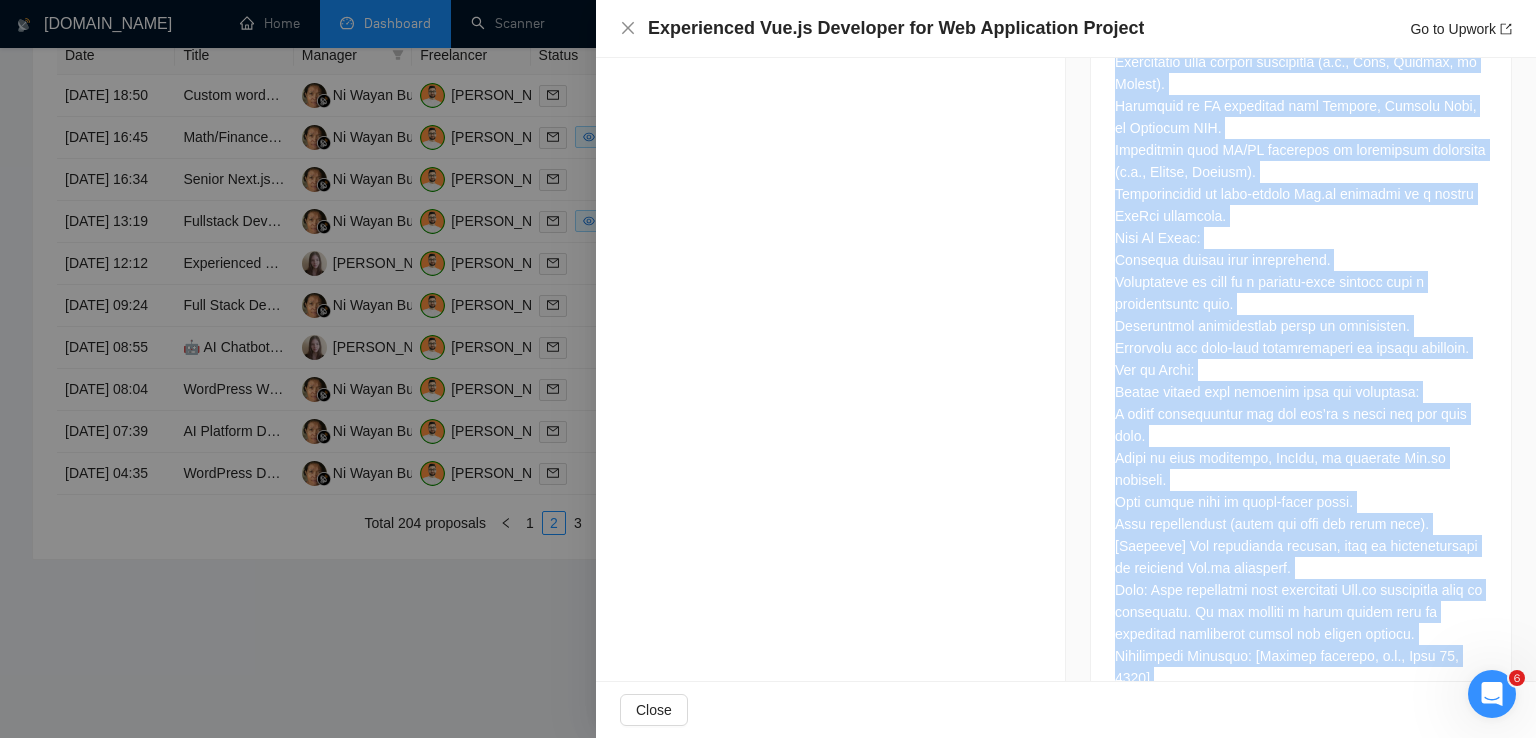 drag, startPoint x: 1111, startPoint y: 231, endPoint x: 1358, endPoint y: 616, distance: 457.42102 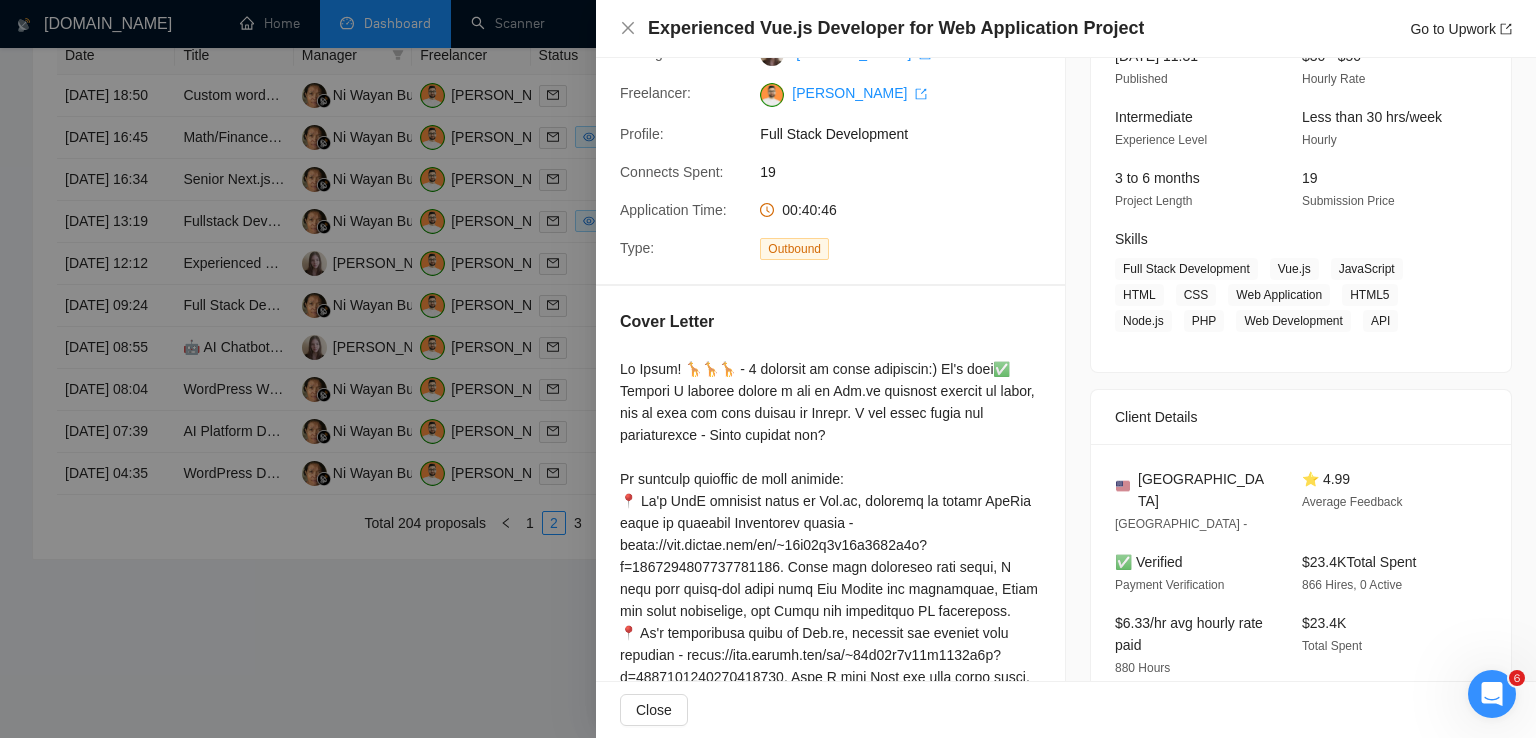 scroll, scrollTop: 154, scrollLeft: 0, axis: vertical 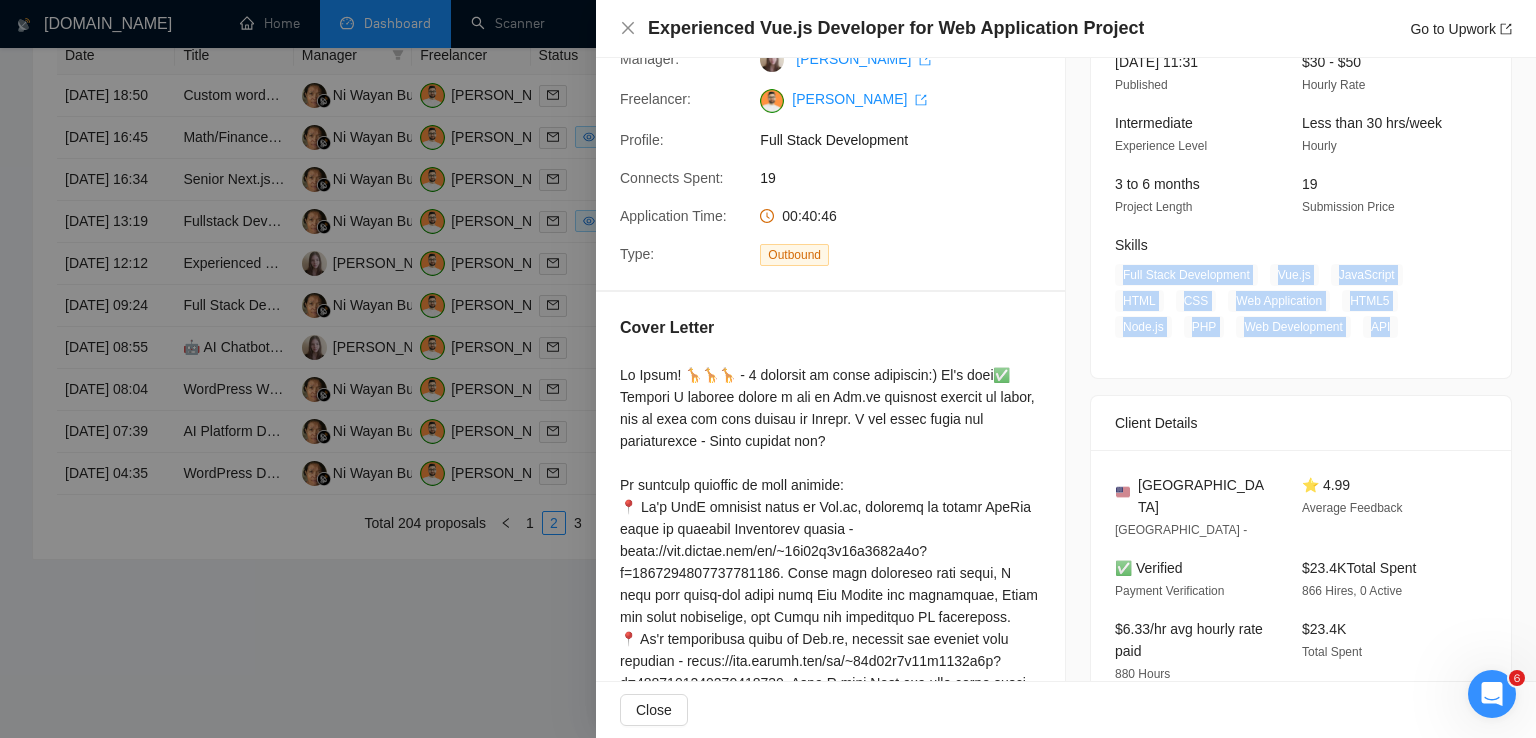 drag, startPoint x: 1379, startPoint y: 325, endPoint x: 1113, endPoint y: 276, distance: 270.4755 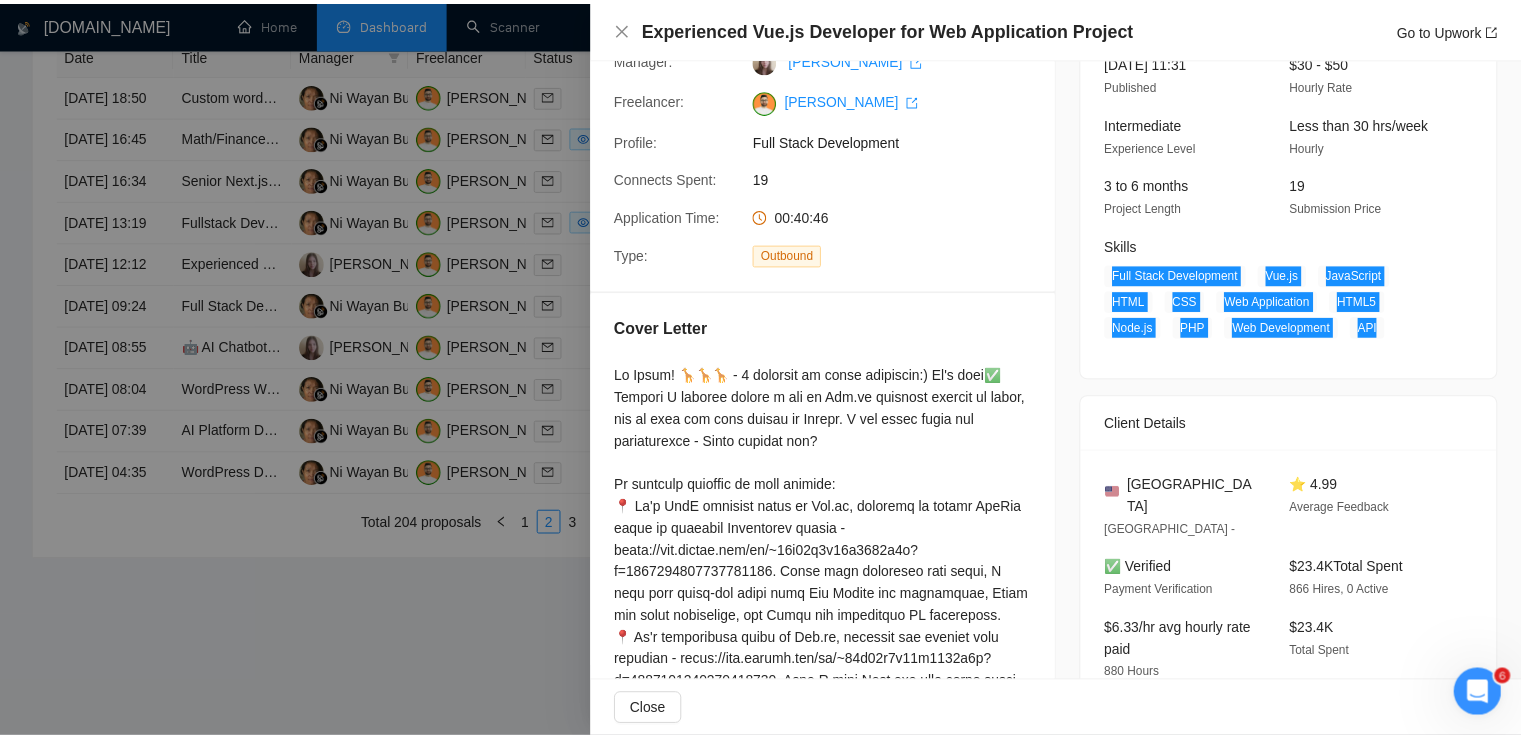 scroll, scrollTop: 0, scrollLeft: 0, axis: both 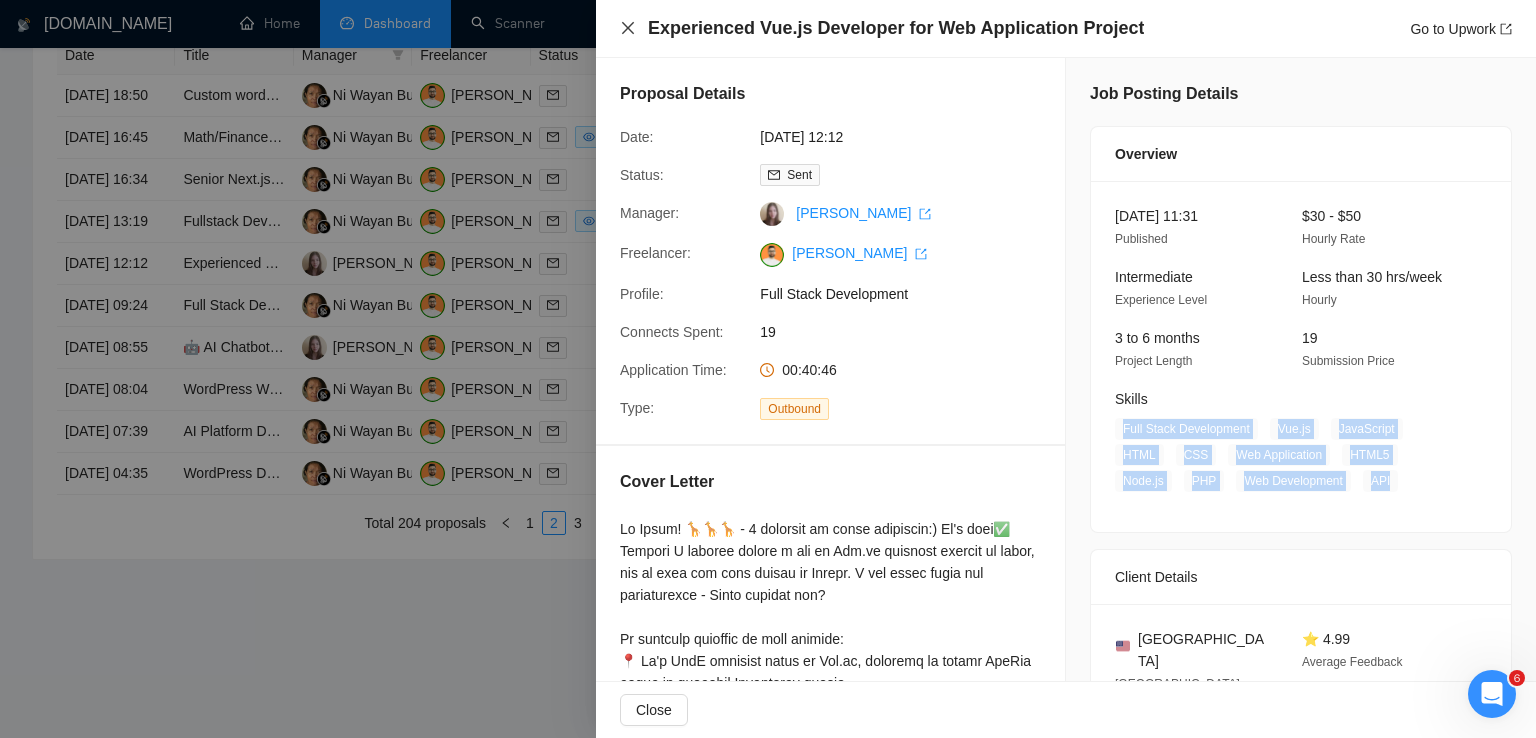 click 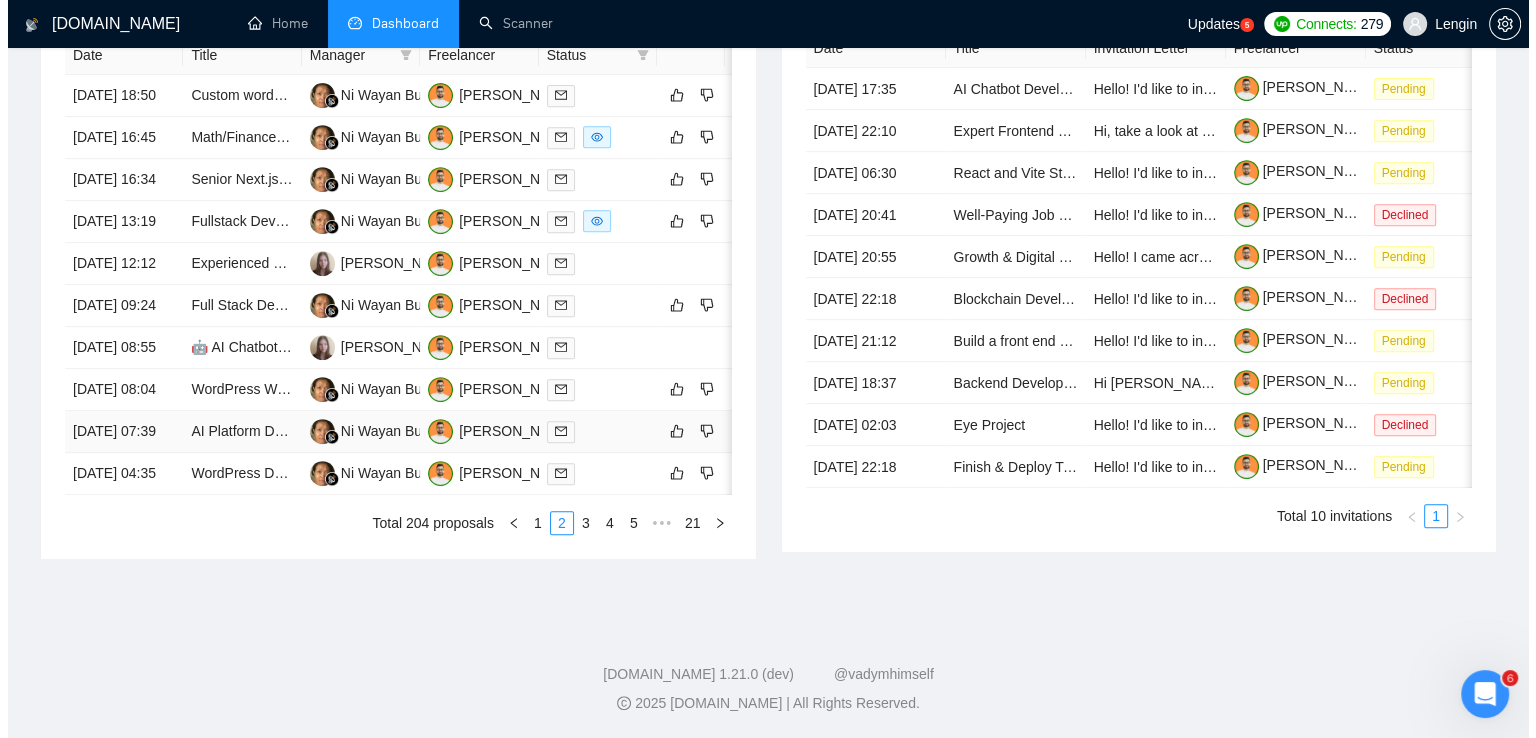 scroll, scrollTop: 932, scrollLeft: 0, axis: vertical 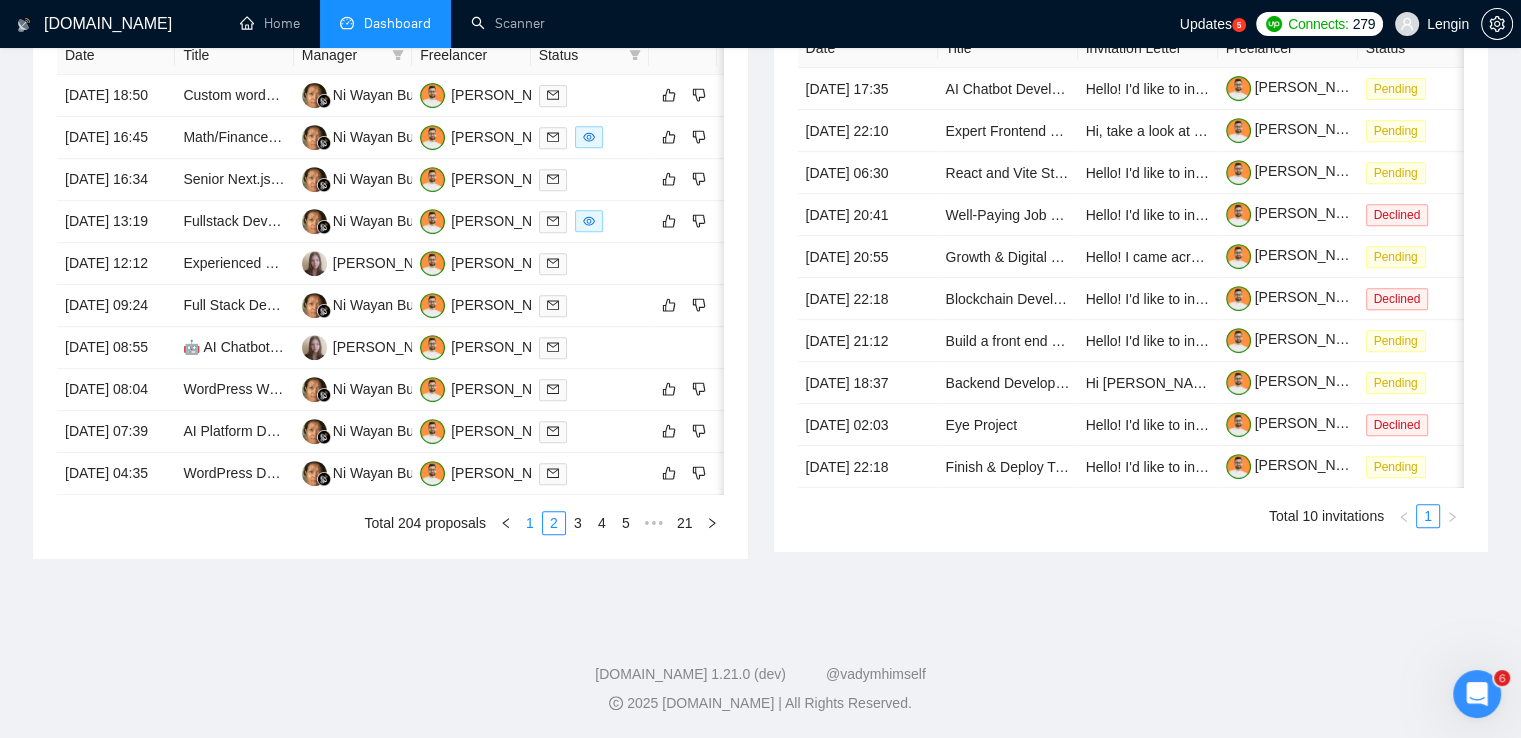 click on "1" at bounding box center (530, 523) 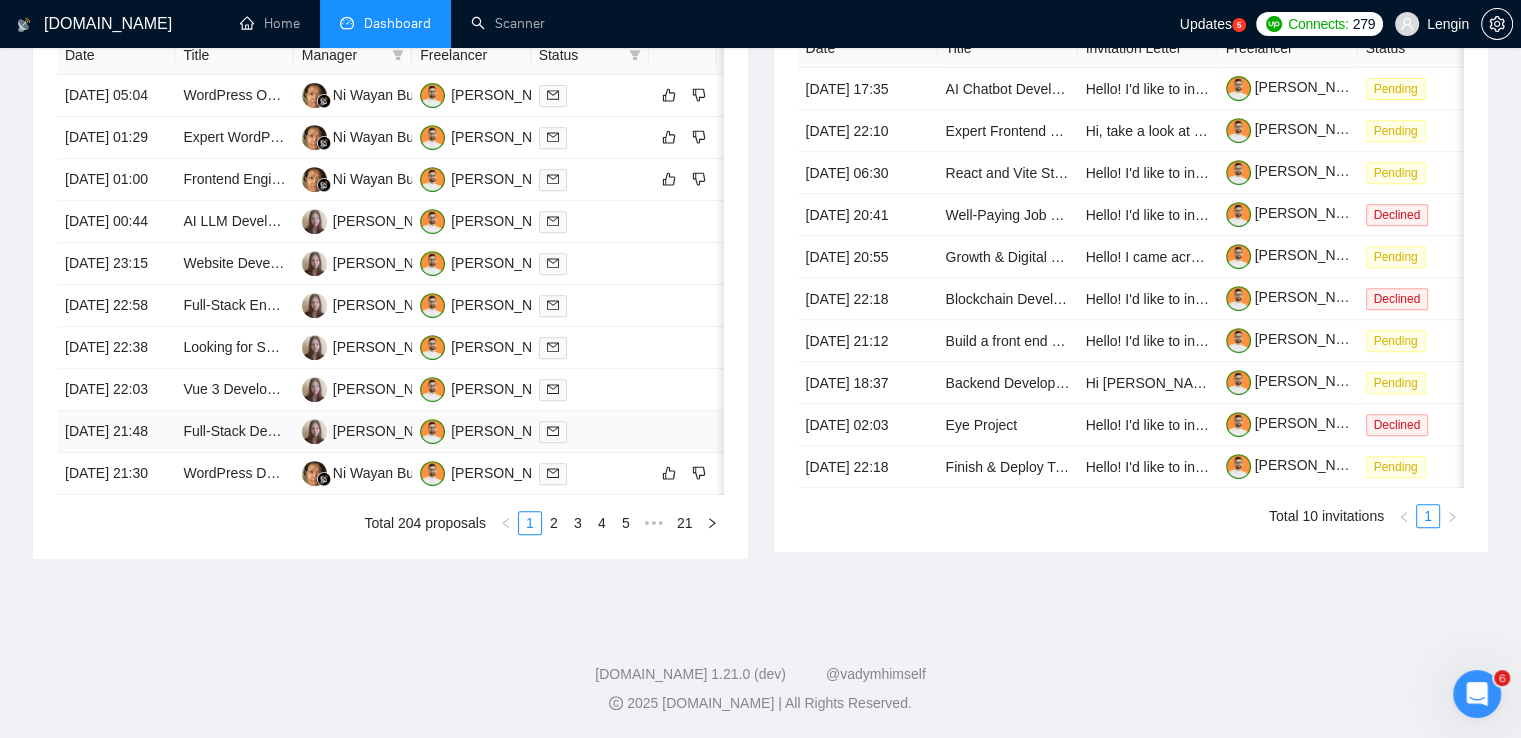 click on "Full-Stack Developer for Task Automation & Scheduling Dashboard" at bounding box center [234, 432] 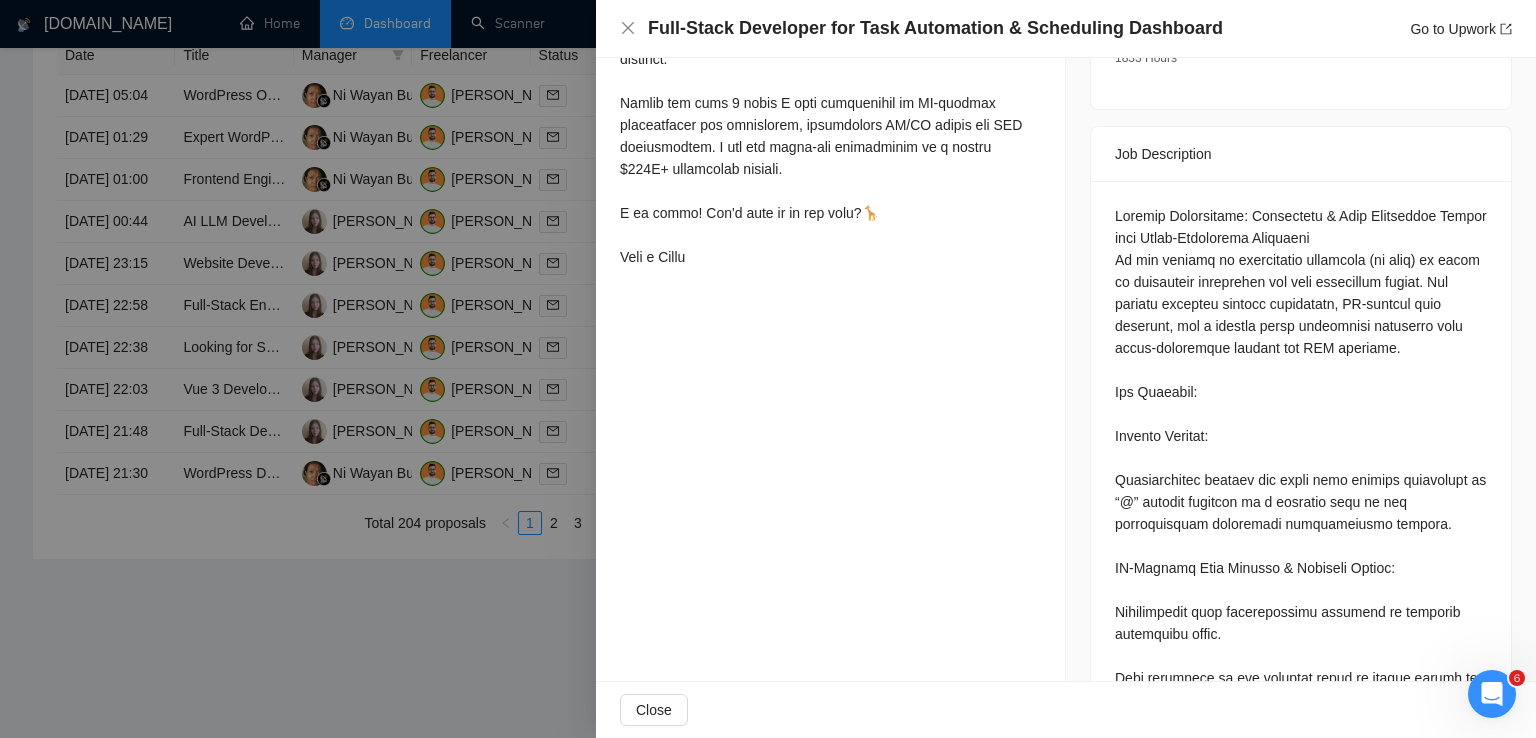 scroll, scrollTop: 848, scrollLeft: 0, axis: vertical 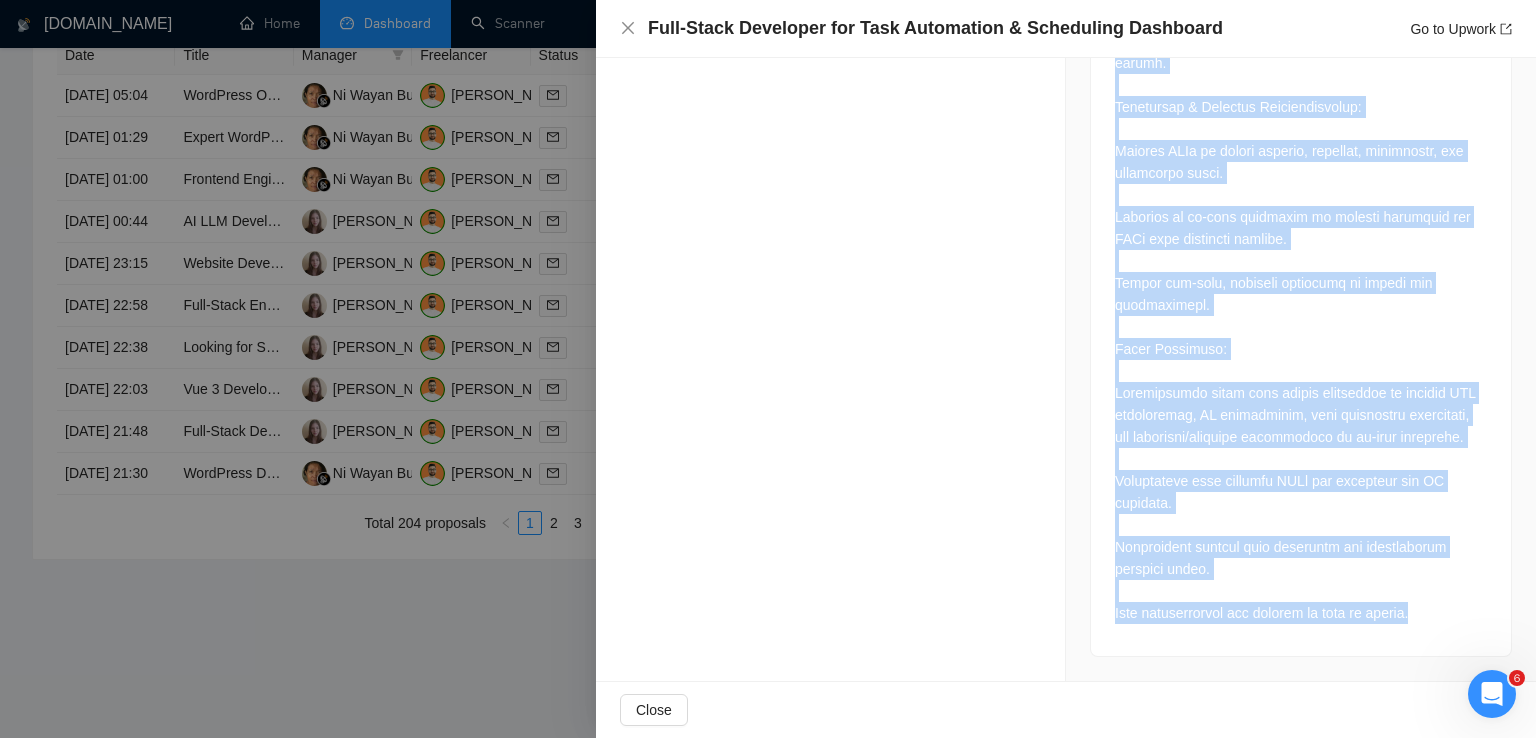 drag, startPoint x: 1108, startPoint y: 169, endPoint x: 1441, endPoint y: 606, distance: 549.4161 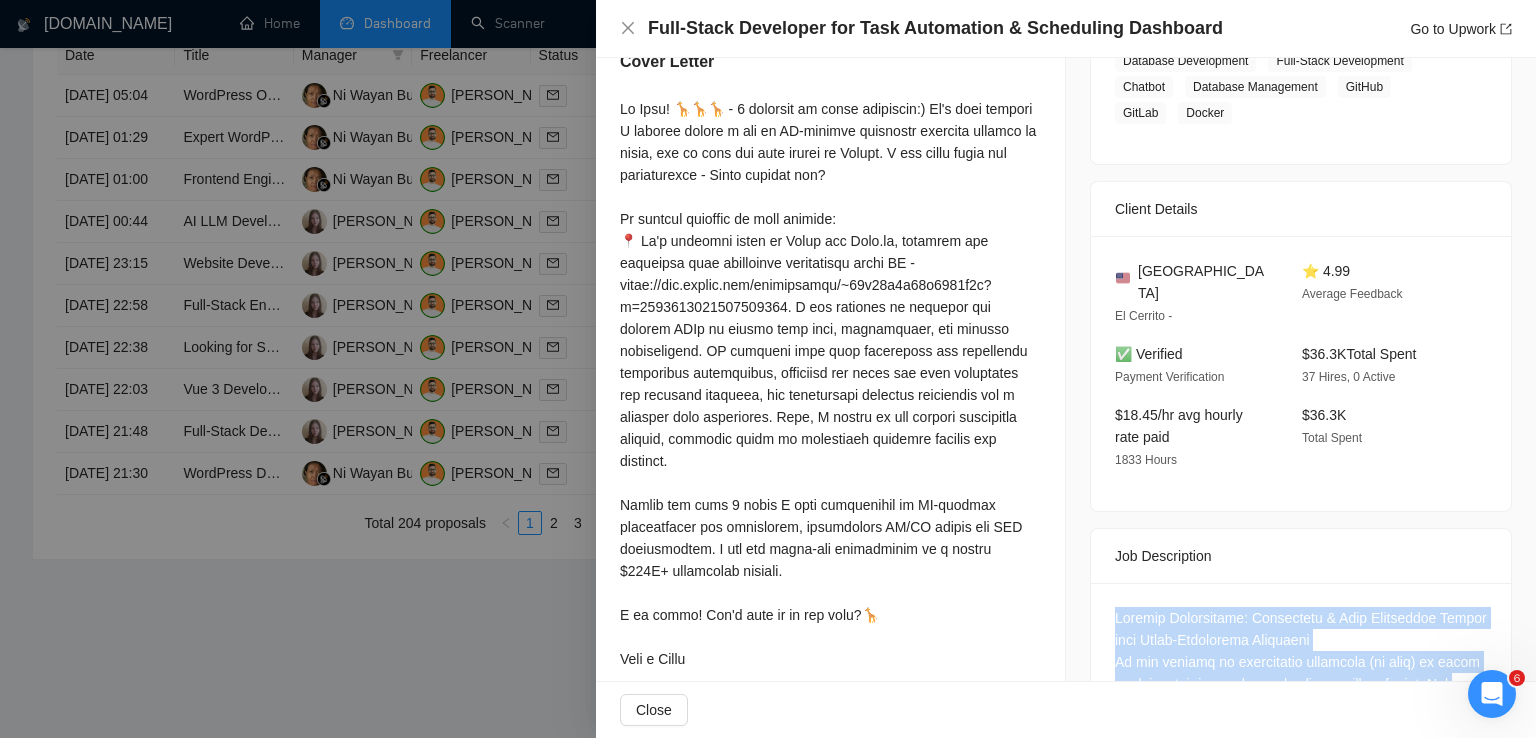 scroll, scrollTop: 420, scrollLeft: 0, axis: vertical 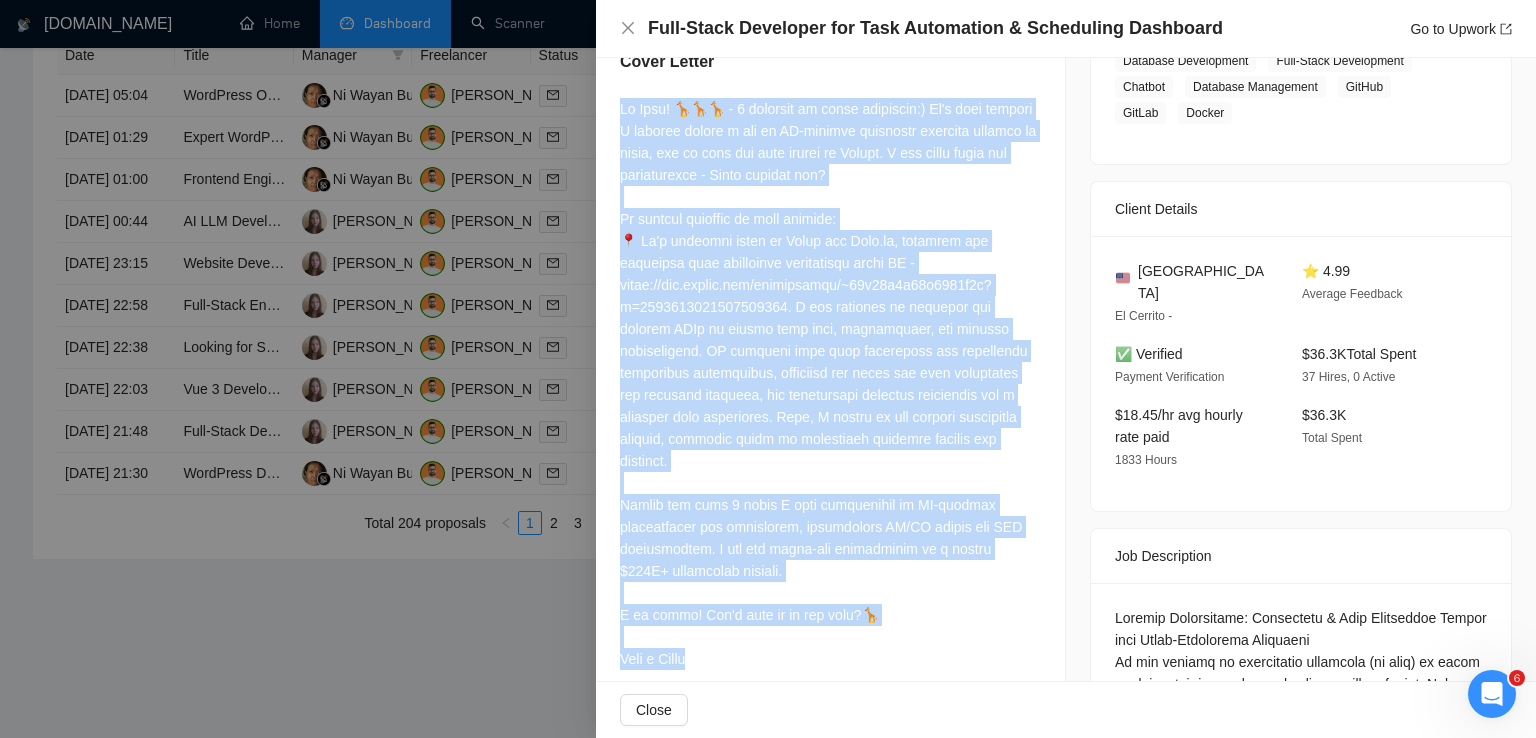 drag, startPoint x: 618, startPoint y: 109, endPoint x: 724, endPoint y: 661, distance: 562.0854 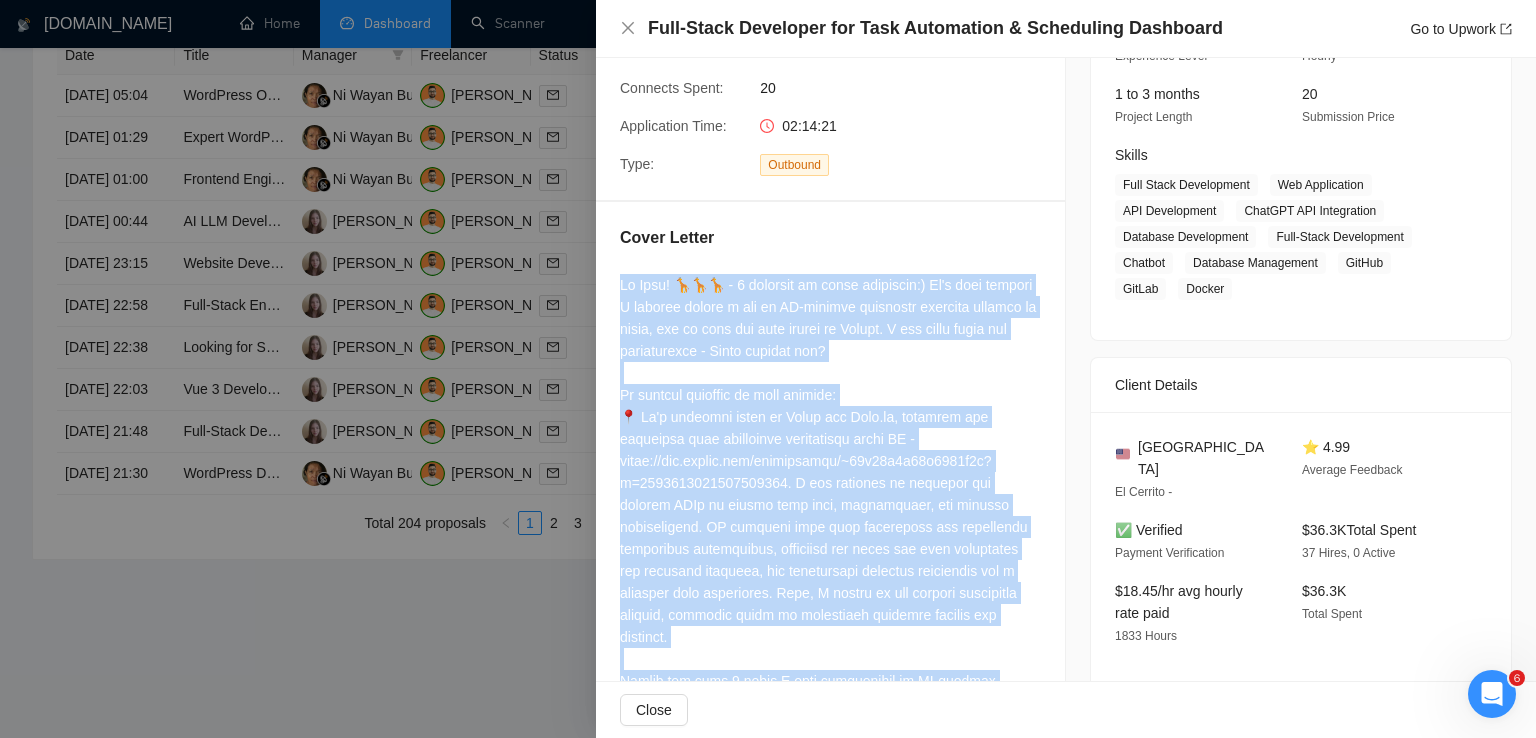 scroll, scrollTop: 242, scrollLeft: 0, axis: vertical 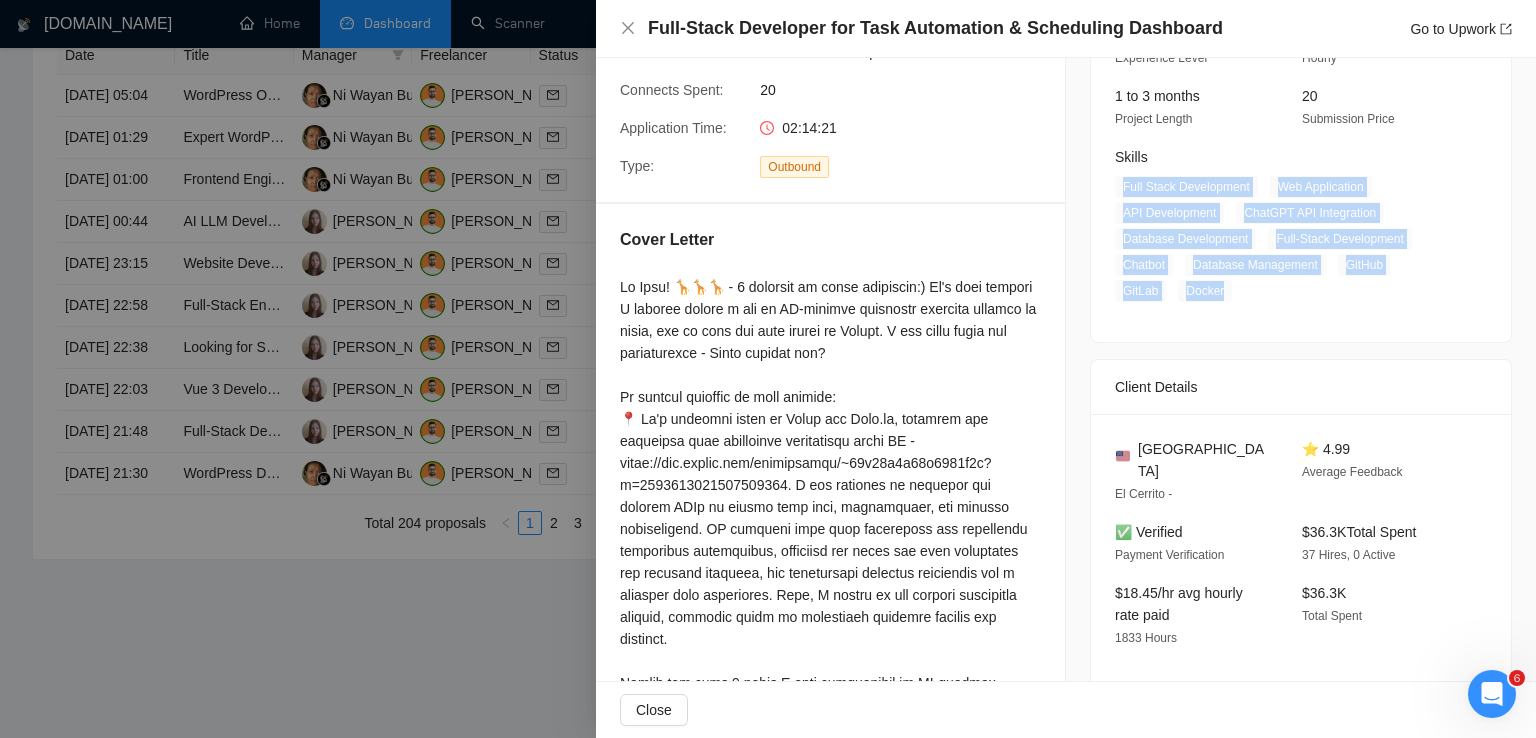 drag, startPoint x: 1220, startPoint y: 292, endPoint x: 1106, endPoint y: 190, distance: 152.97058 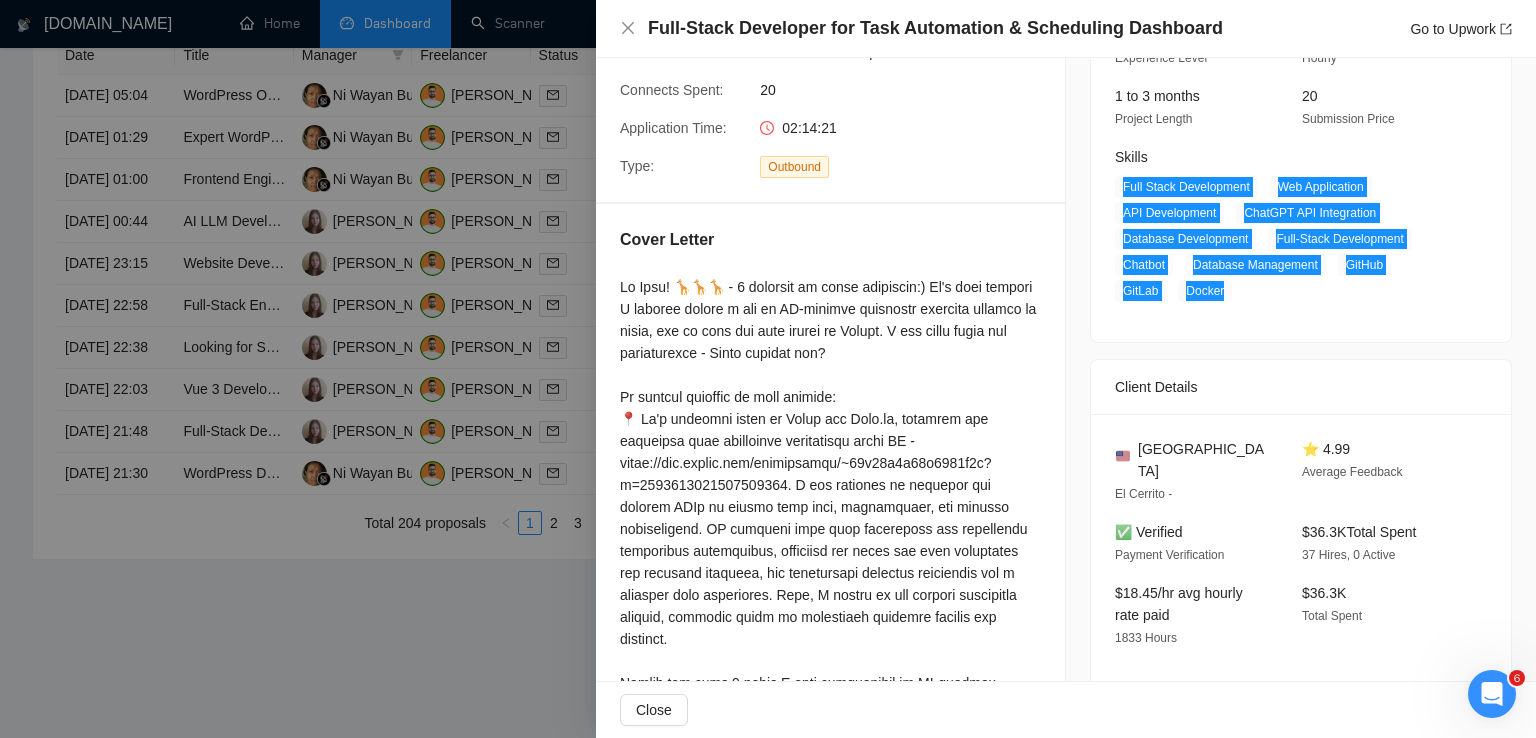 scroll, scrollTop: 0, scrollLeft: 0, axis: both 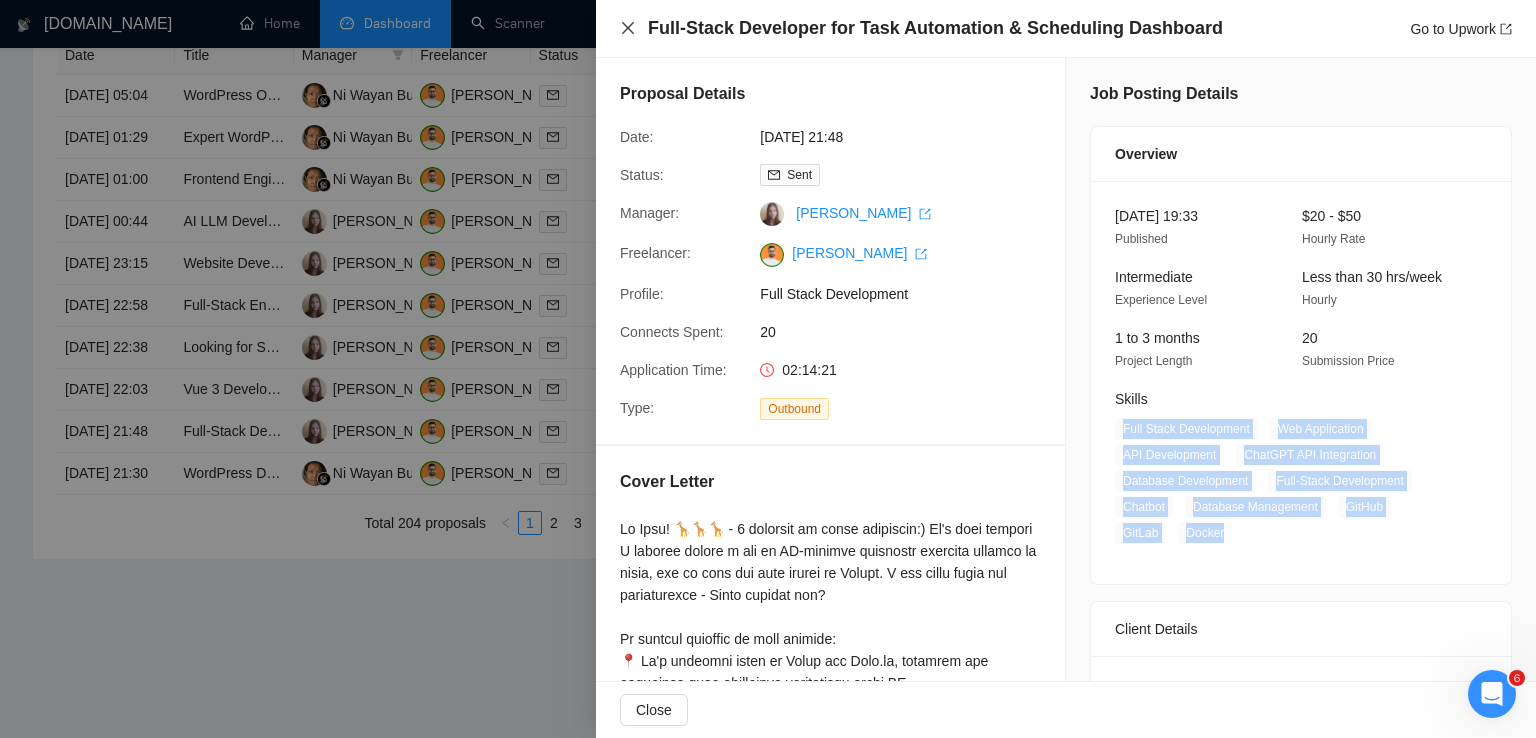 click 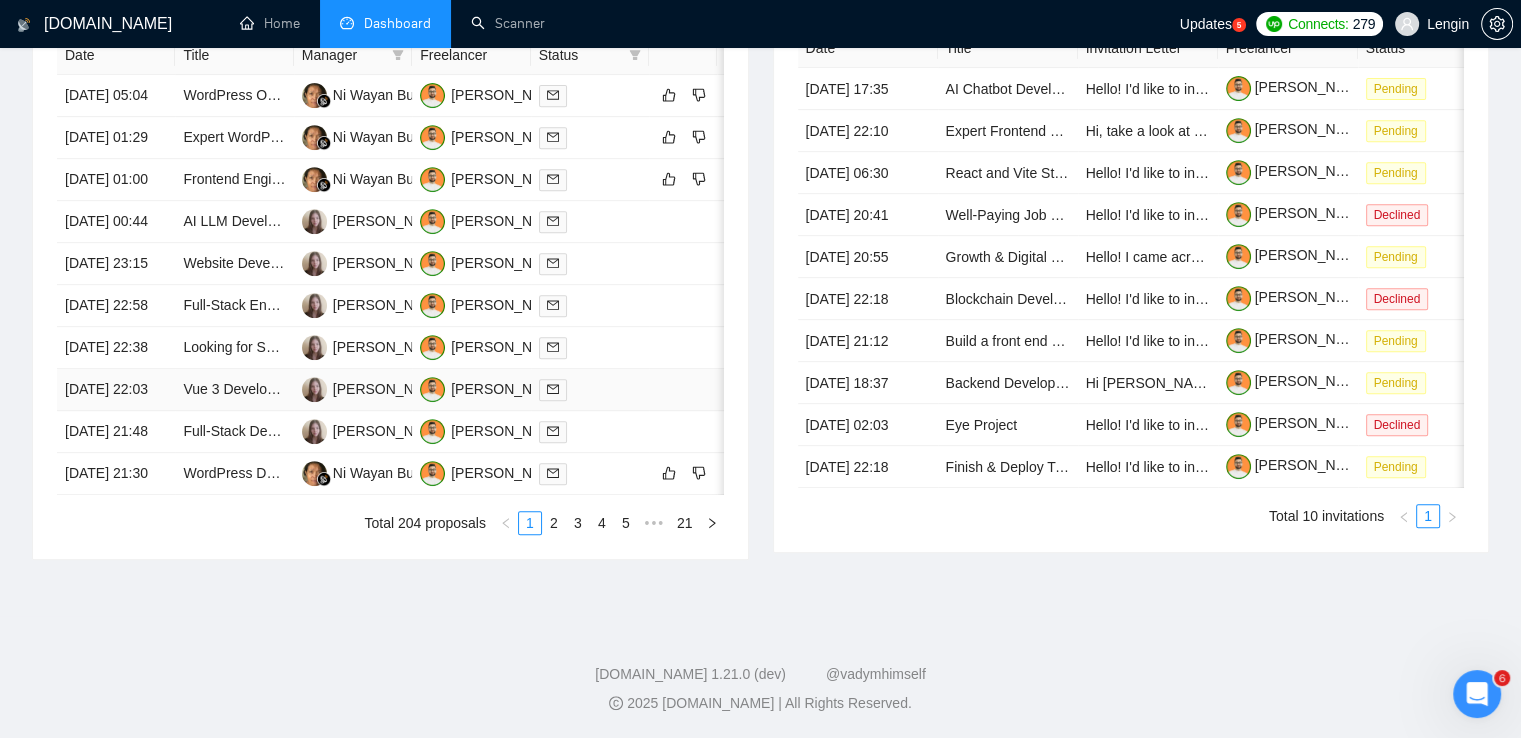 click on "Vue 3 Developer Needed for Interactive Graphic Widget" at bounding box center [234, 390] 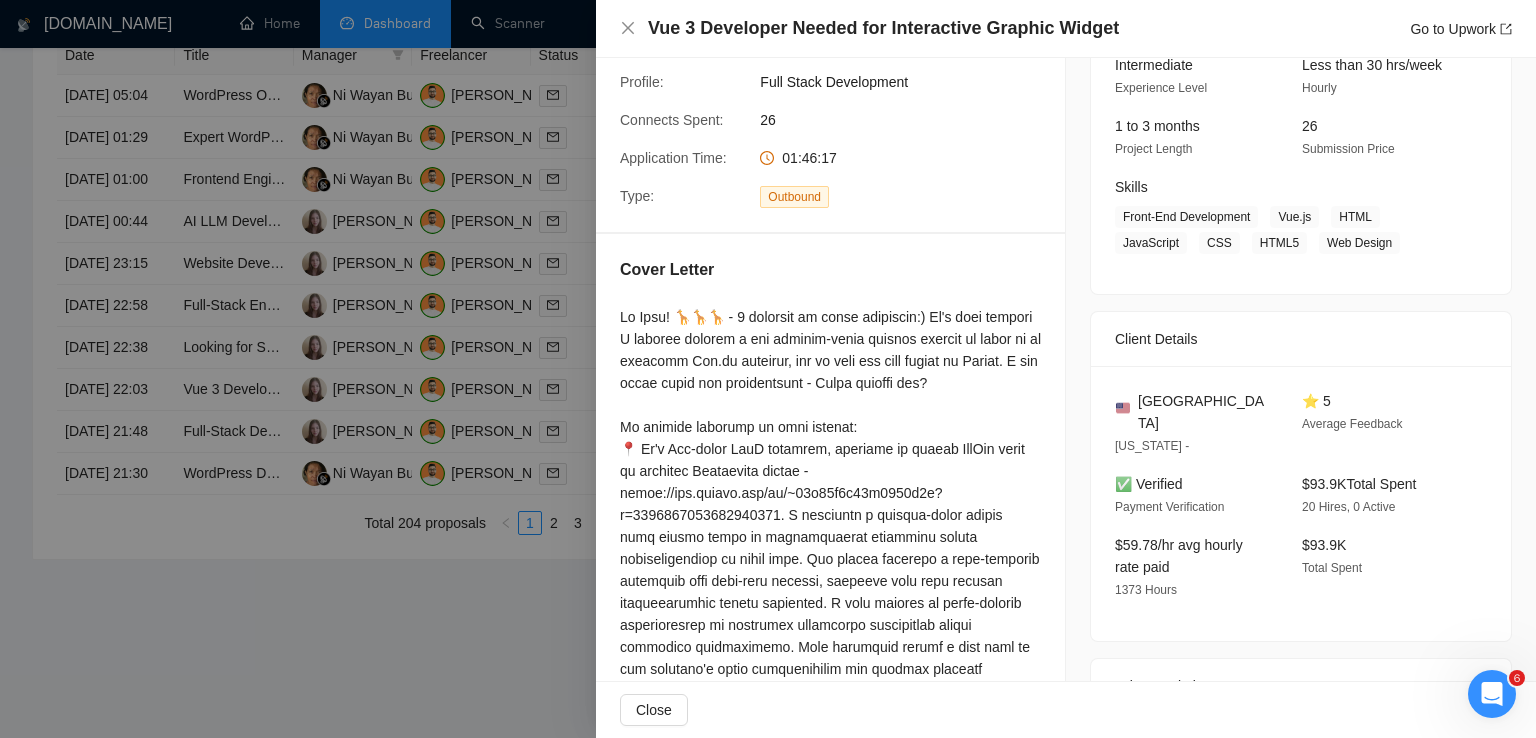 scroll, scrollTop: 332, scrollLeft: 0, axis: vertical 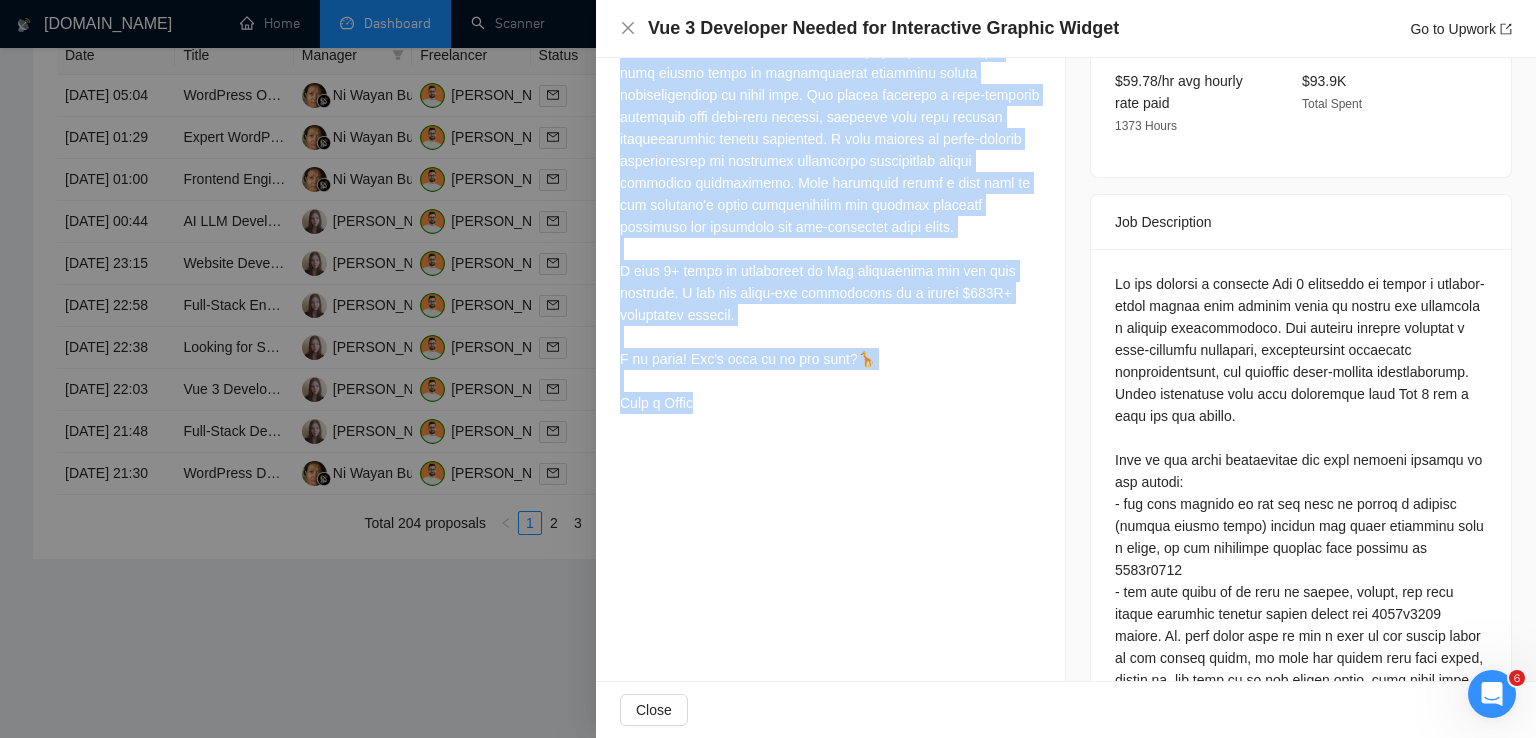 drag, startPoint x: 616, startPoint y: 193, endPoint x: 724, endPoint y: 405, distance: 237.92436 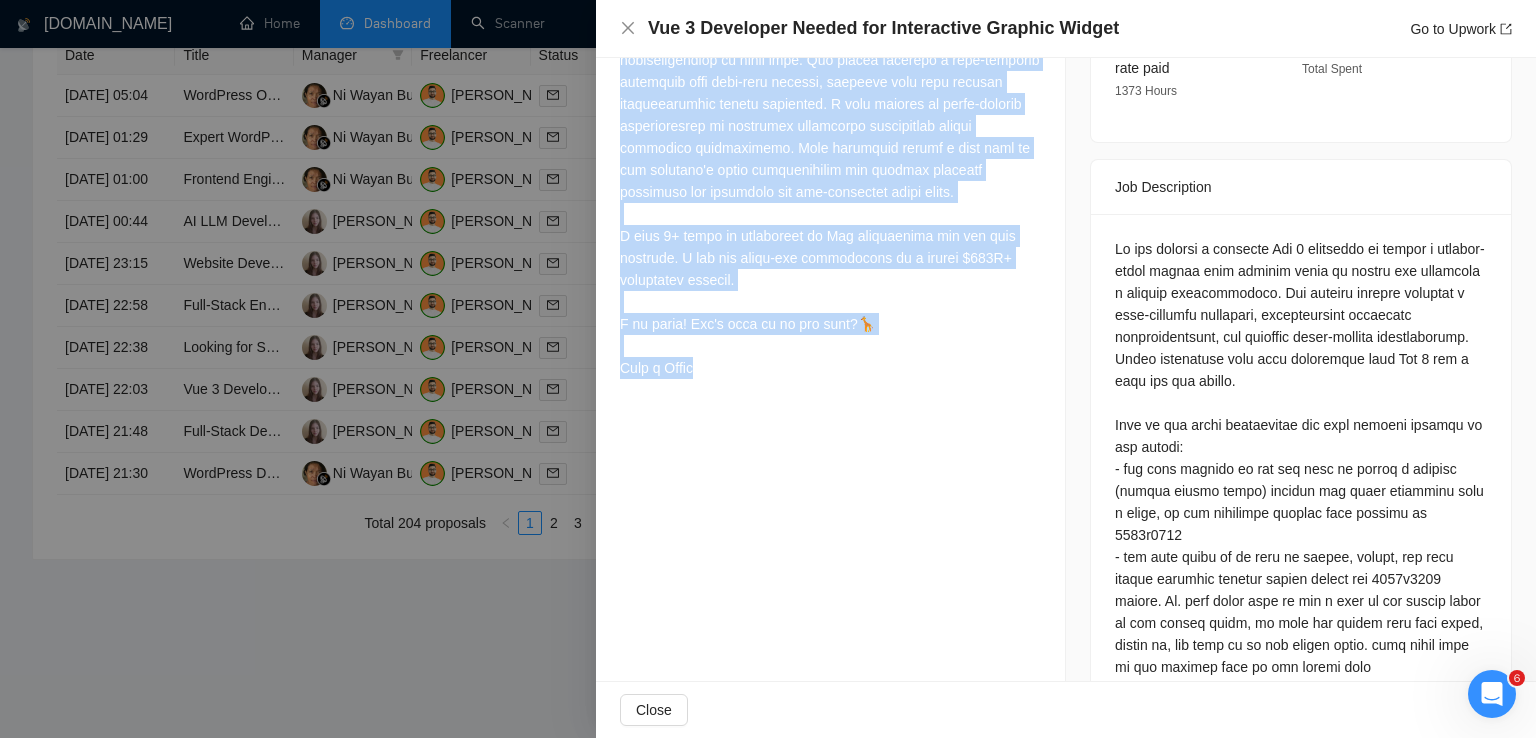 scroll, scrollTop: 712, scrollLeft: 0, axis: vertical 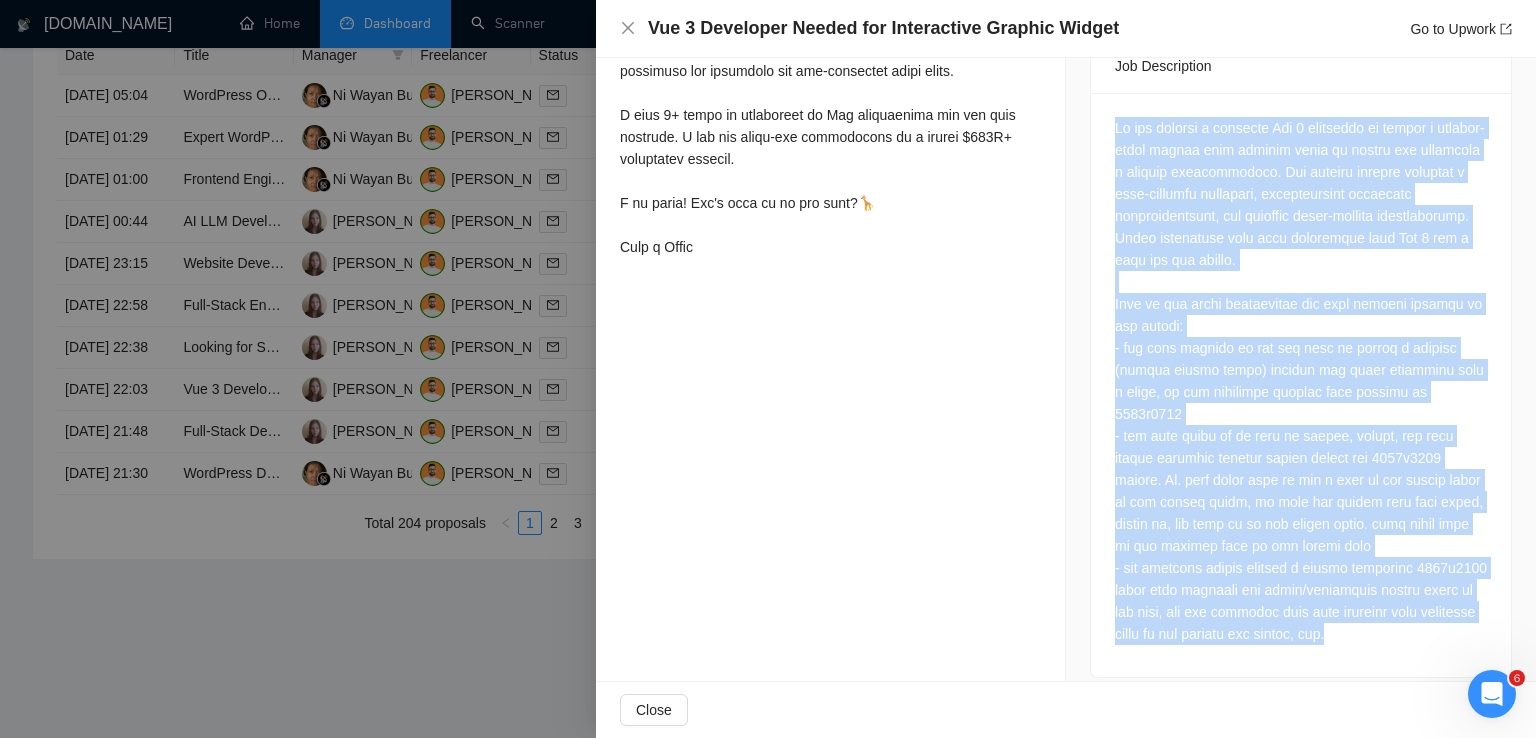 drag, startPoint x: 1109, startPoint y: 227, endPoint x: 1177, endPoint y: 622, distance: 400.81042 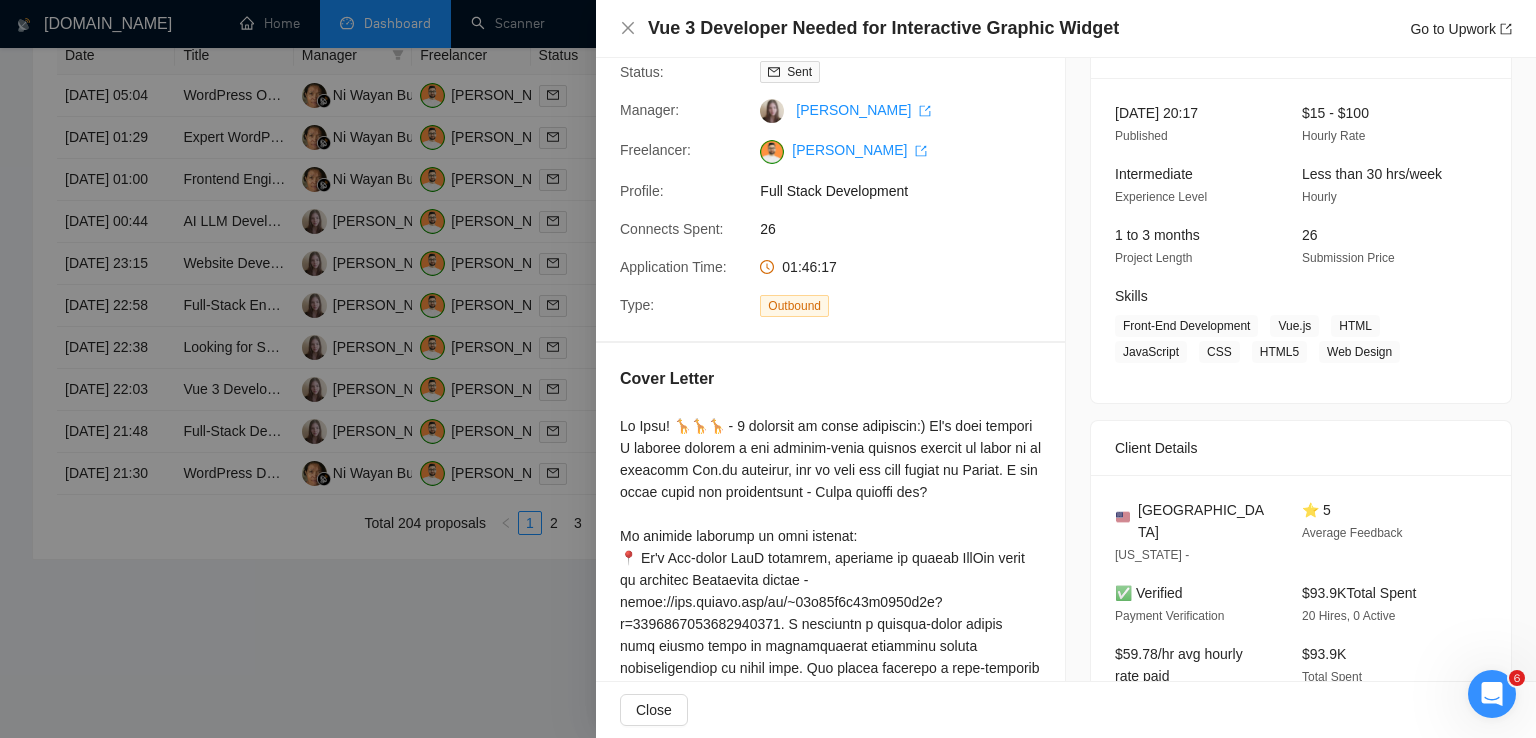 scroll, scrollTop: 96, scrollLeft: 0, axis: vertical 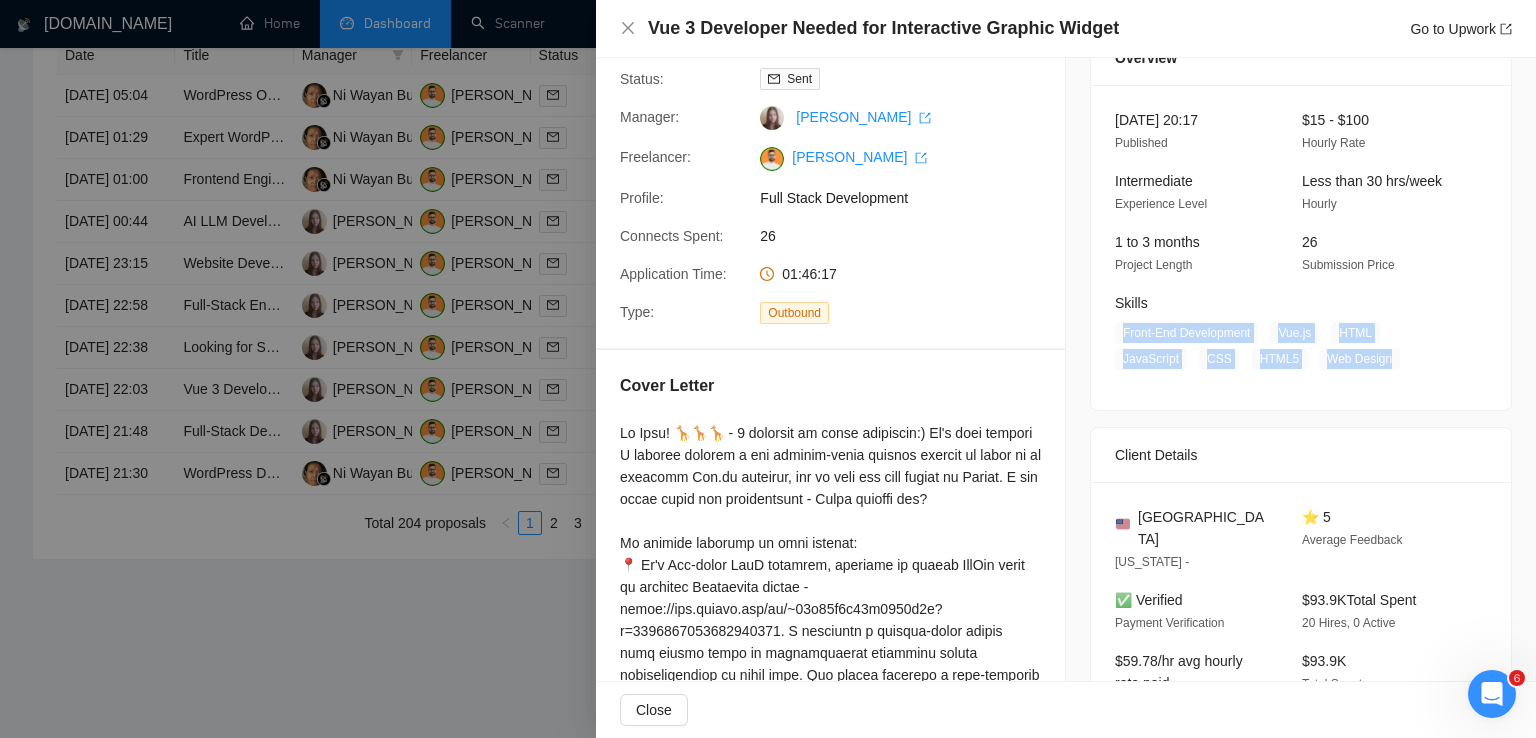 drag, startPoint x: 1377, startPoint y: 365, endPoint x: 1117, endPoint y: 331, distance: 262.21365 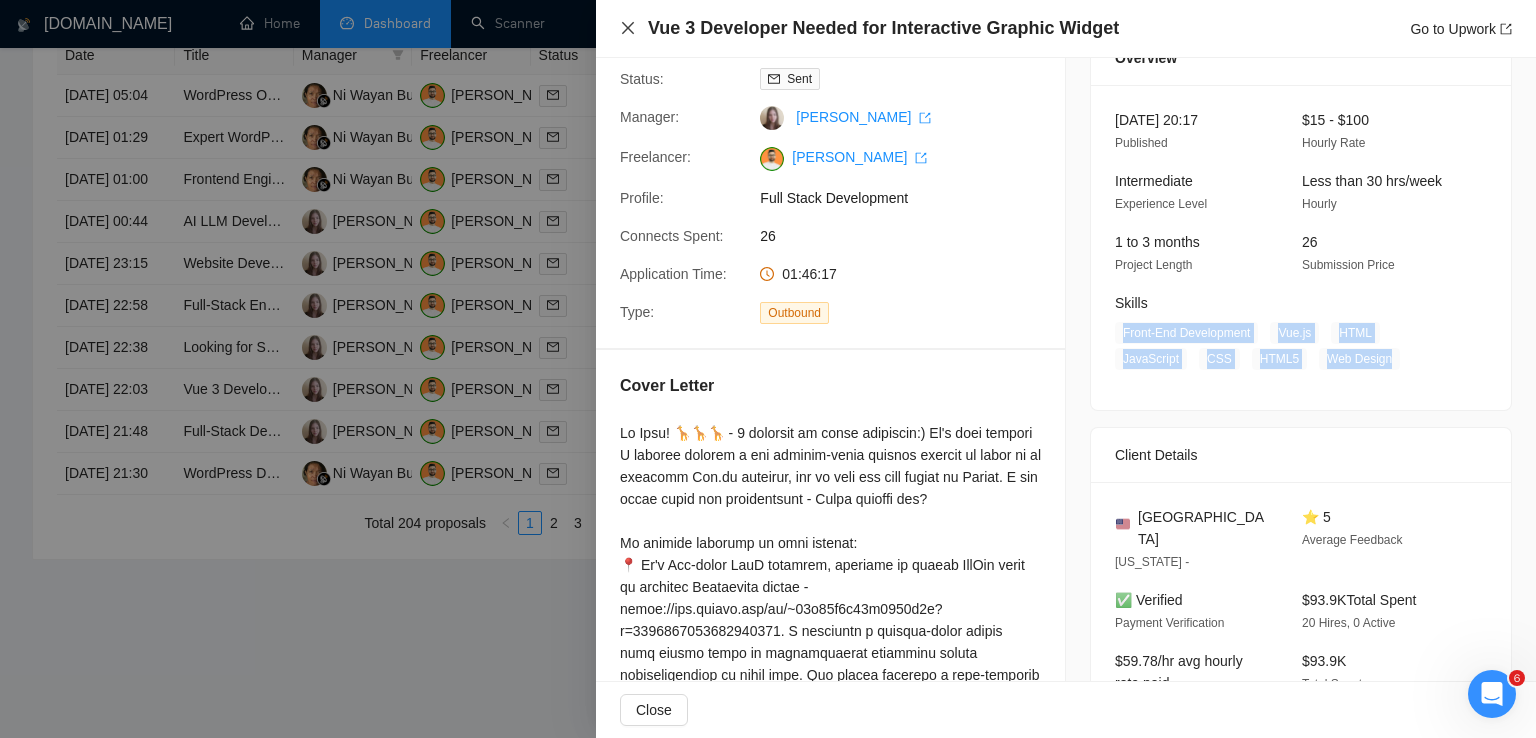 click 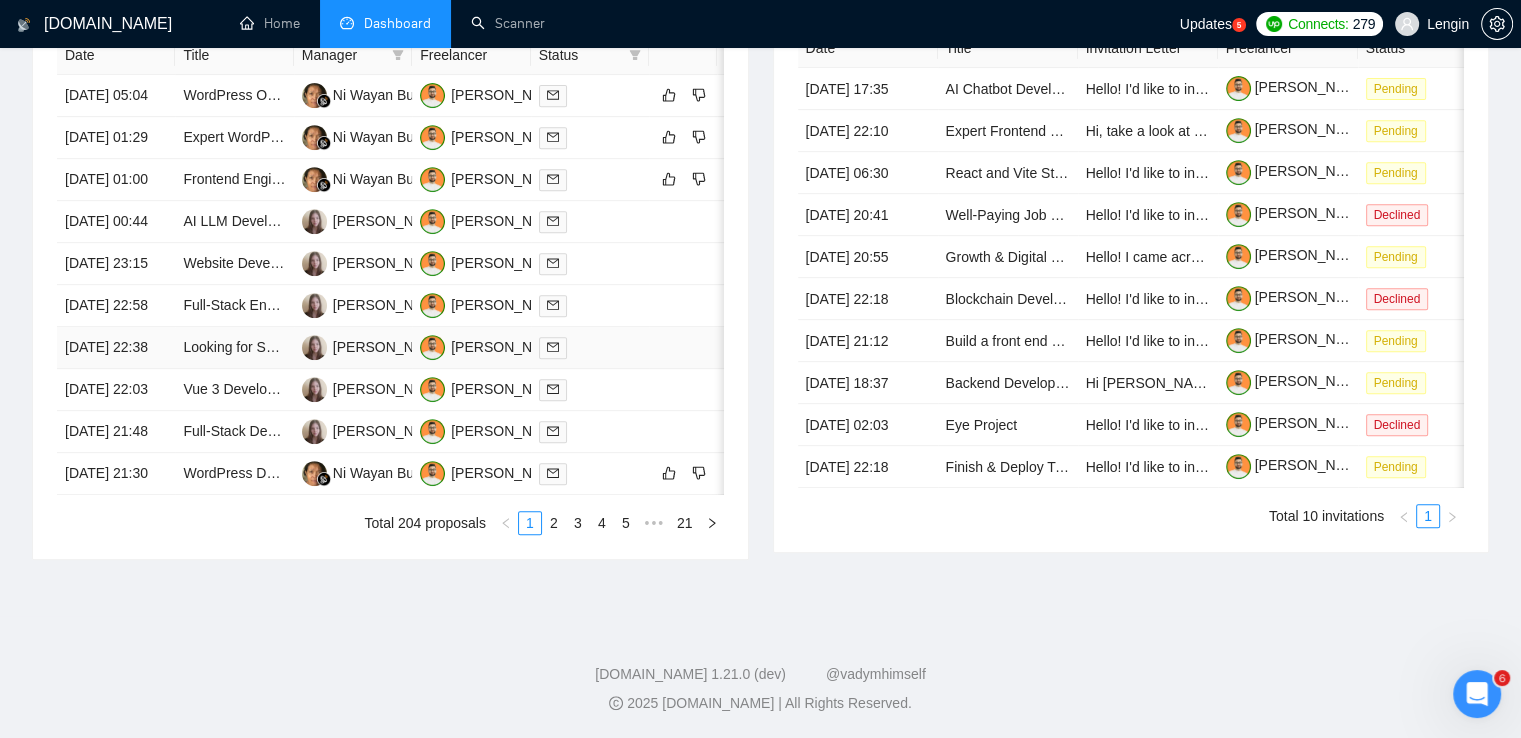click on "Looking for Senior React Developer" at bounding box center [234, 348] 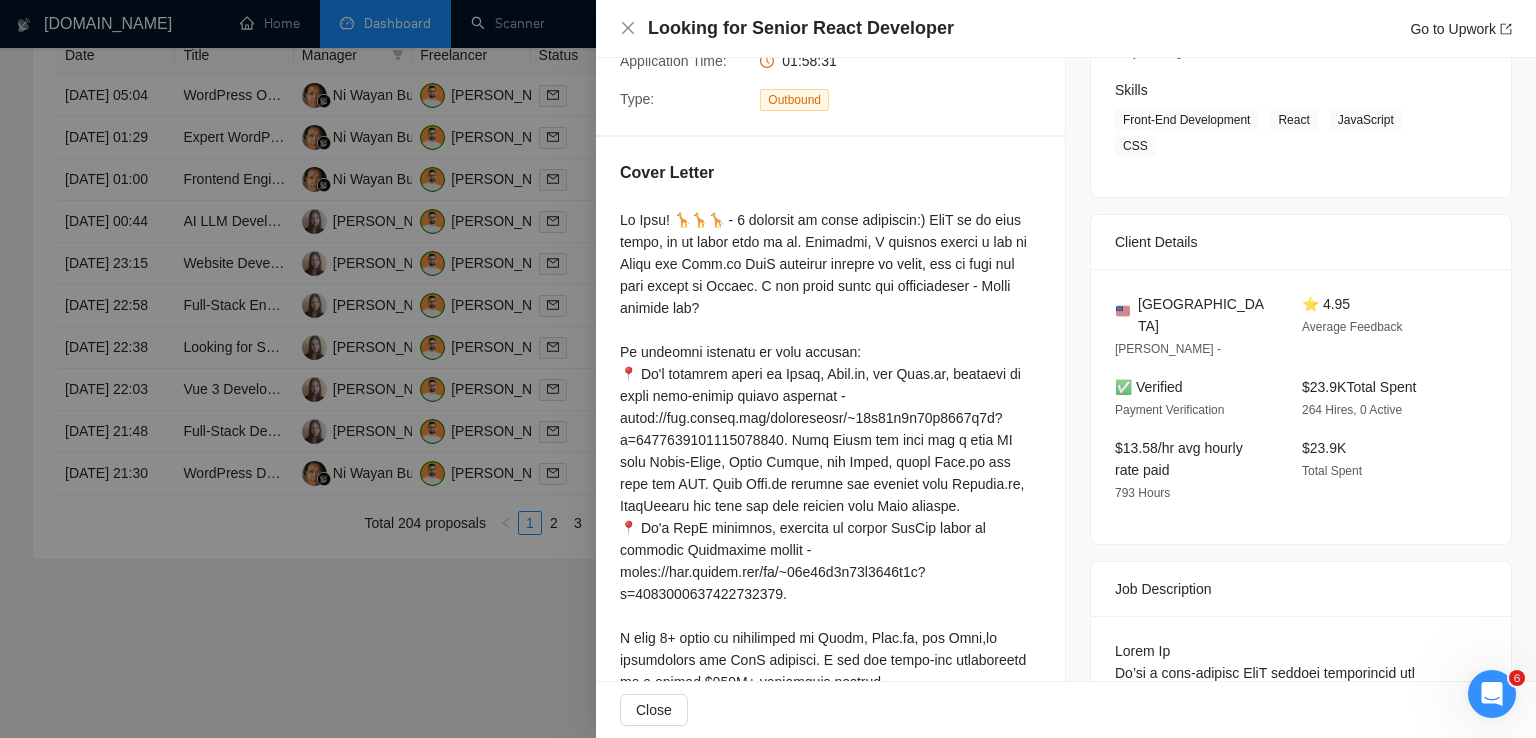 scroll, scrollTop: 317, scrollLeft: 0, axis: vertical 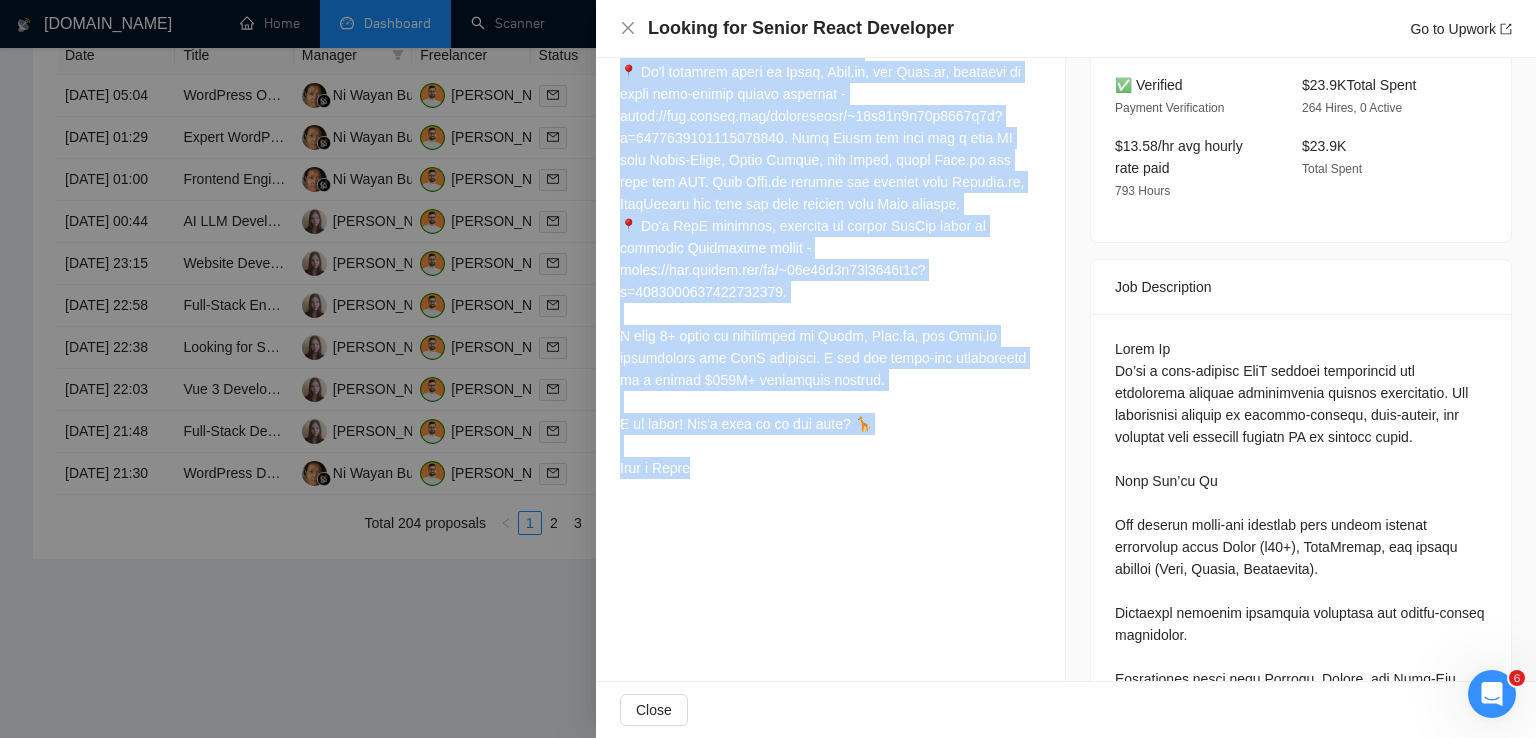 drag, startPoint x: 620, startPoint y: 216, endPoint x: 708, endPoint y: 470, distance: 268.8122 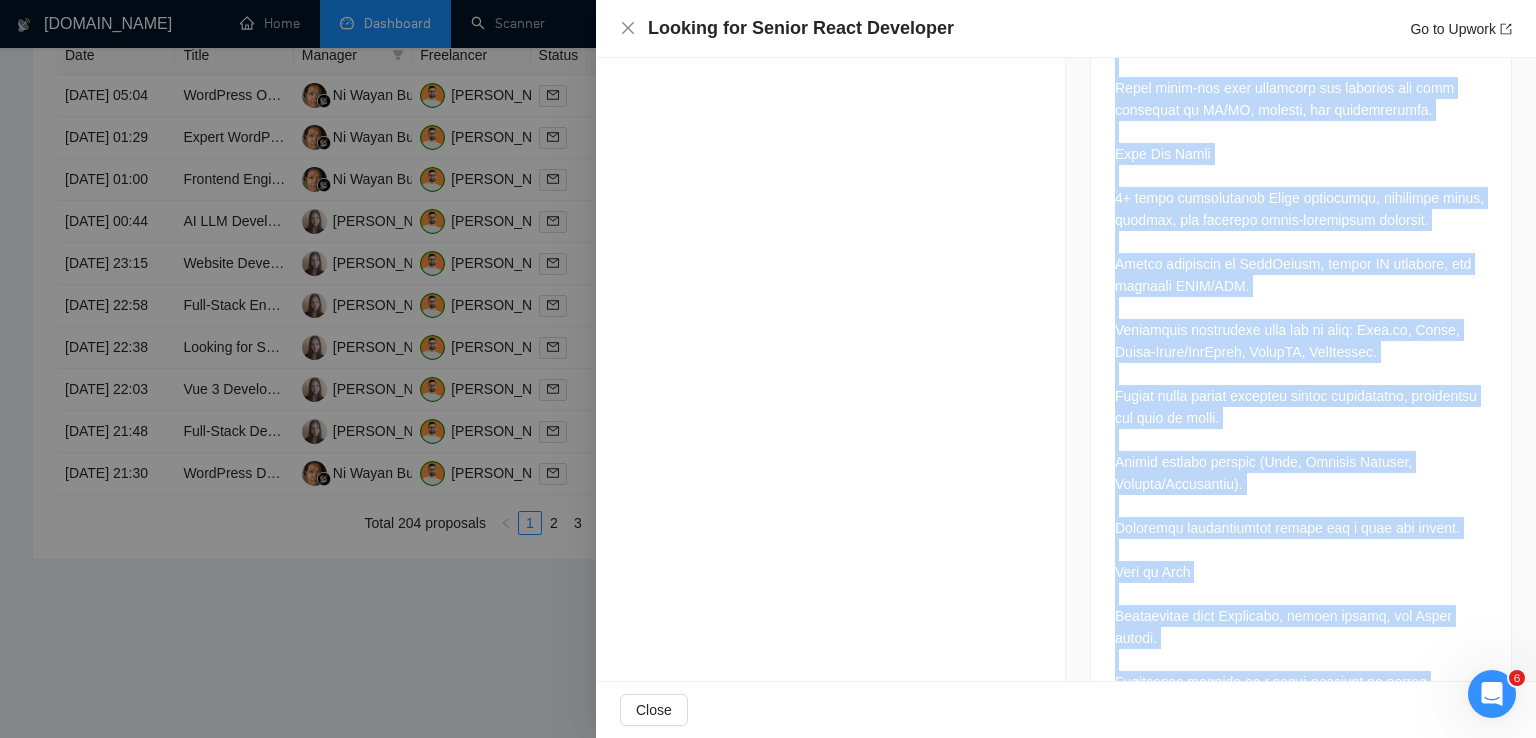 scroll, scrollTop: 1510, scrollLeft: 0, axis: vertical 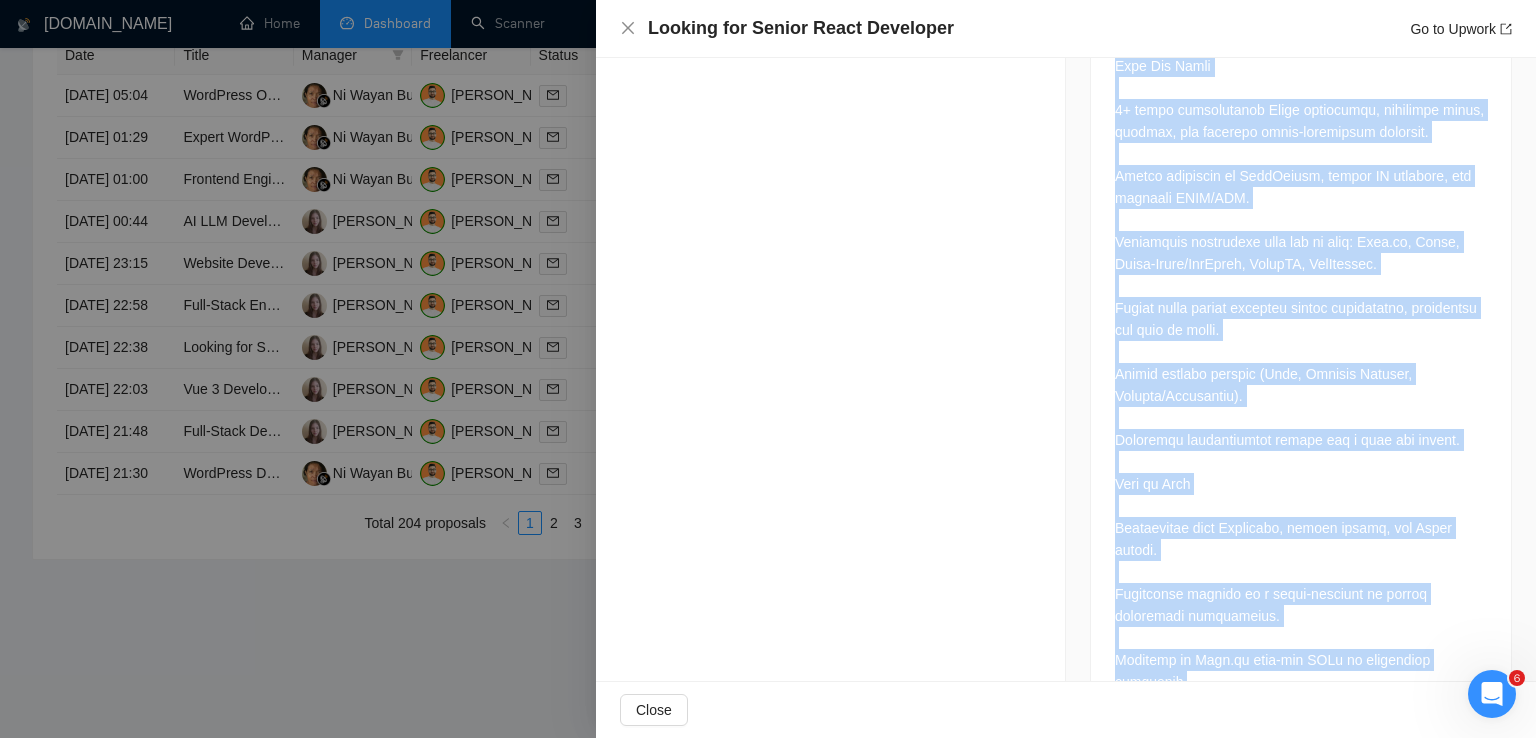 drag, startPoint x: 1102, startPoint y: 304, endPoint x: 1486, endPoint y: 621, distance: 497.94077 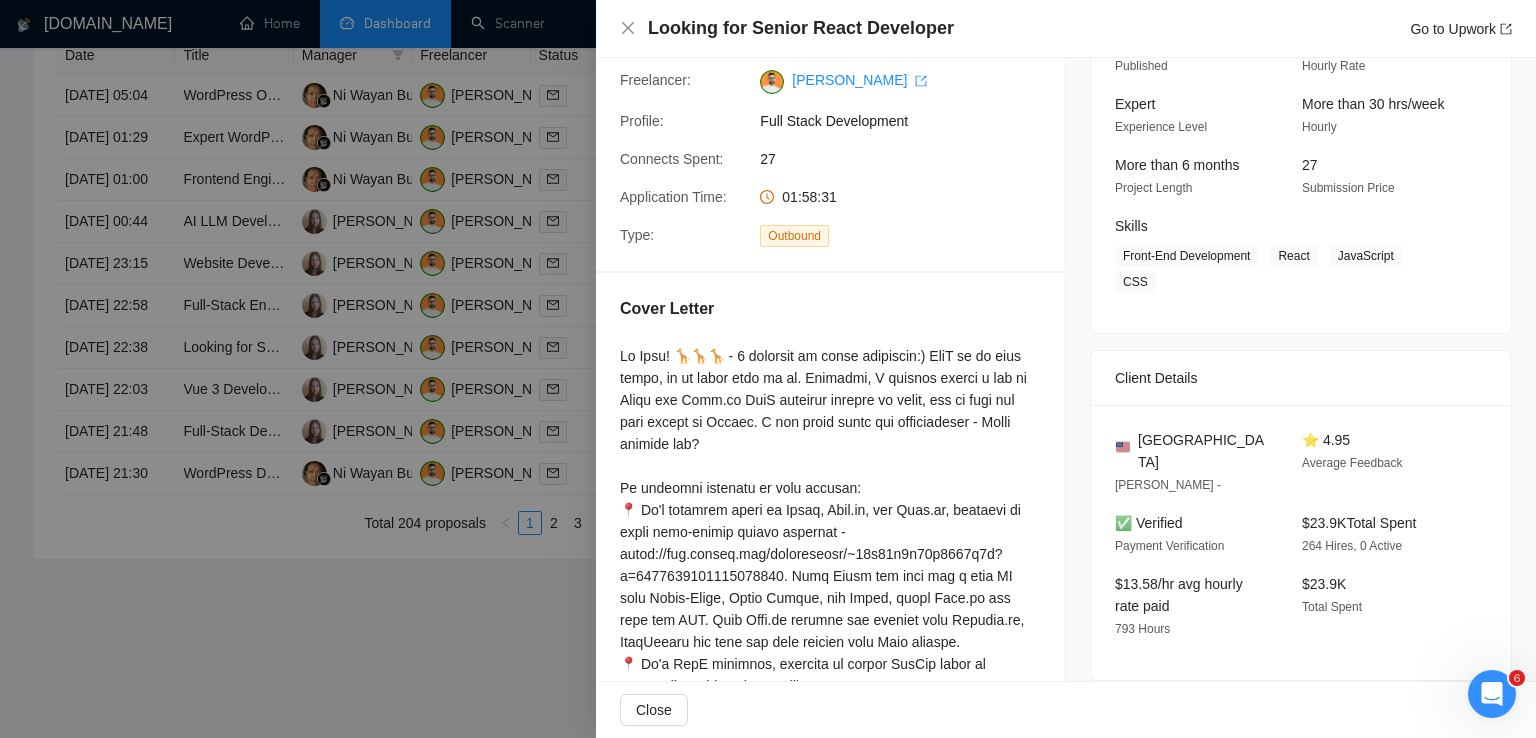 scroll, scrollTop: 320, scrollLeft: 0, axis: vertical 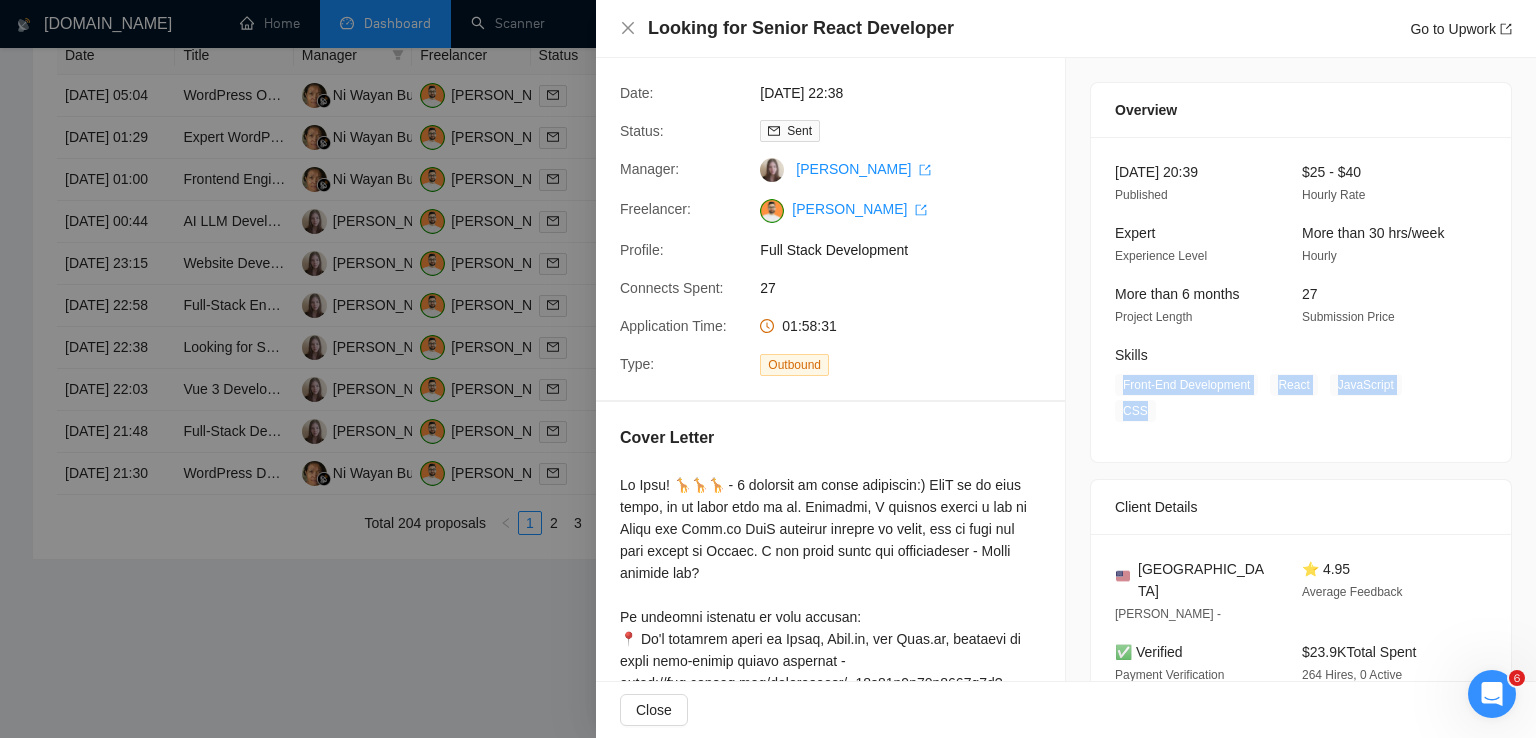 drag, startPoint x: 1433, startPoint y: 385, endPoint x: 1111, endPoint y: 381, distance: 322.02484 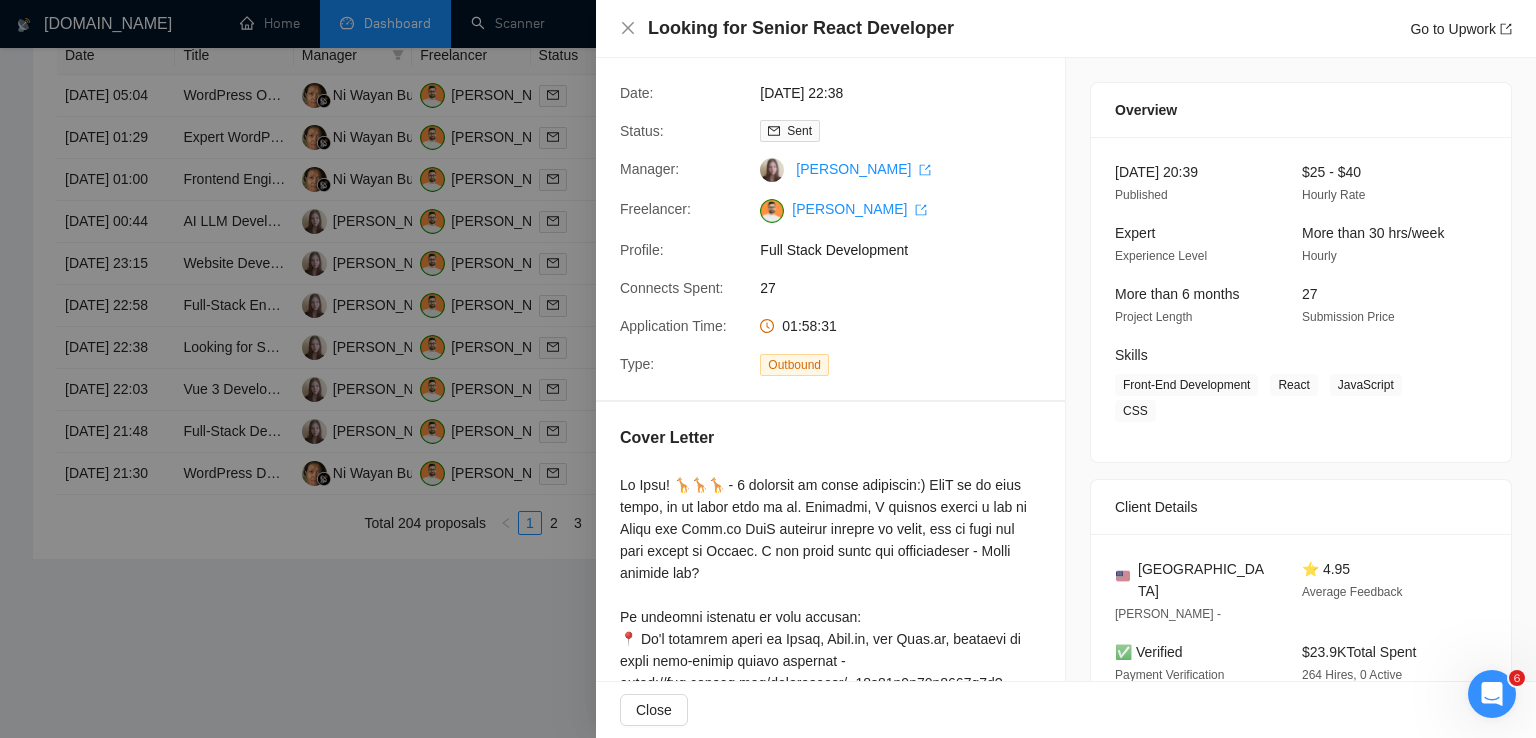 click on "Looking for Senior React Developer Go to Upwork" at bounding box center [1066, 28] 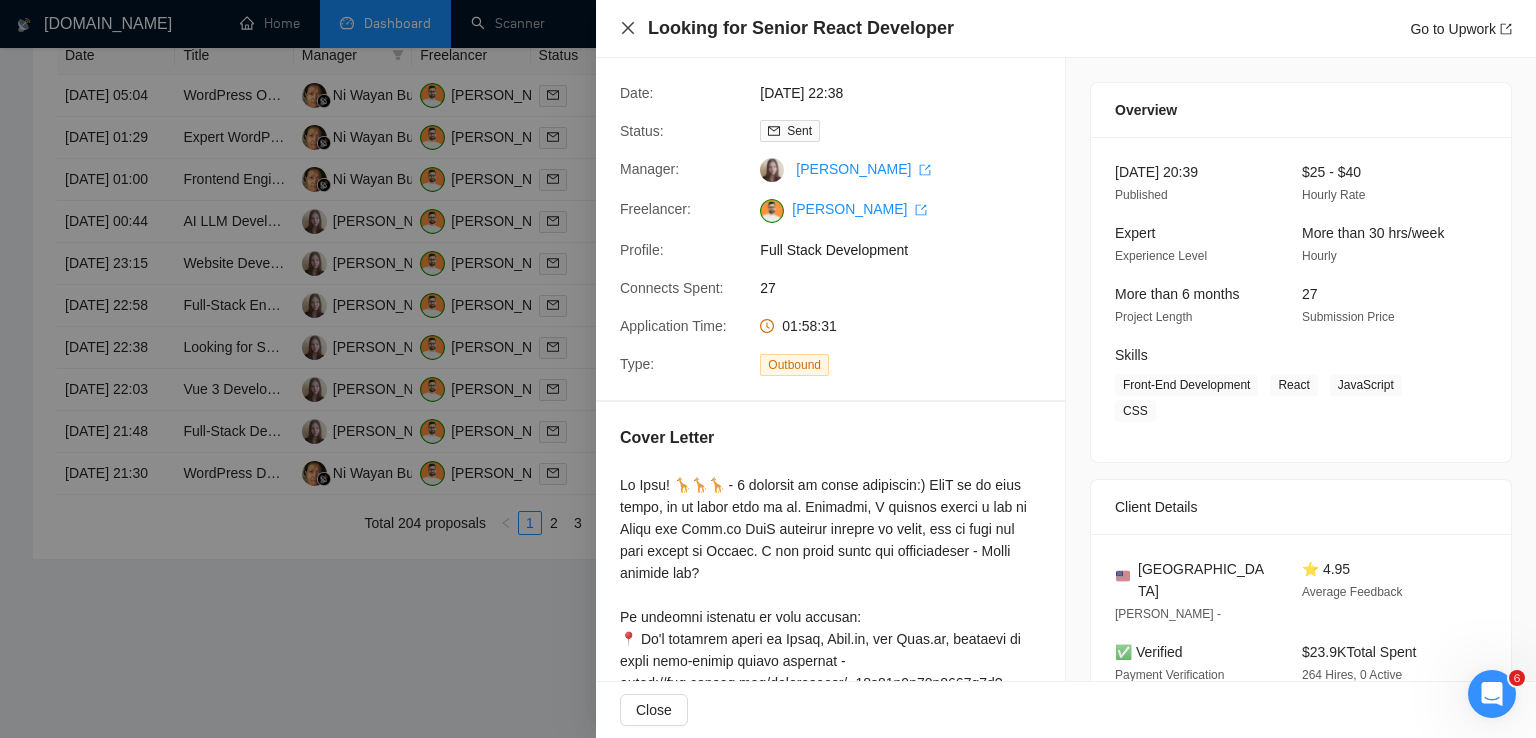 click 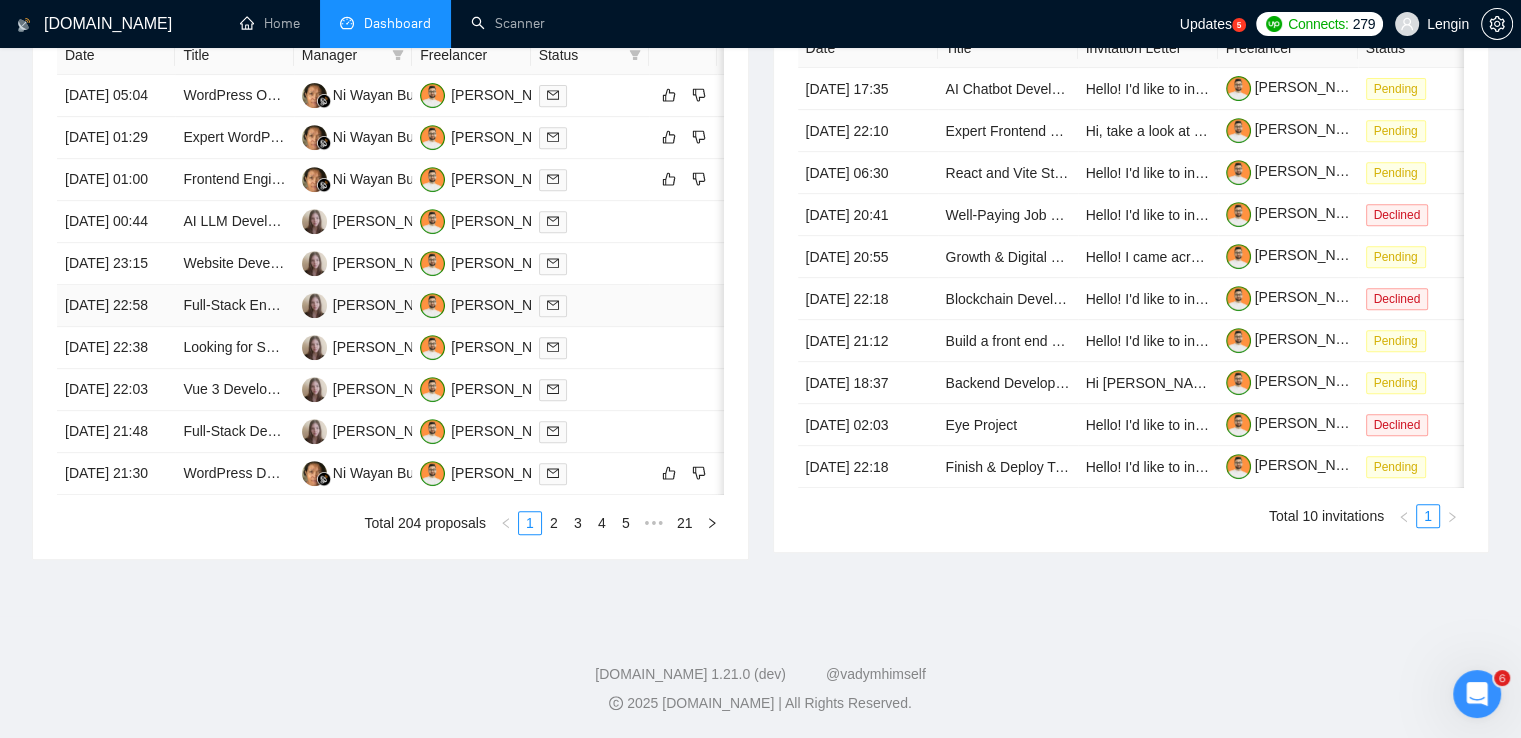 click on "Full-Stack Engineer - Help us build the future of Navia!" at bounding box center [234, 306] 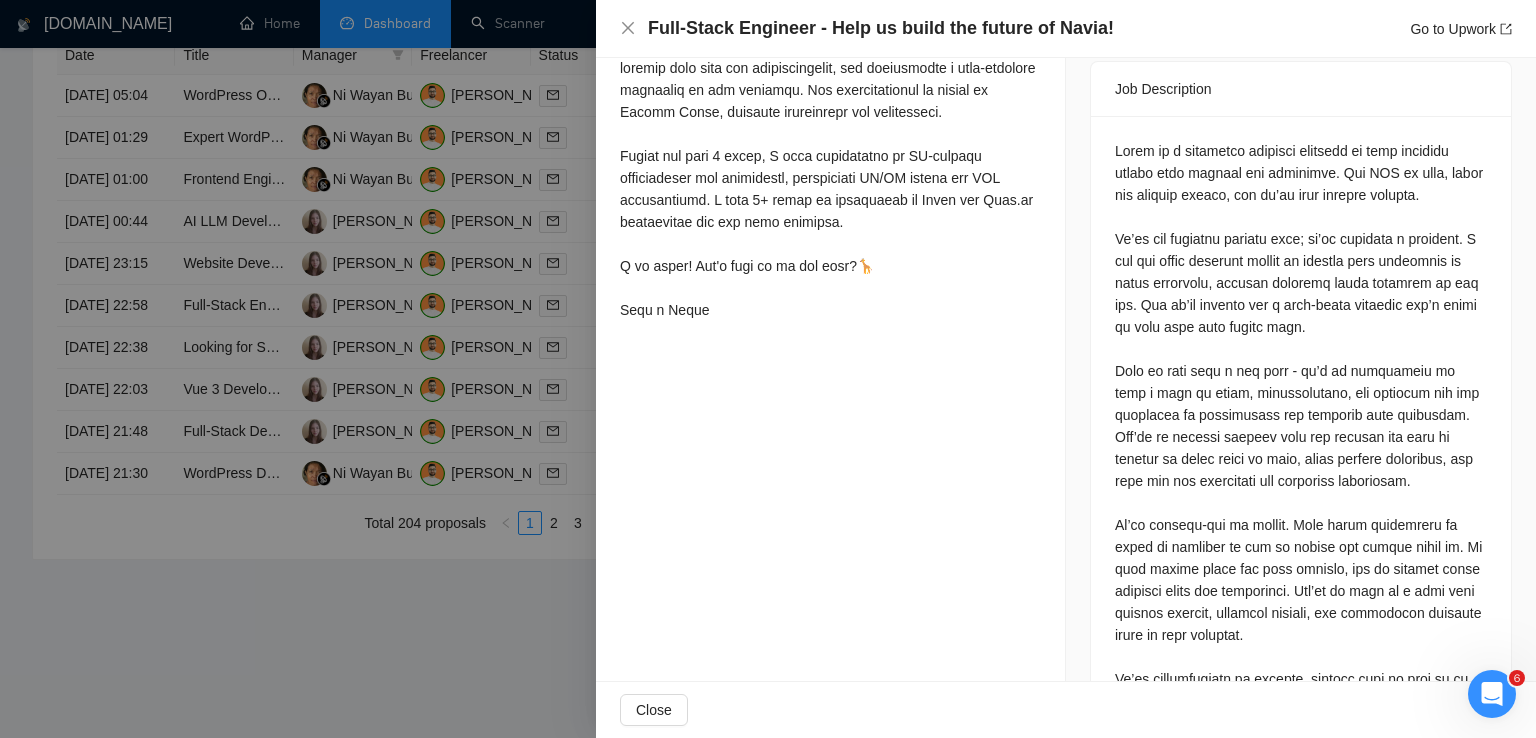 scroll, scrollTop: 843, scrollLeft: 0, axis: vertical 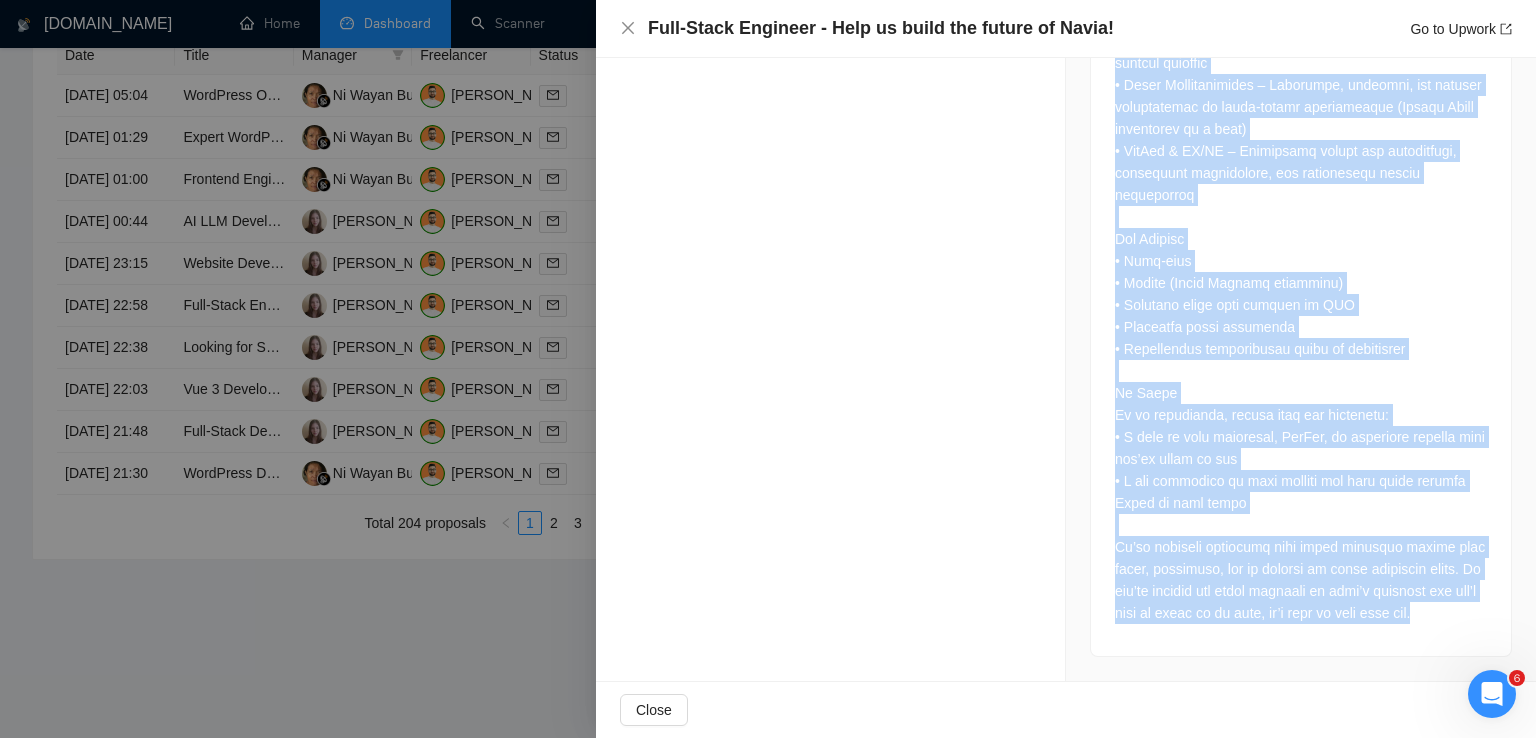 drag, startPoint x: 1106, startPoint y: 121, endPoint x: 1192, endPoint y: 630, distance: 516.2141 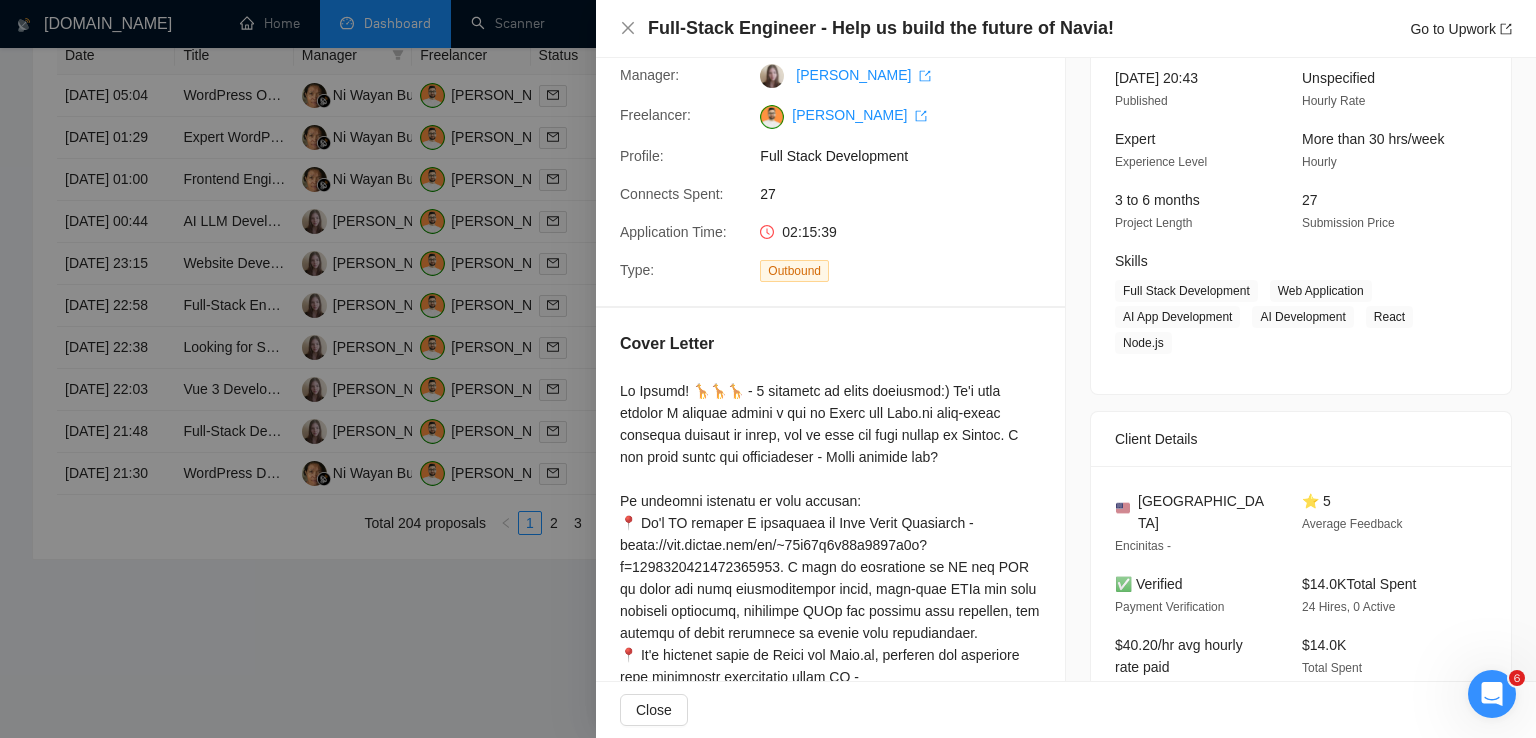 scroll, scrollTop: 119, scrollLeft: 0, axis: vertical 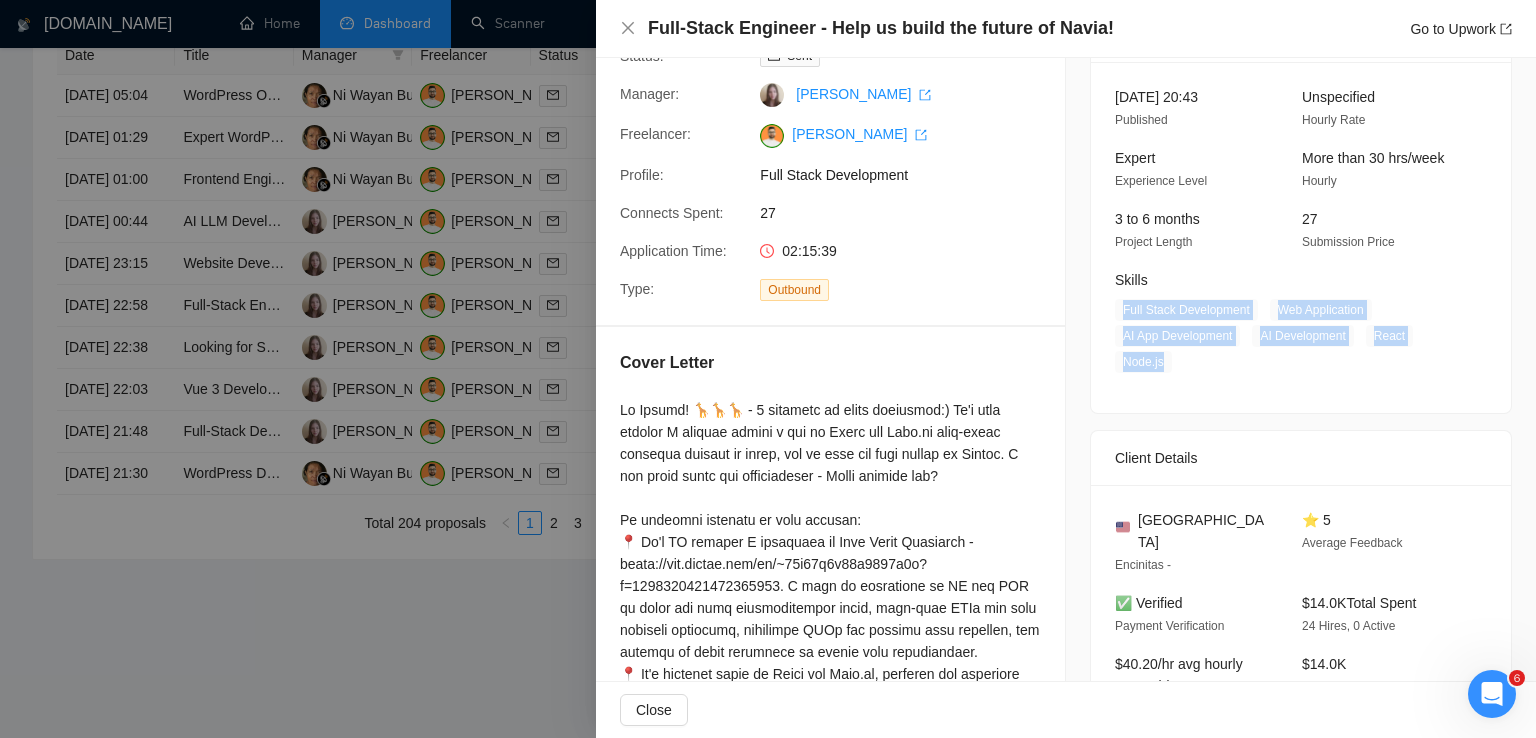 drag, startPoint x: 1160, startPoint y: 362, endPoint x: 1110, endPoint y: 305, distance: 75.82216 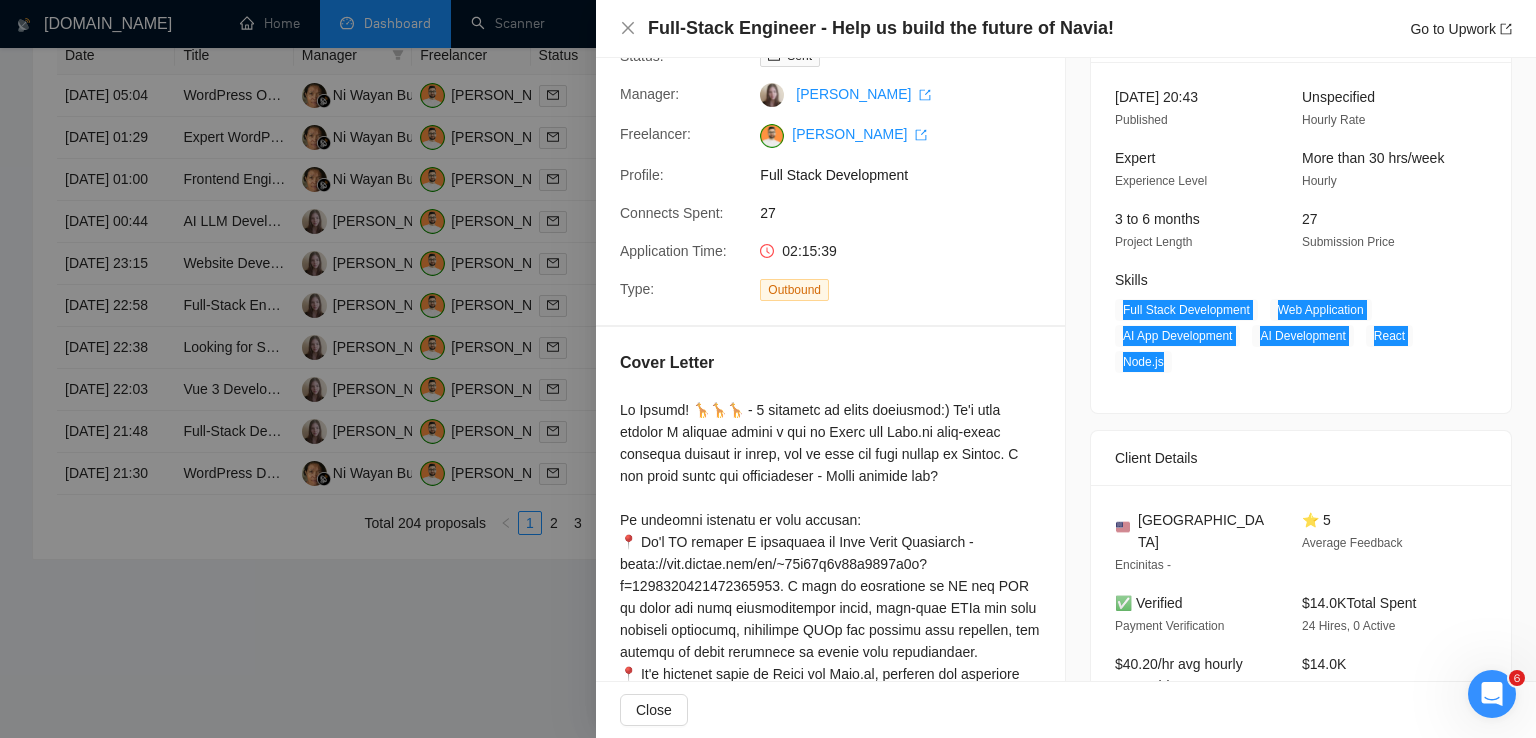 scroll, scrollTop: 0, scrollLeft: 0, axis: both 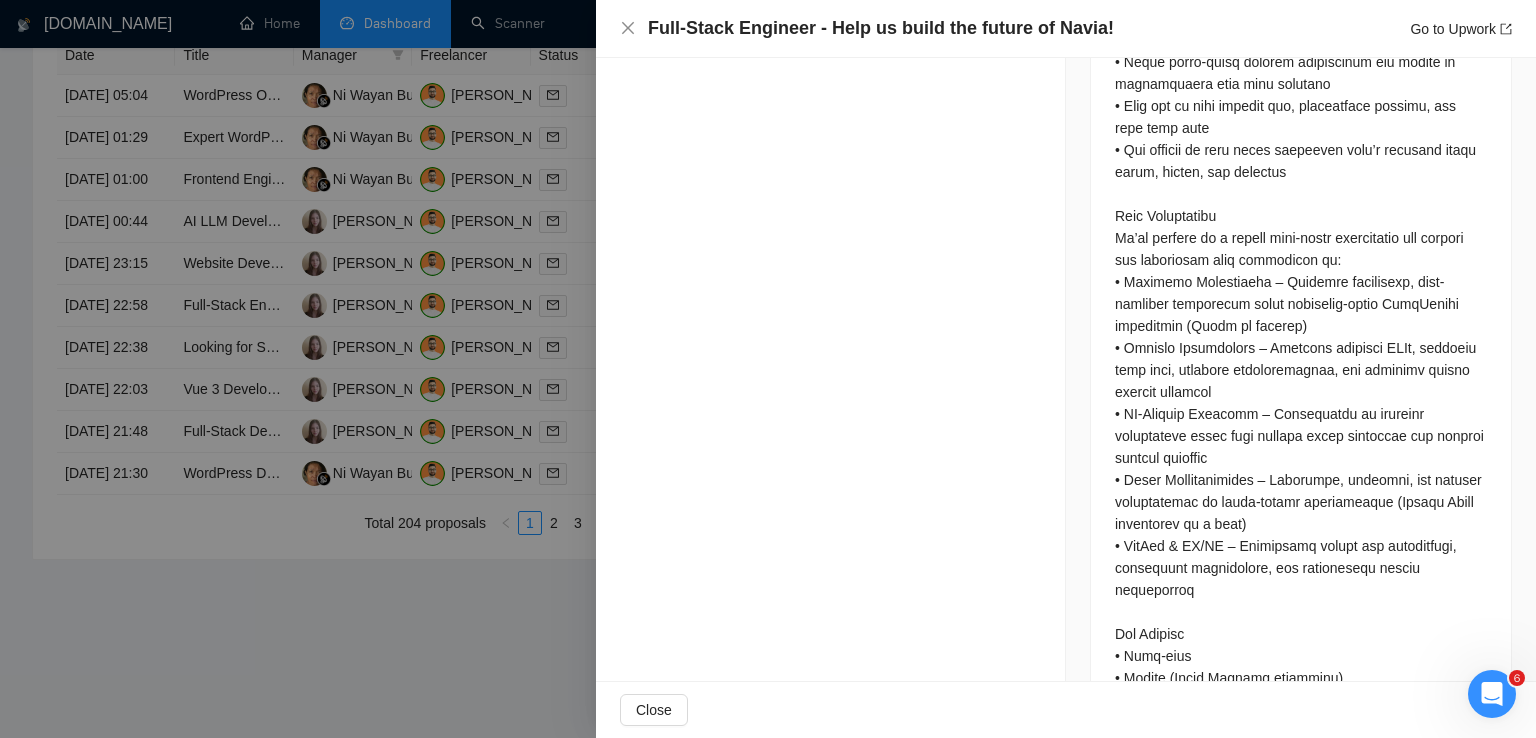 drag, startPoint x: 617, startPoint y: 171, endPoint x: 812, endPoint y: 292, distance: 229.49074 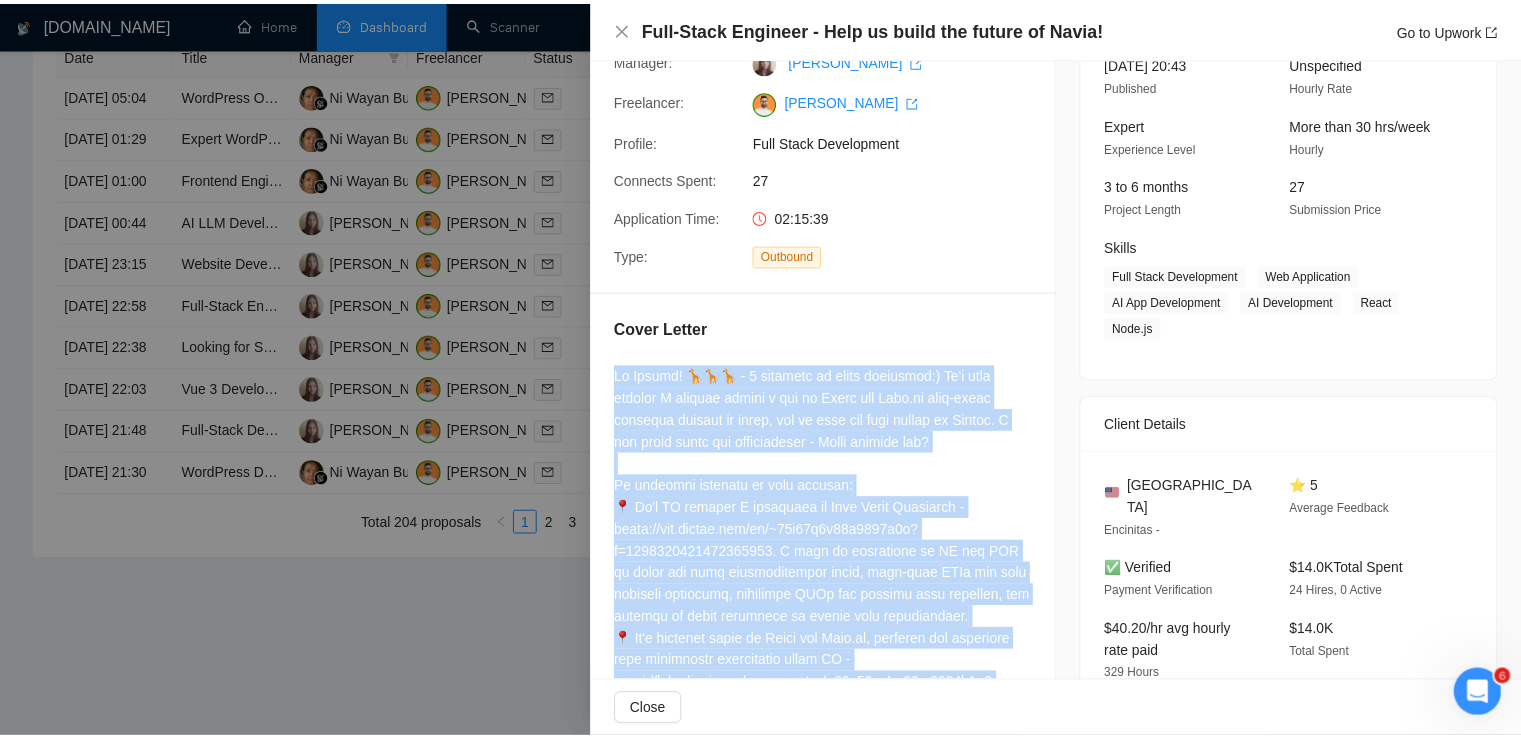 scroll, scrollTop: 152, scrollLeft: 0, axis: vertical 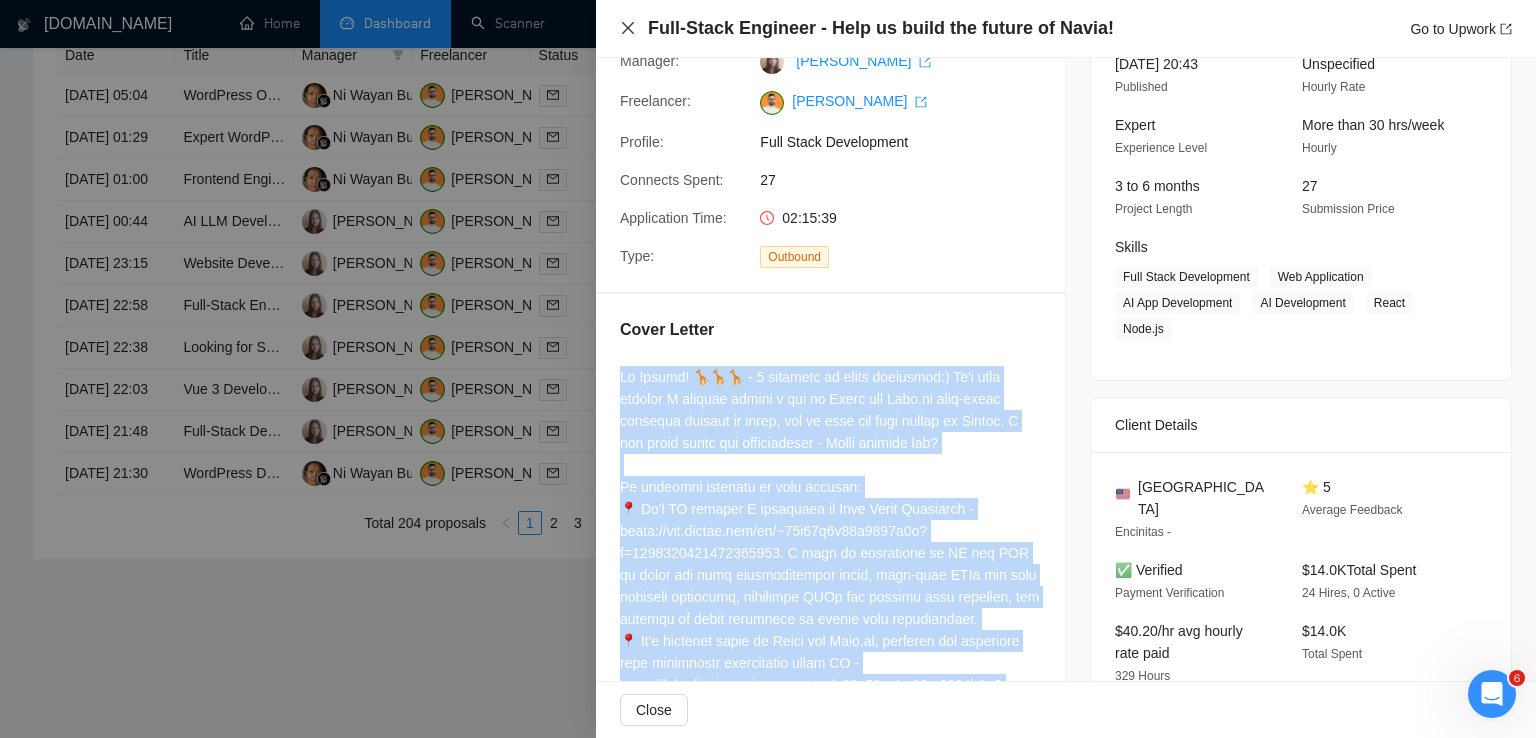 click 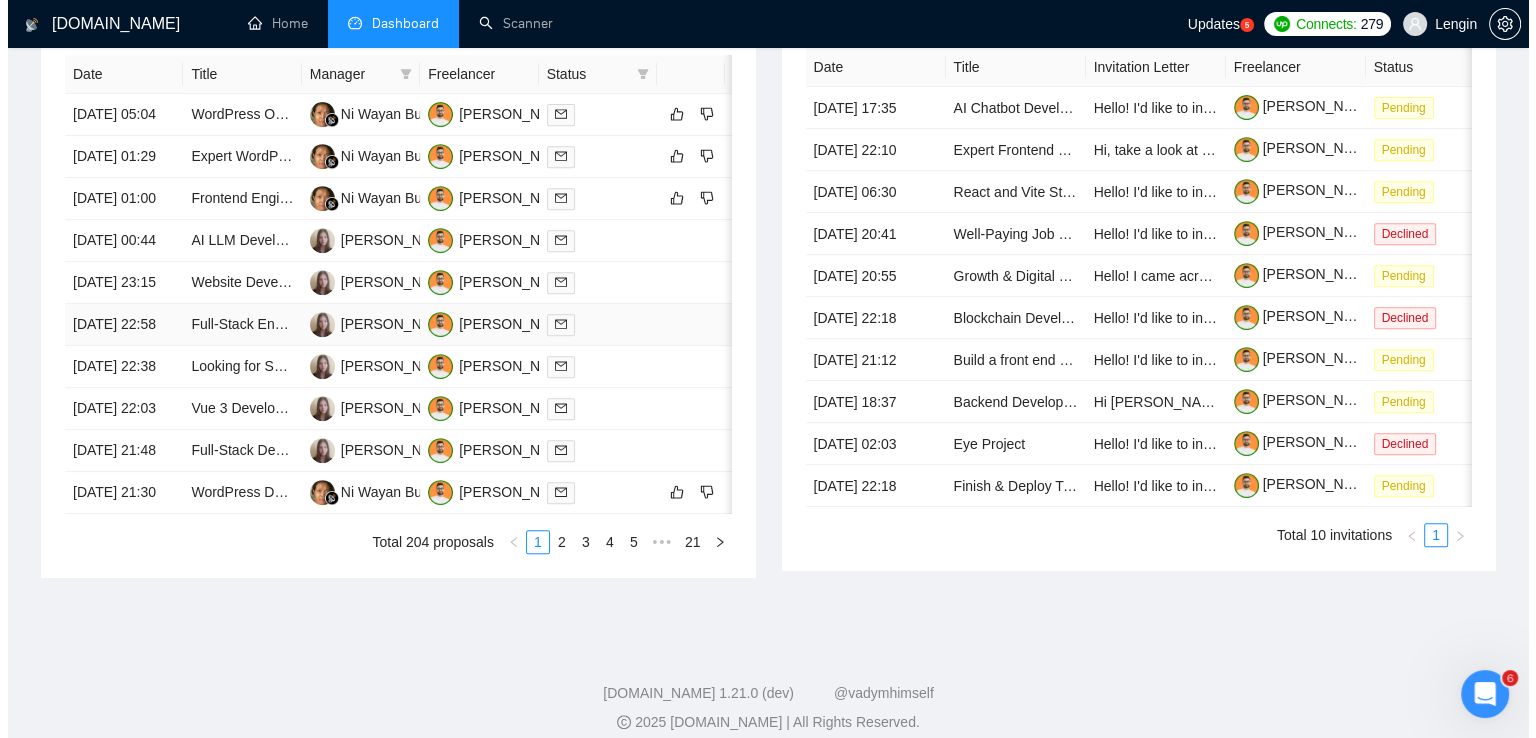 scroll, scrollTop: 828, scrollLeft: 0, axis: vertical 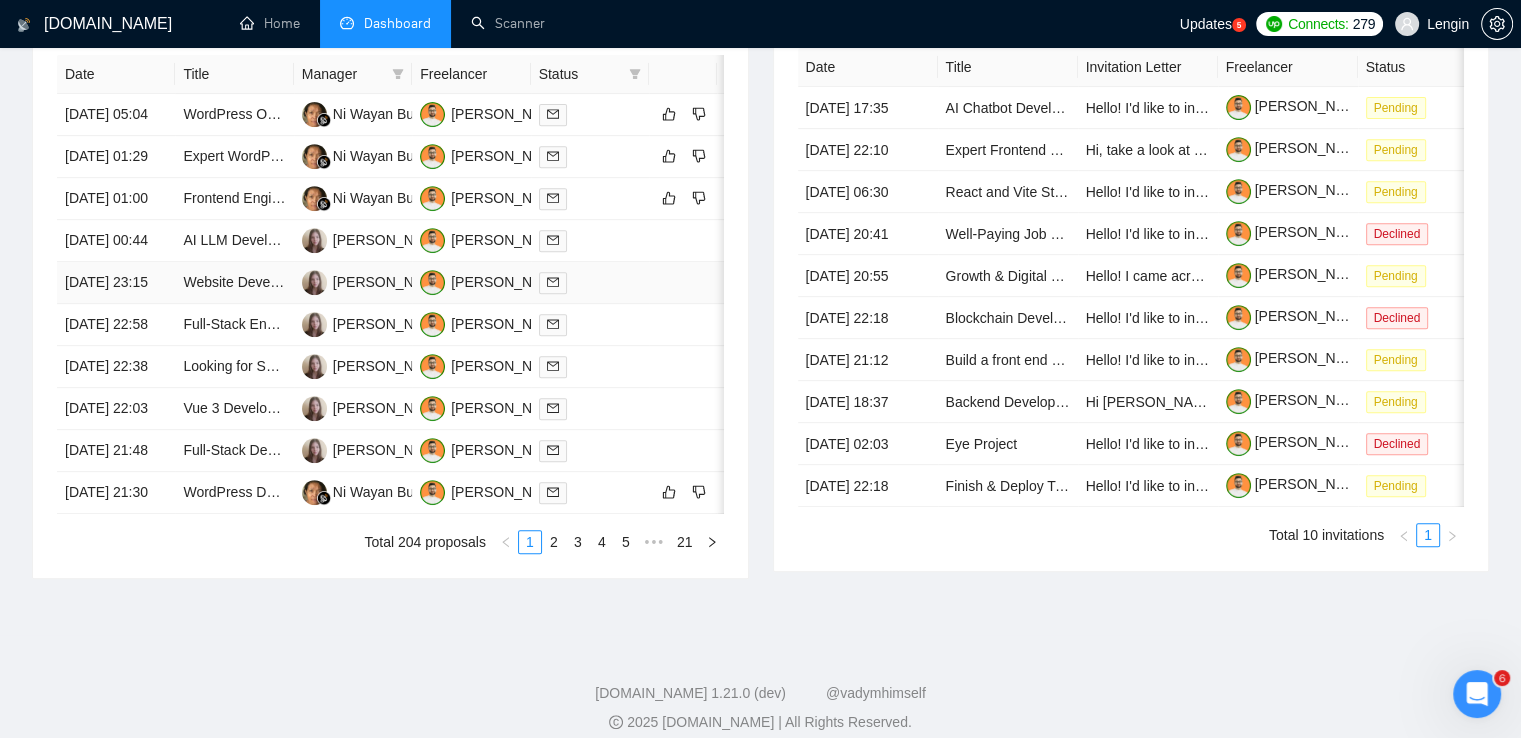click on "Website Developer for Mapping and Social Media Platform" at bounding box center (234, 283) 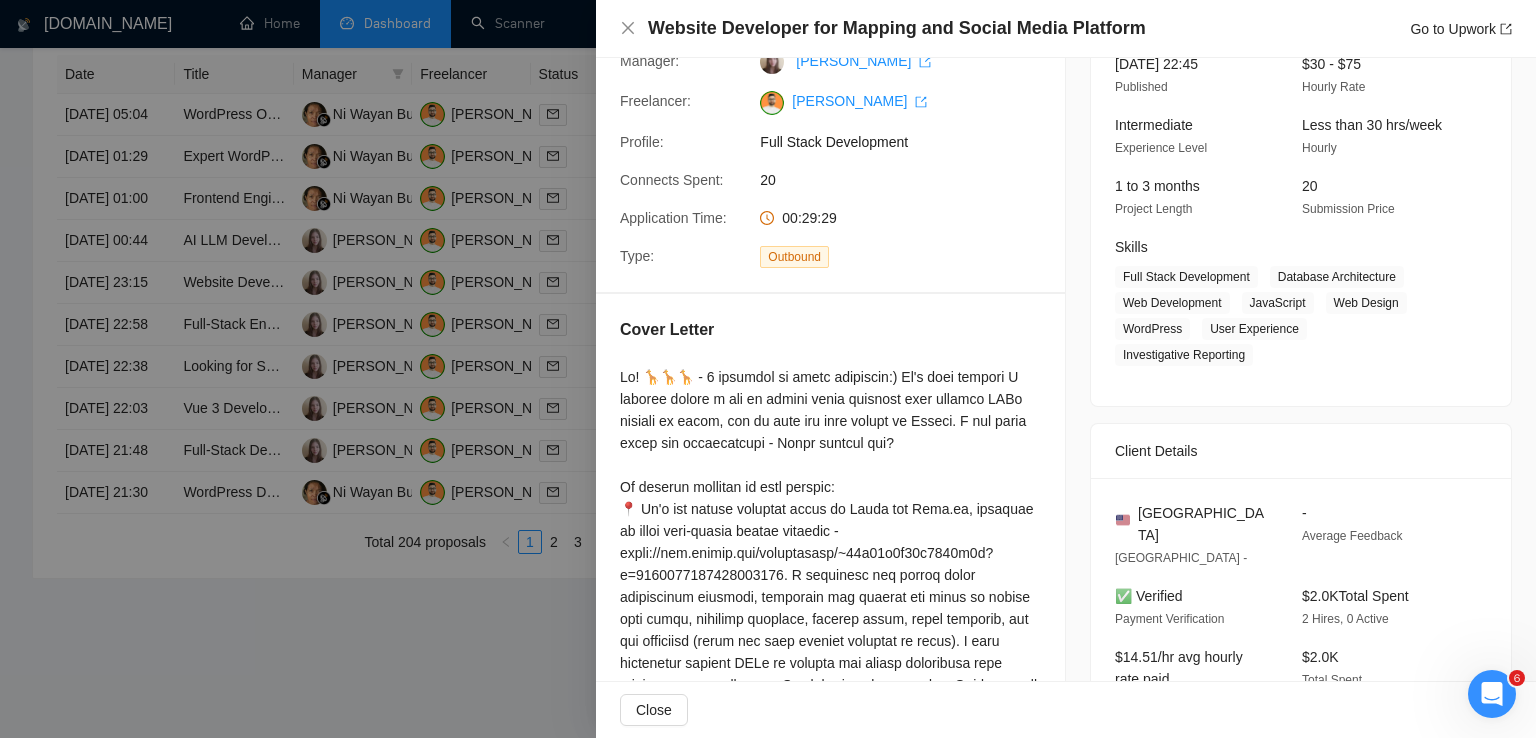 scroll, scrollTop: 343, scrollLeft: 0, axis: vertical 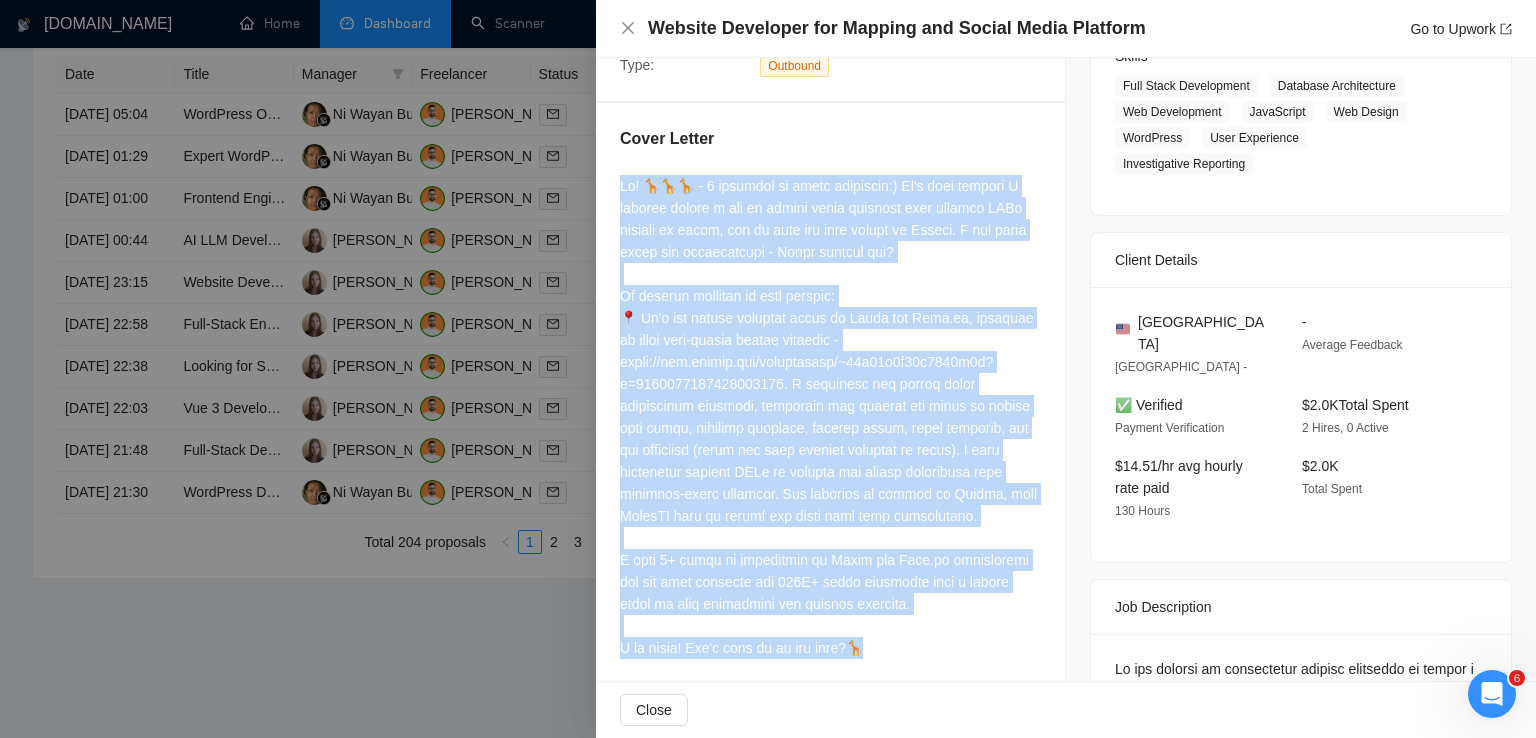 drag, startPoint x: 620, startPoint y: 188, endPoint x: 854, endPoint y: 655, distance: 522.34564 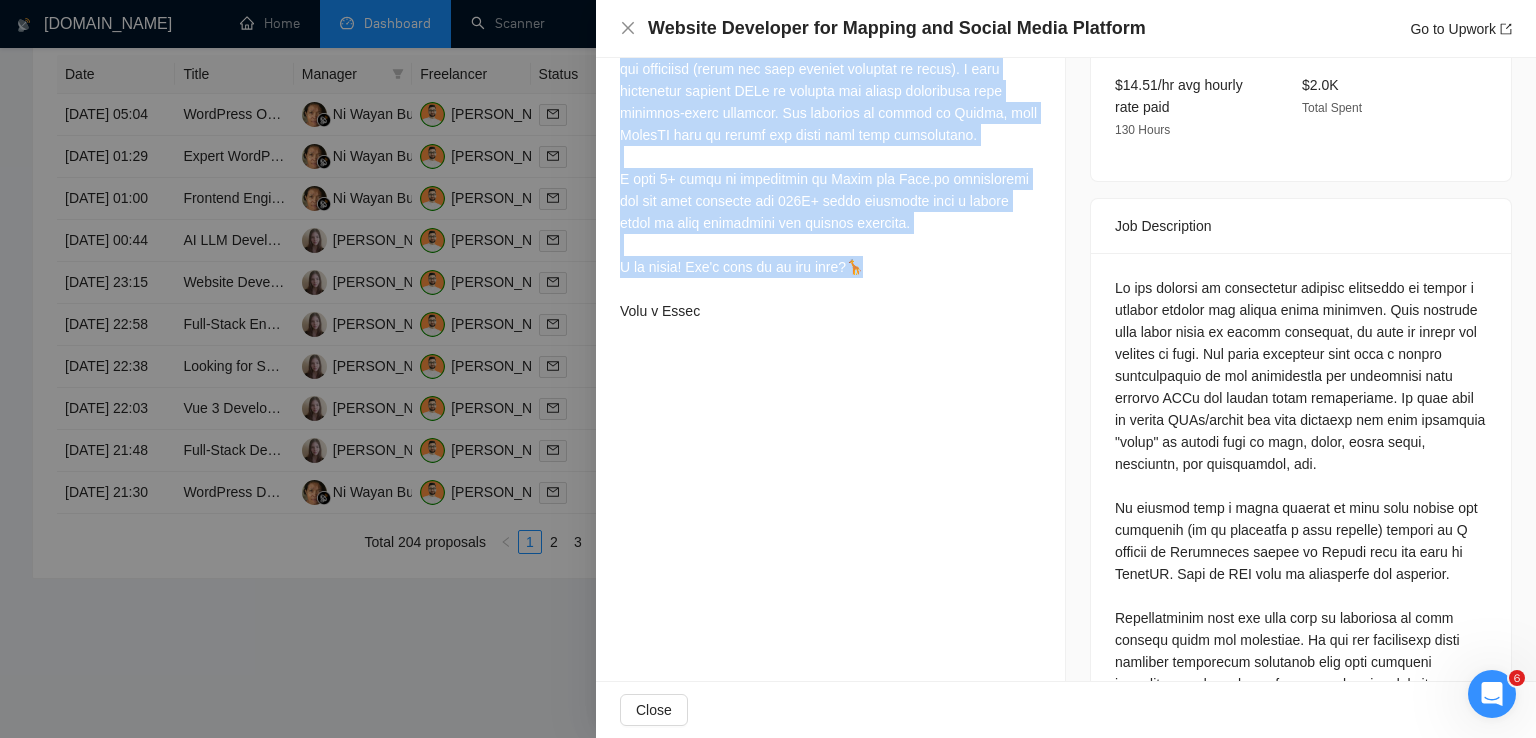 scroll, scrollTop: 737, scrollLeft: 0, axis: vertical 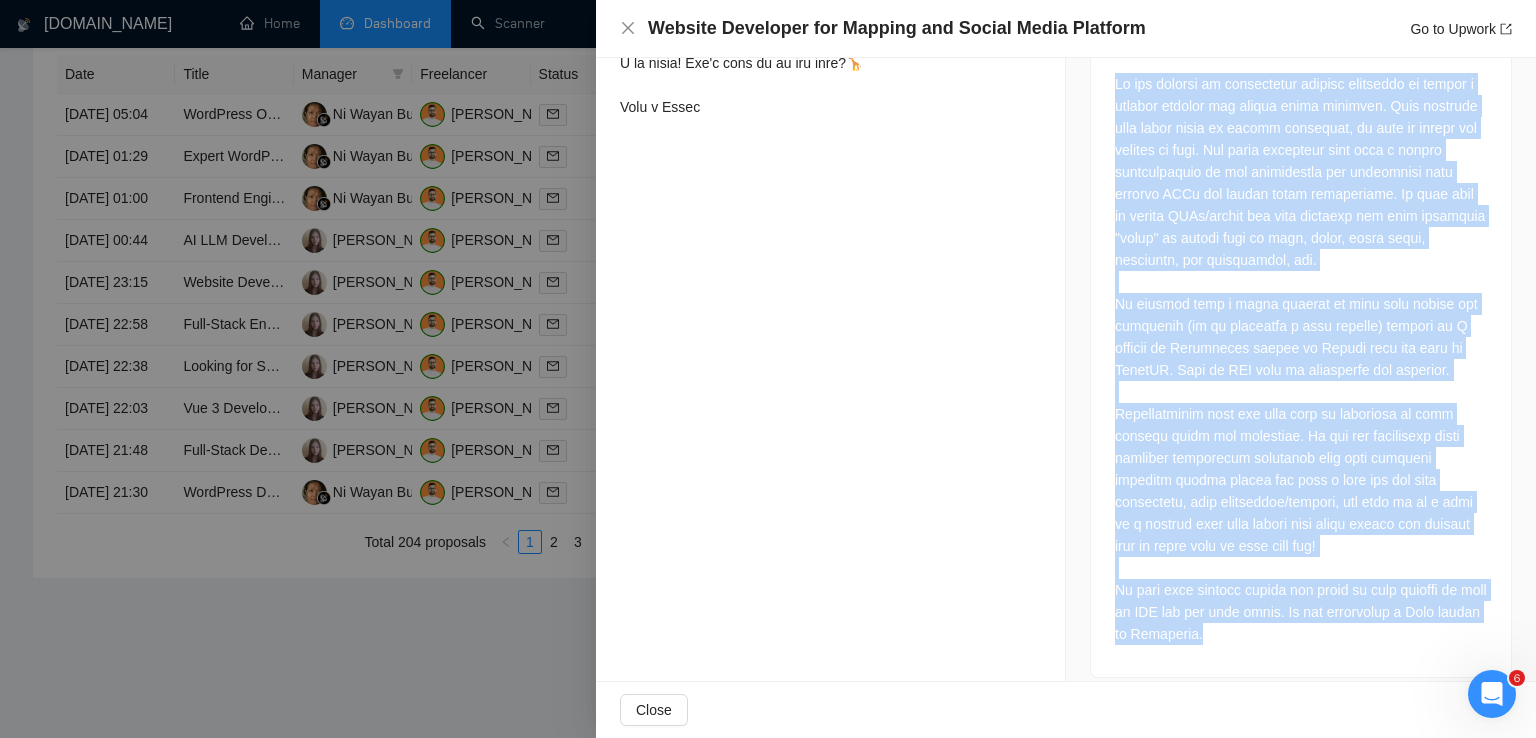 drag, startPoint x: 1106, startPoint y: 249, endPoint x: 1262, endPoint y: 615, distance: 397.85928 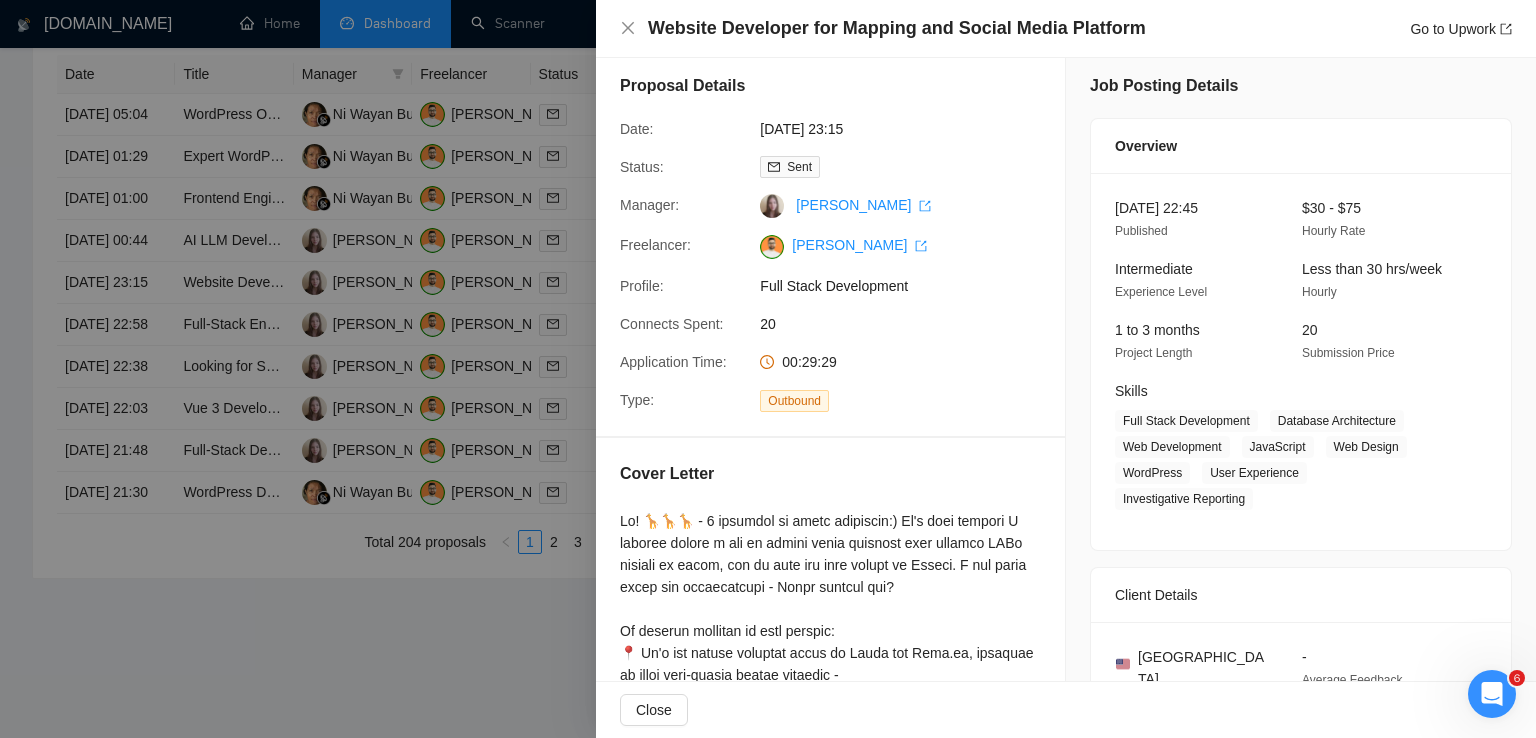 scroll, scrollTop: 0, scrollLeft: 0, axis: both 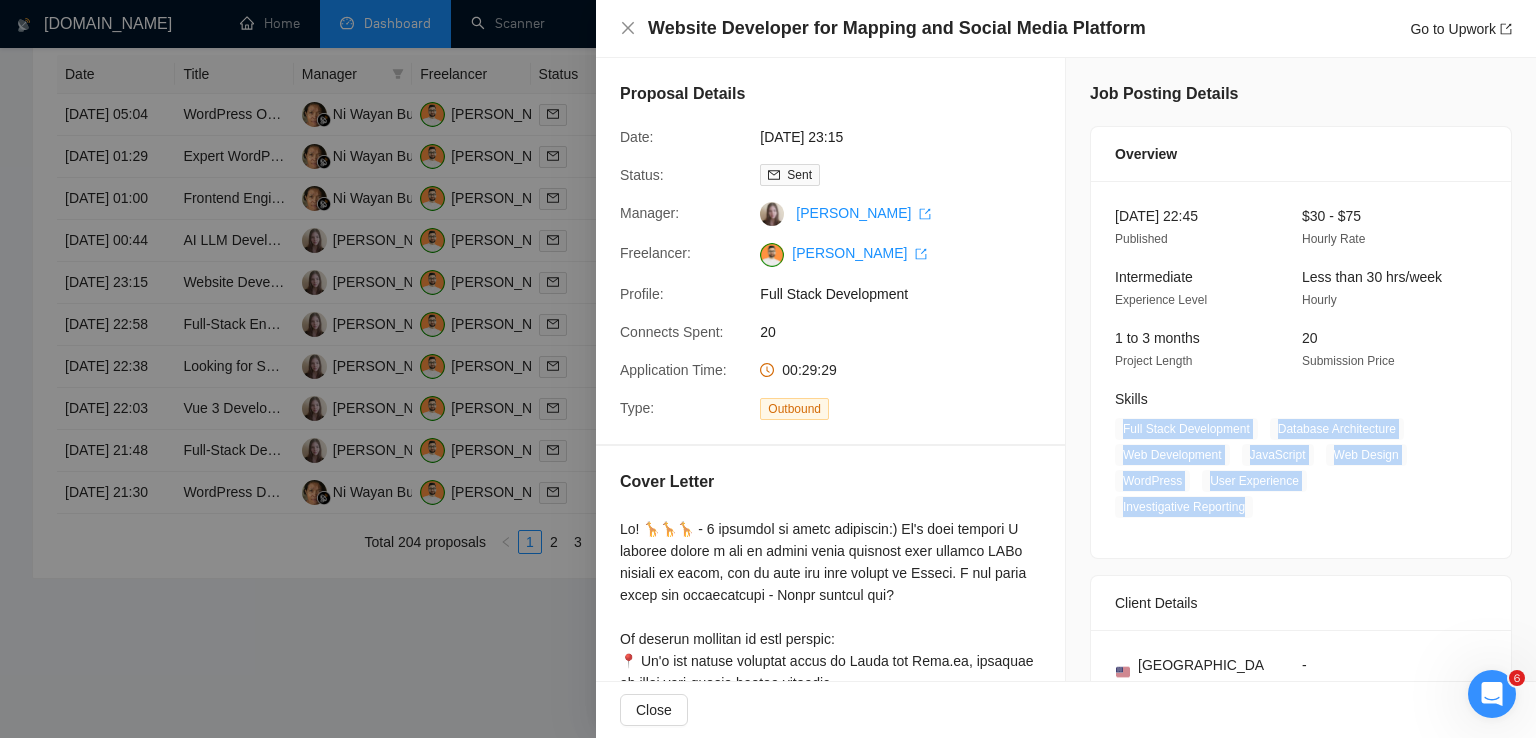 drag, startPoint x: 1240, startPoint y: 509, endPoint x: 1094, endPoint y: 427, distance: 167.45149 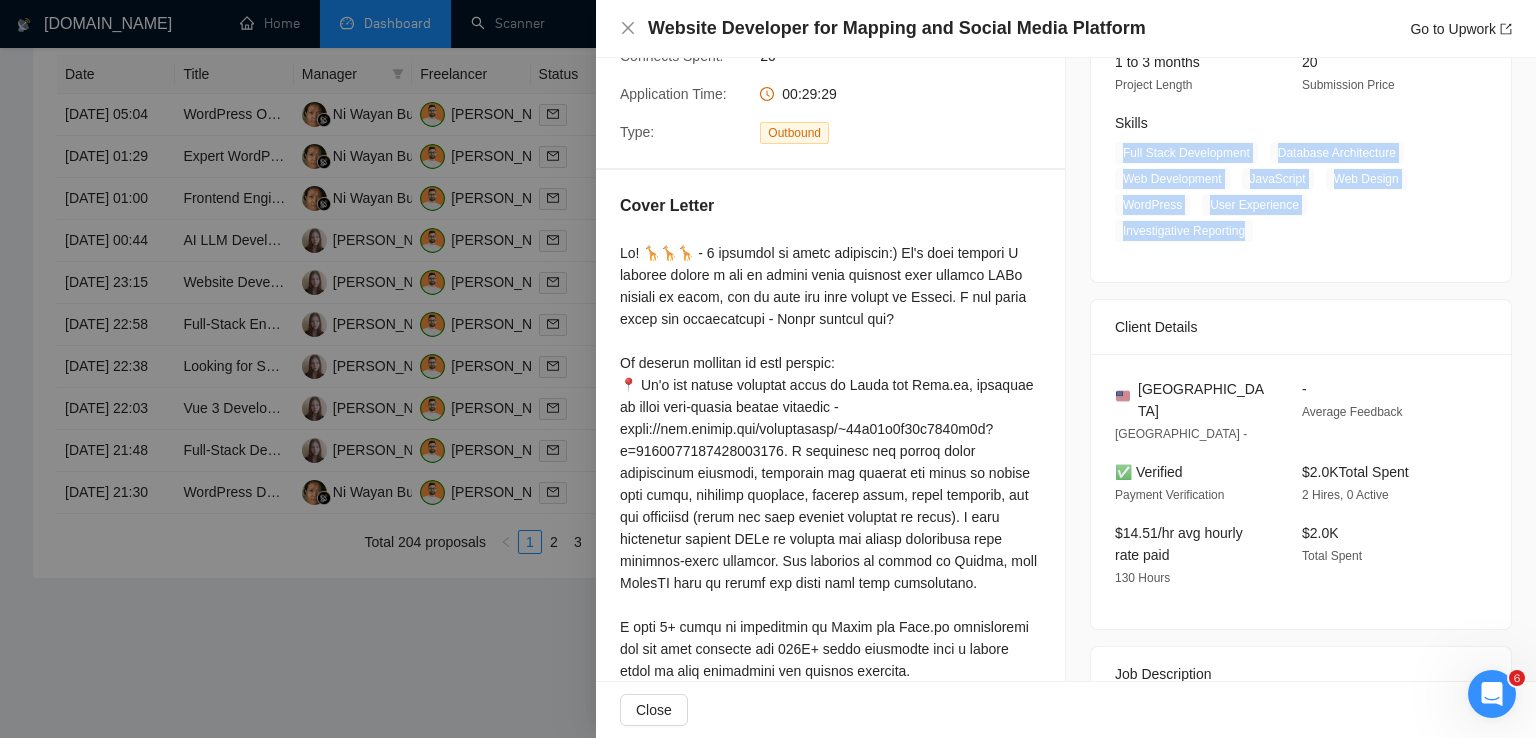 scroll, scrollTop: 275, scrollLeft: 0, axis: vertical 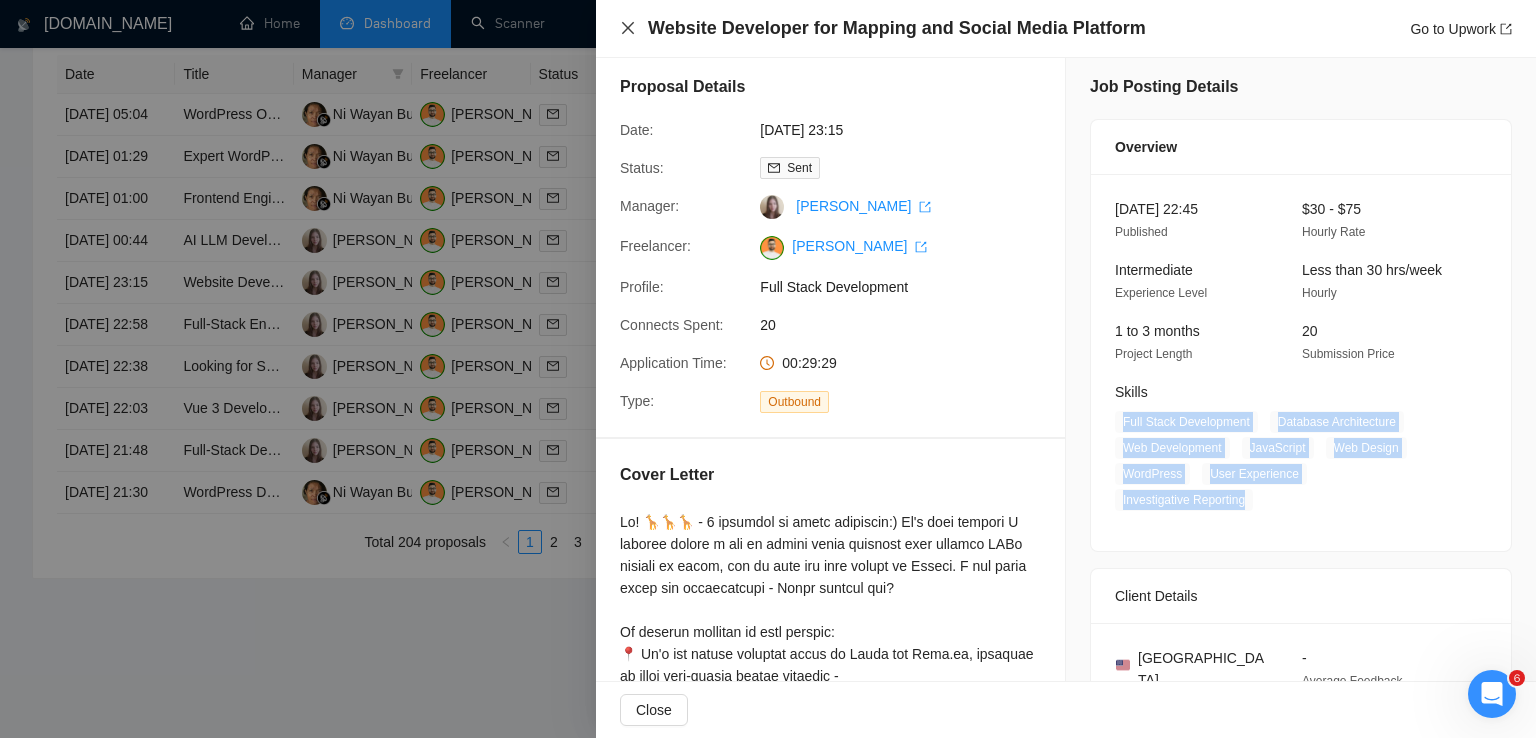 click 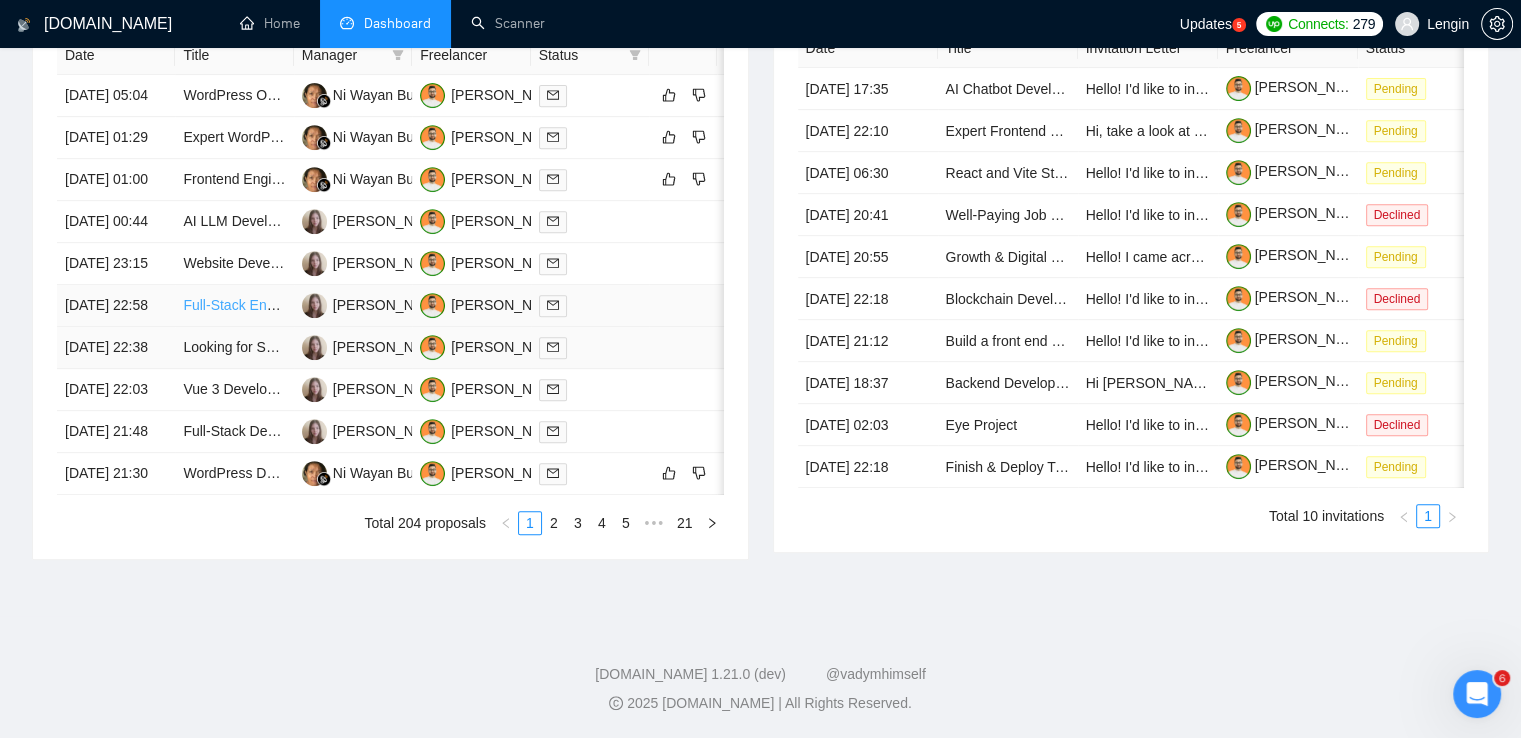 scroll, scrollTop: 888, scrollLeft: 0, axis: vertical 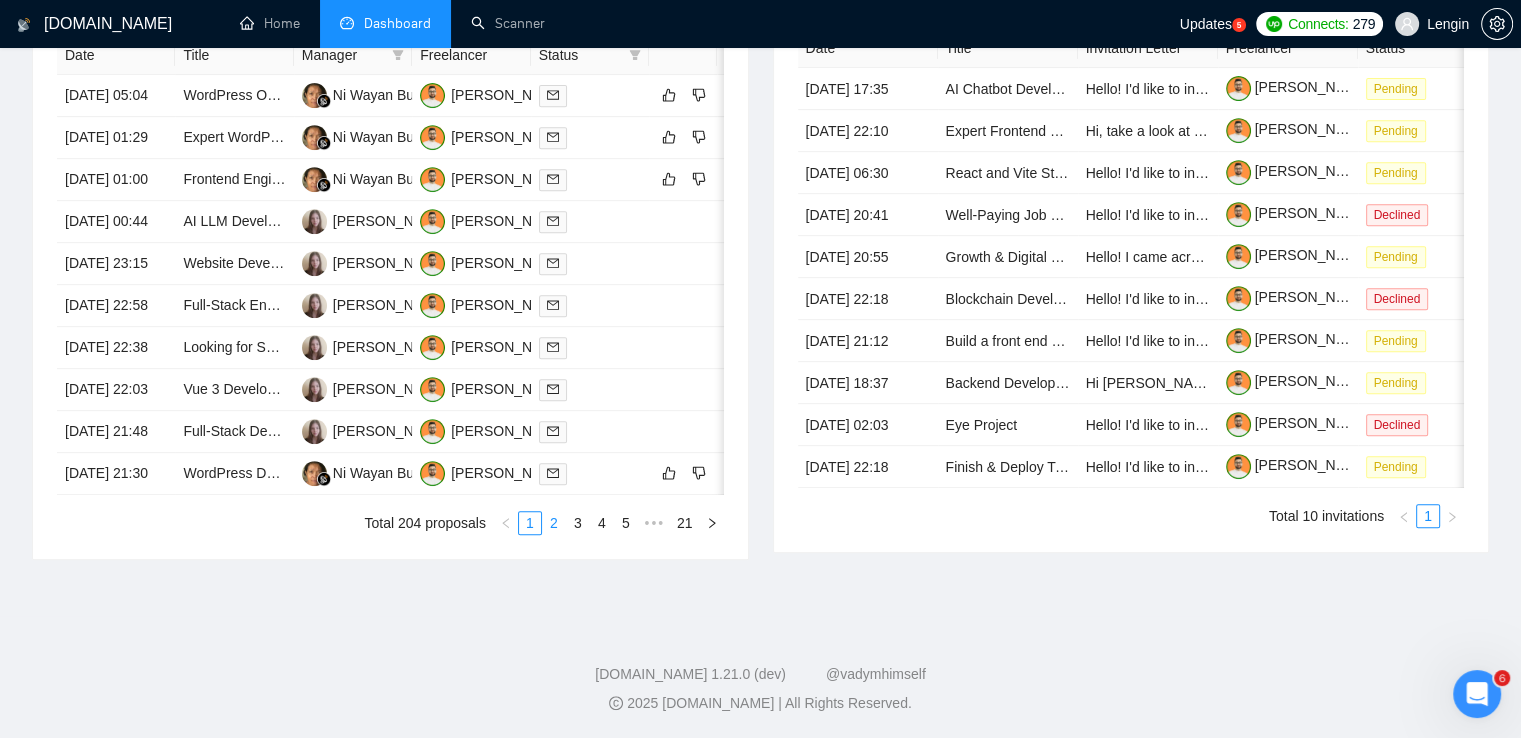 click on "2" at bounding box center (554, 523) 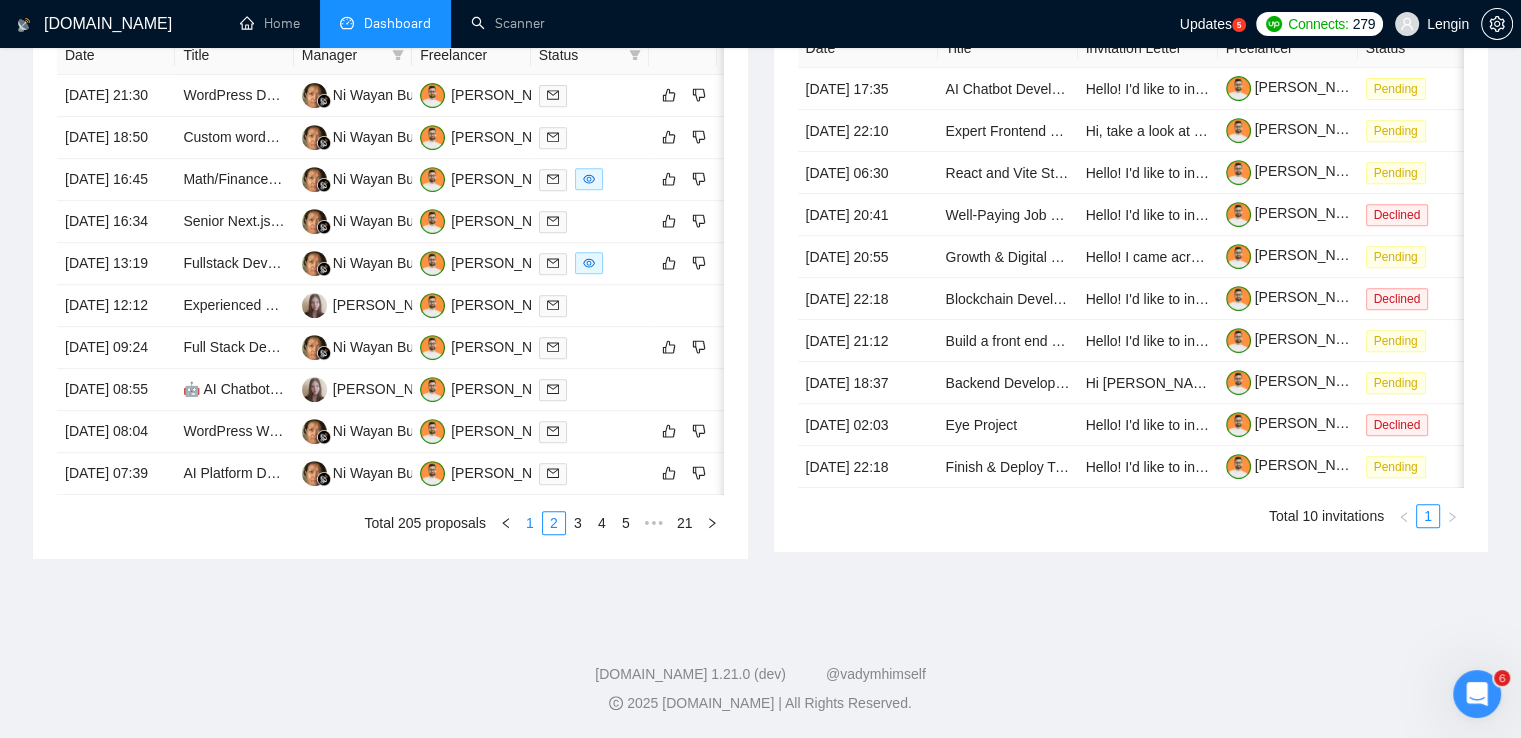 click on "1" at bounding box center (530, 523) 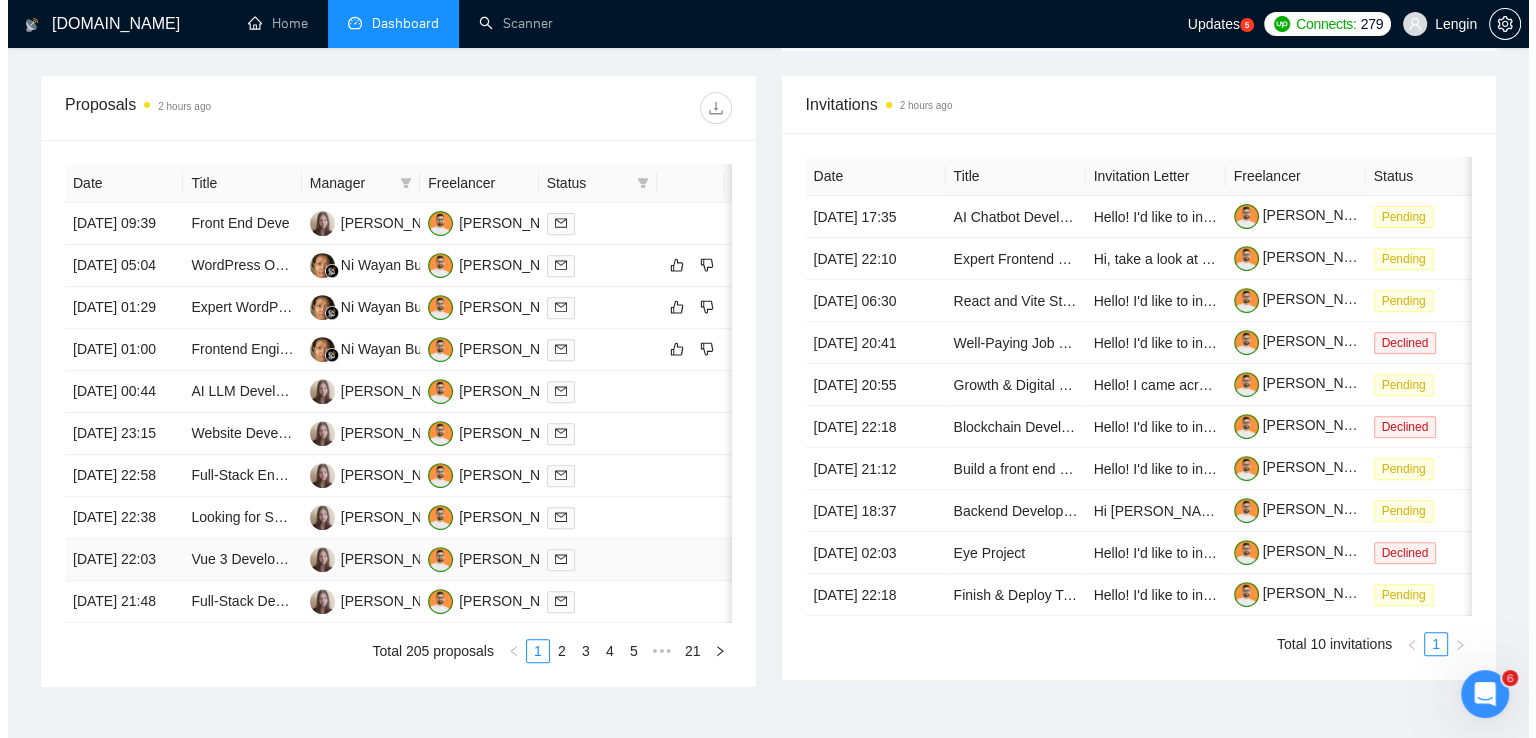 scroll, scrollTop: 759, scrollLeft: 0, axis: vertical 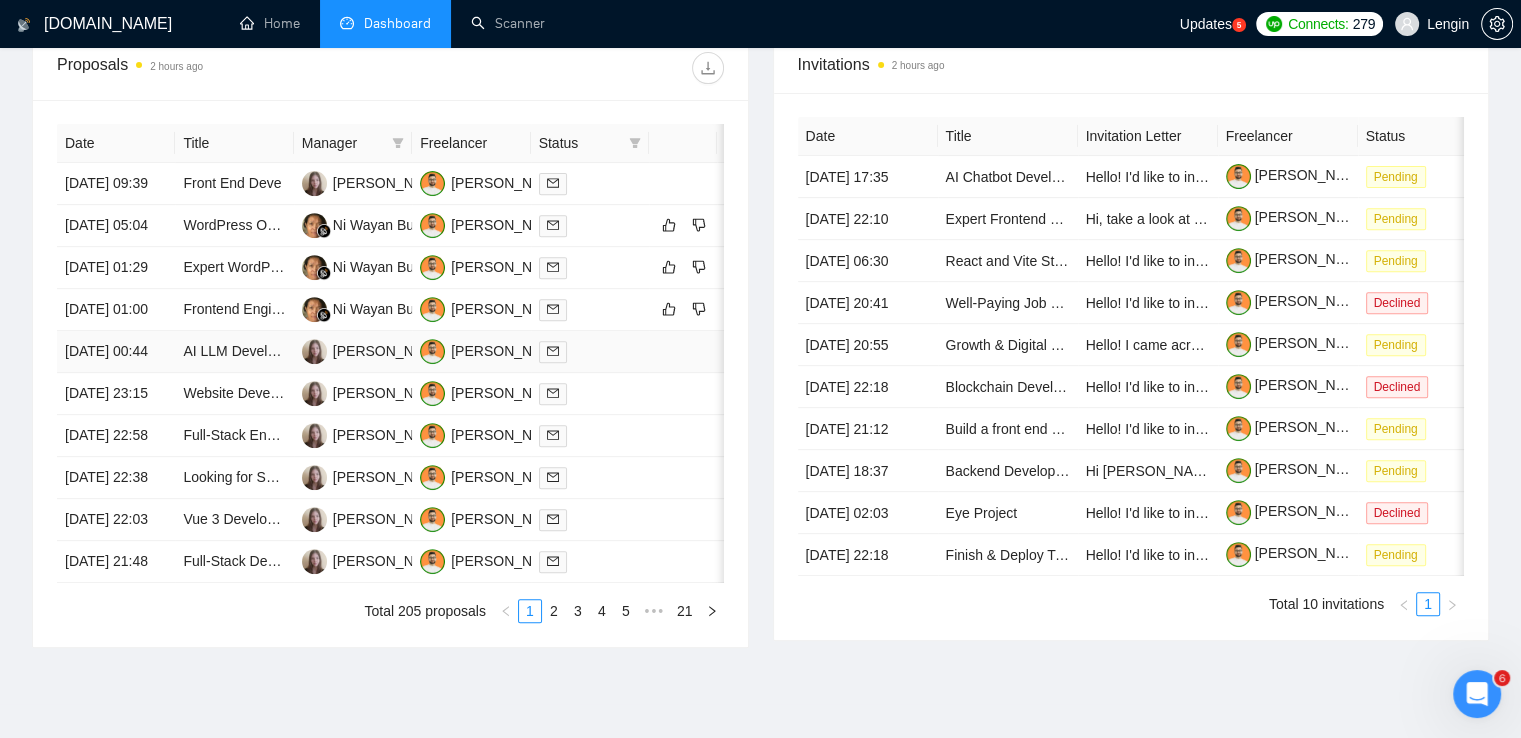 click on "AI LLM Developer for Franchise Disclosure Document Management" at bounding box center [234, 352] 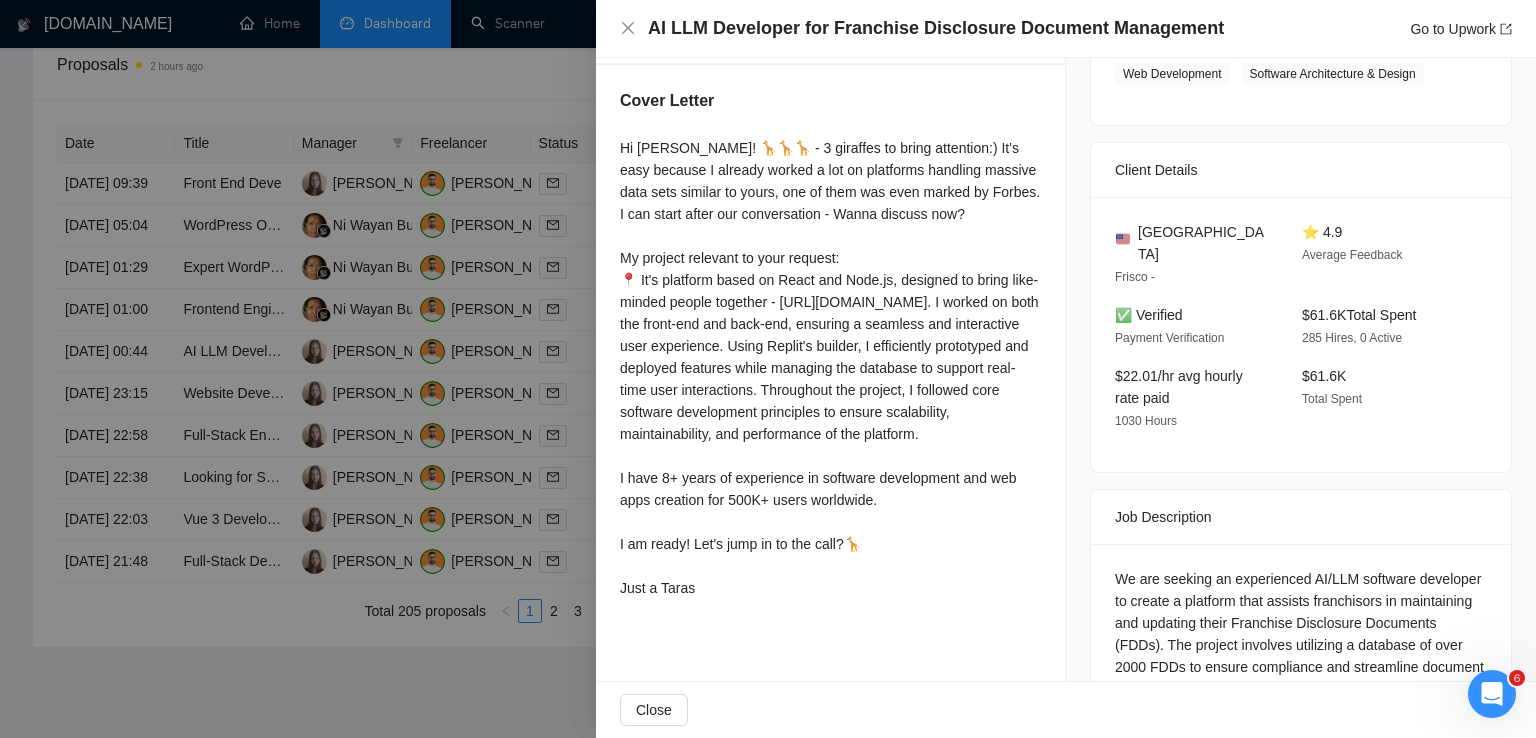 scroll, scrollTop: 389, scrollLeft: 0, axis: vertical 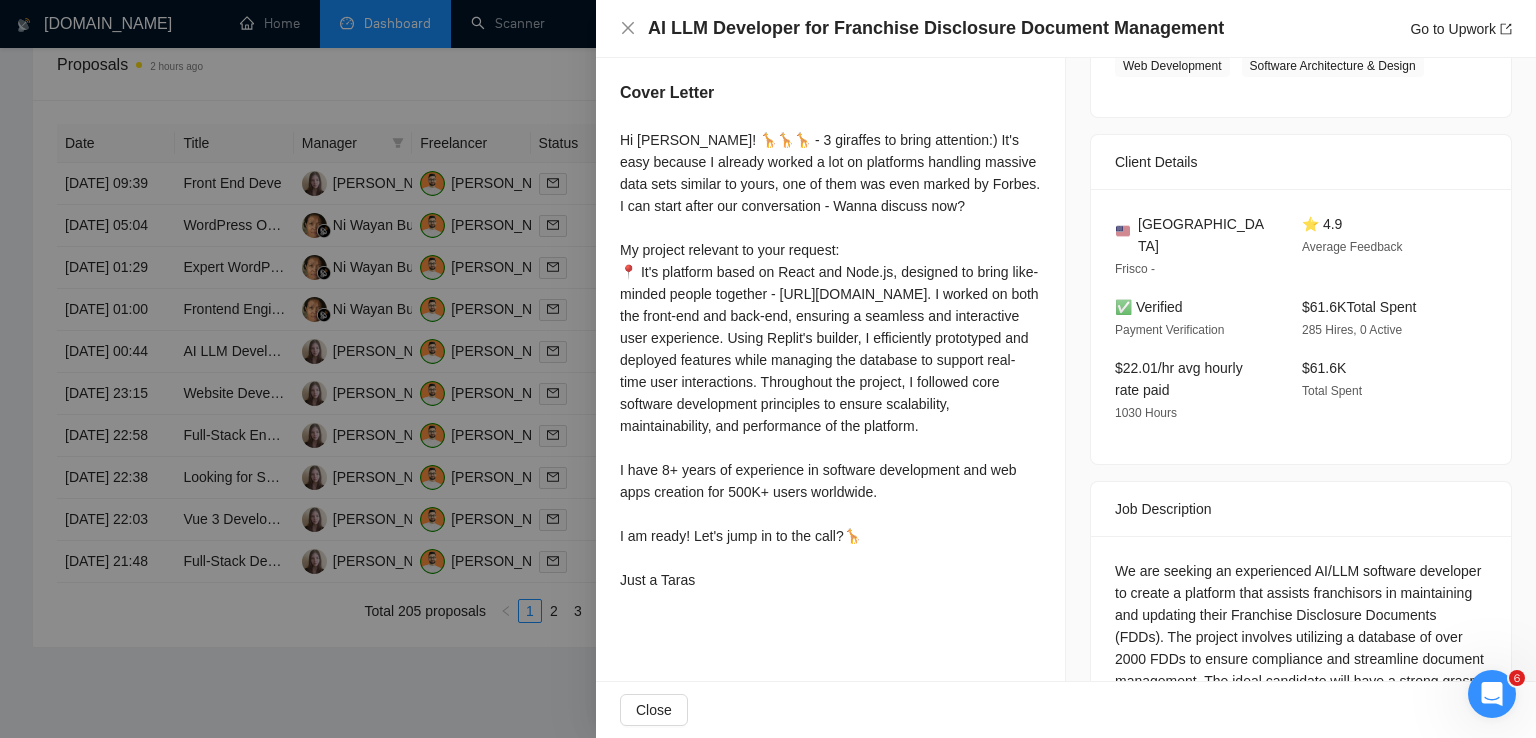 drag, startPoint x: 613, startPoint y: 140, endPoint x: 766, endPoint y: 614, distance: 498.08133 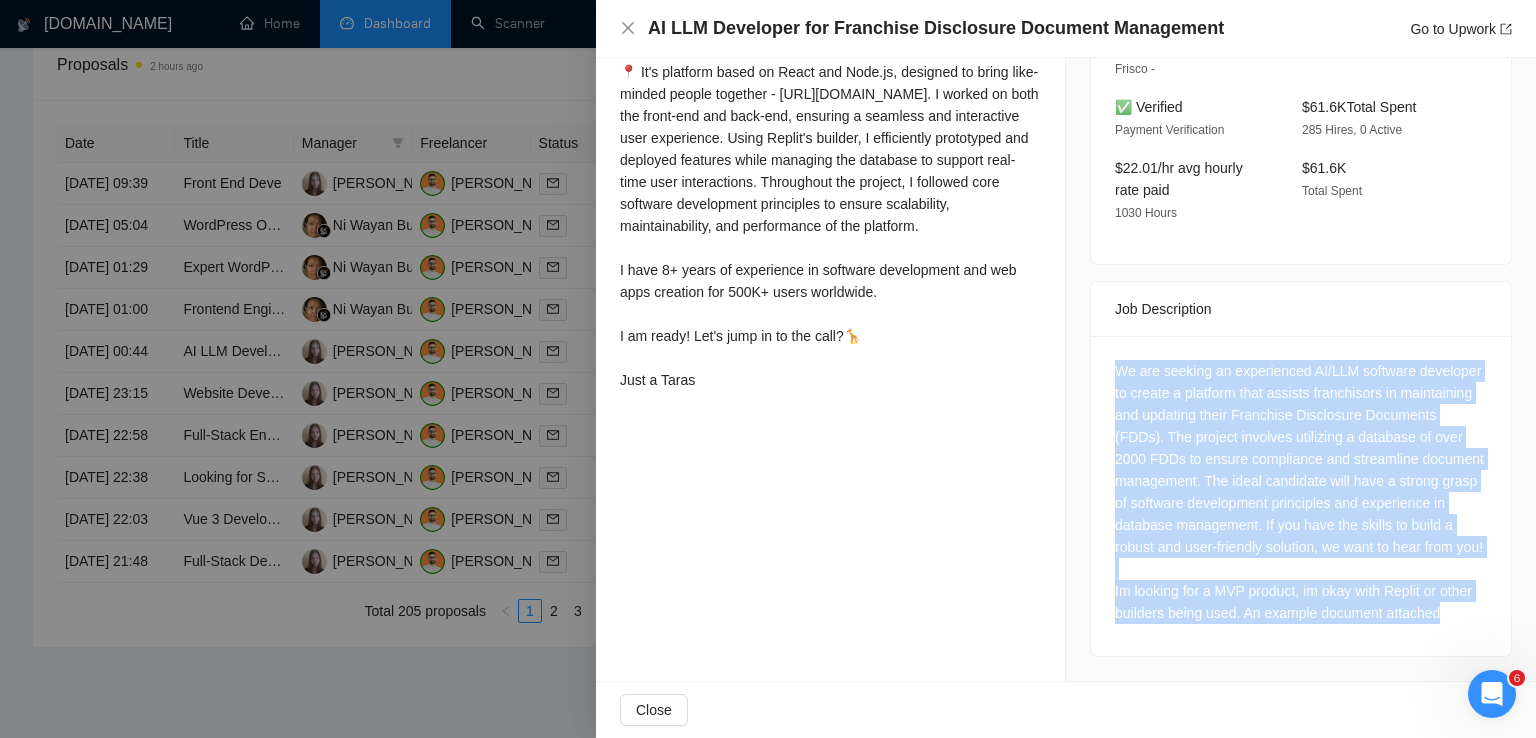 drag, startPoint x: 1106, startPoint y: 340, endPoint x: 1447, endPoint y: 623, distance: 443.13654 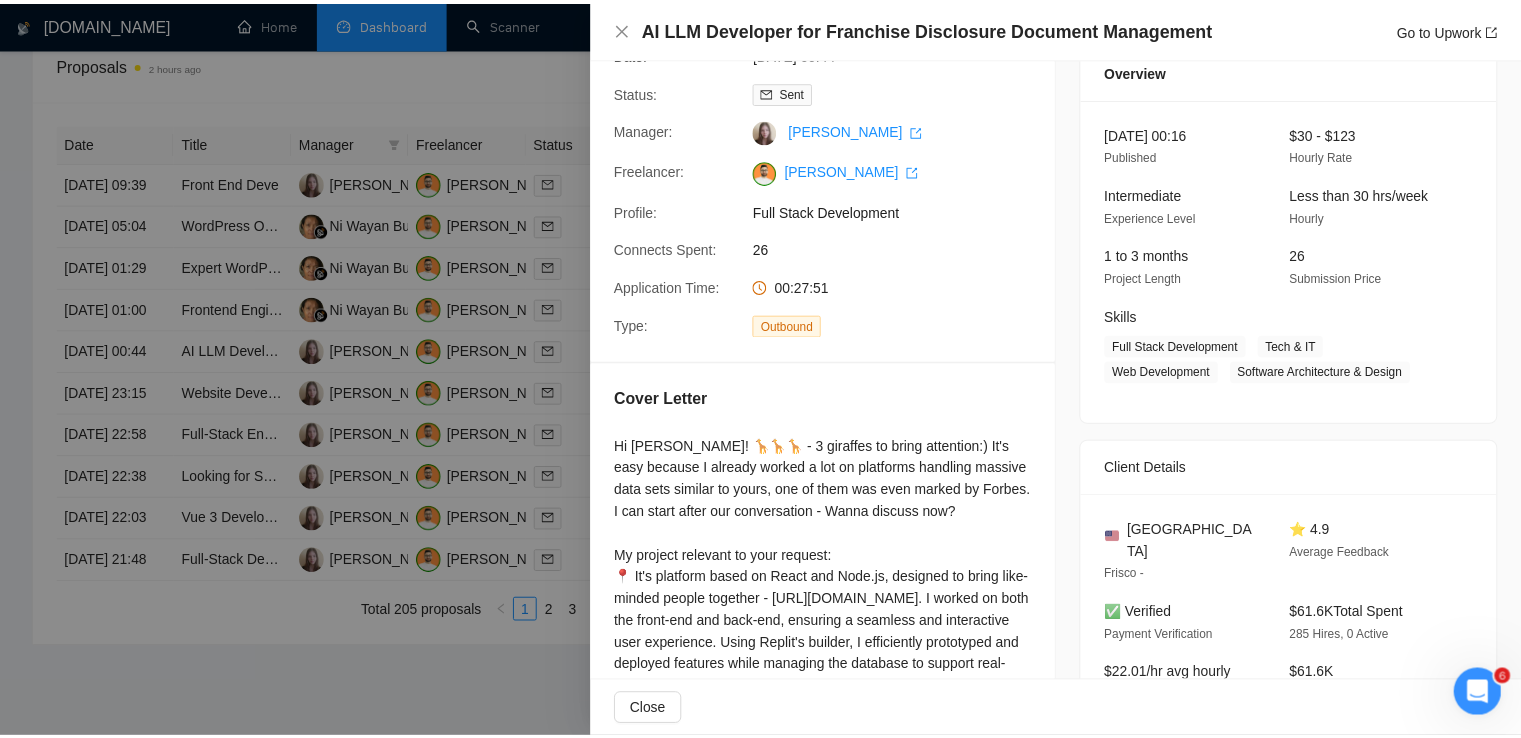 scroll, scrollTop: 82, scrollLeft: 0, axis: vertical 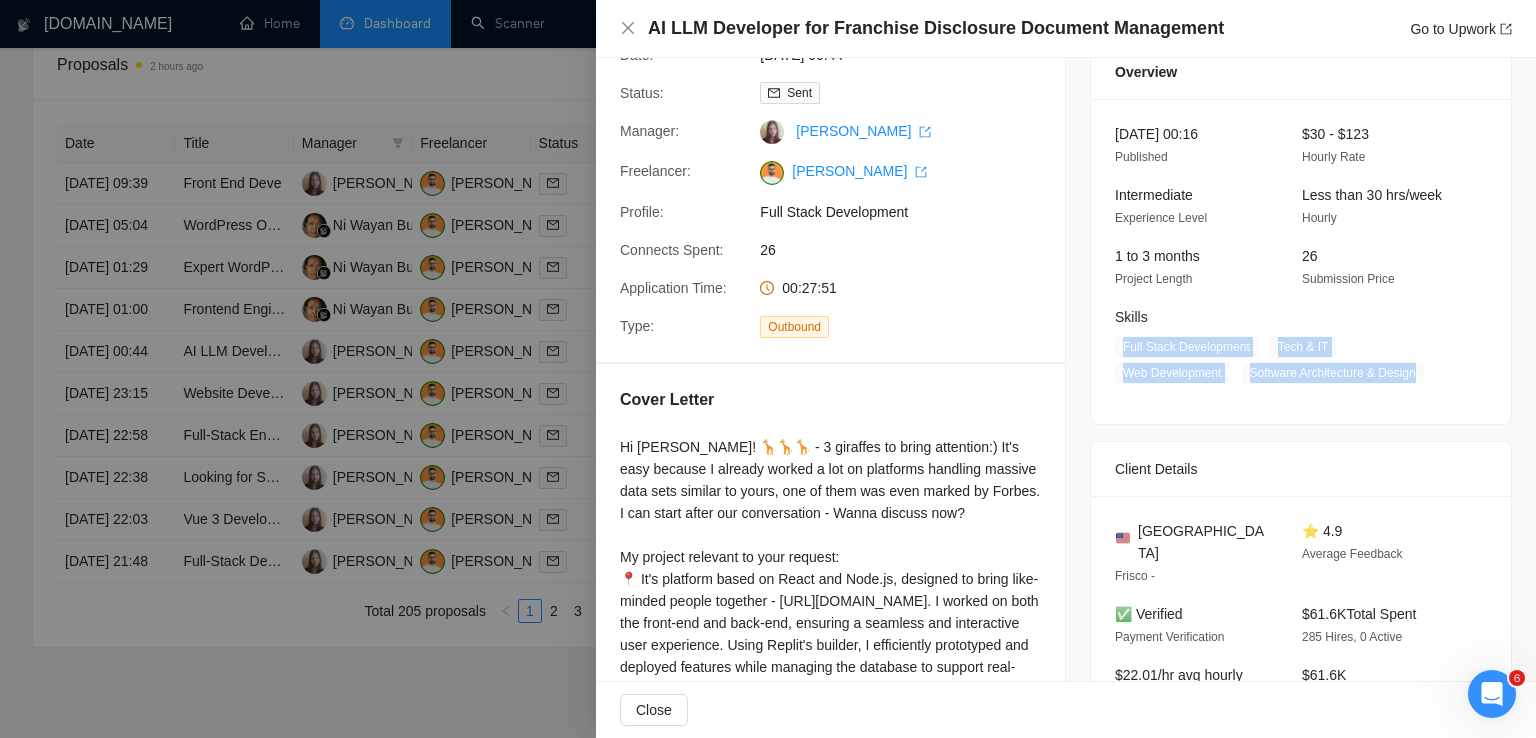 drag, startPoint x: 1412, startPoint y: 371, endPoint x: 1111, endPoint y: 337, distance: 302.91418 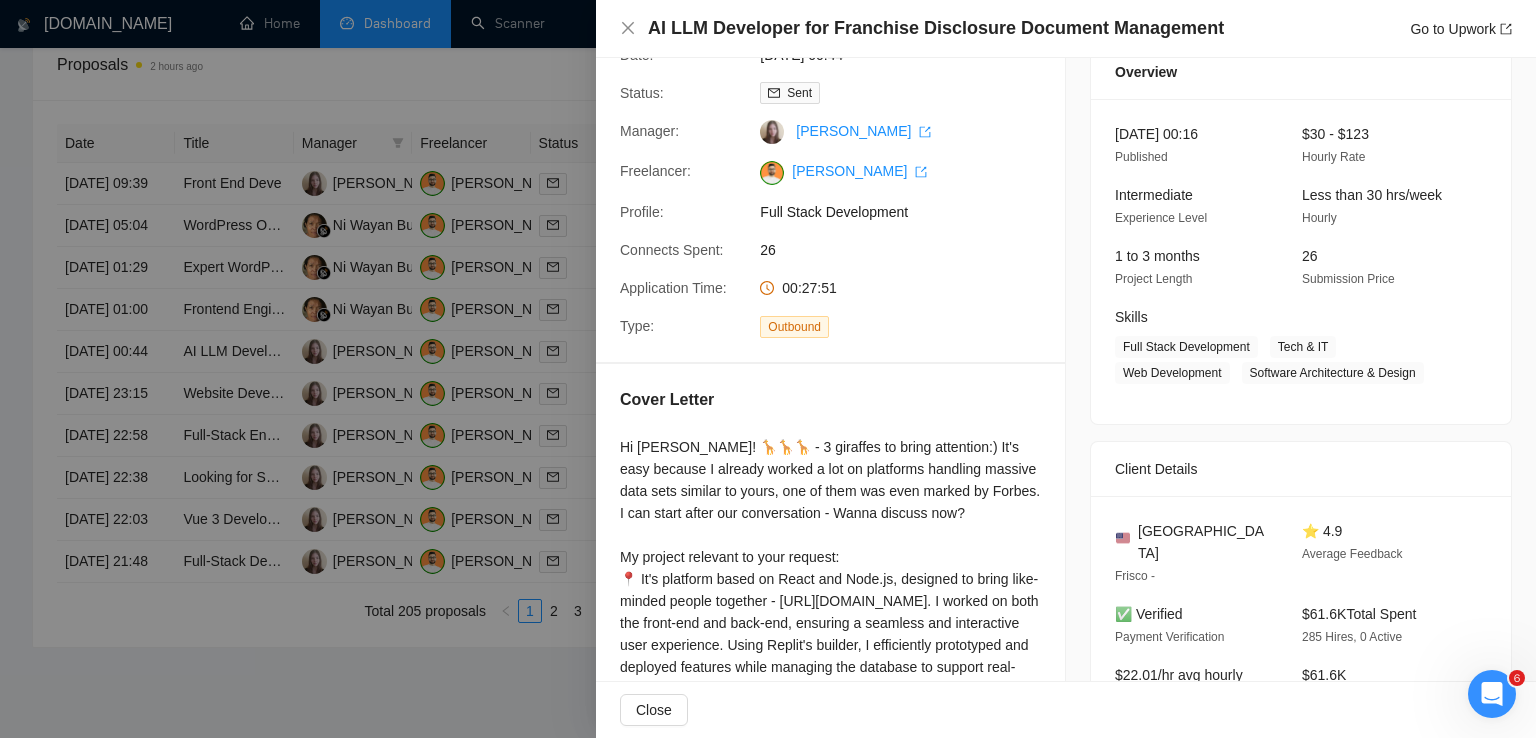 click on "AI LLM Developer for Franchise Disclosure Document Management Go to Upwork" at bounding box center [1066, 29] 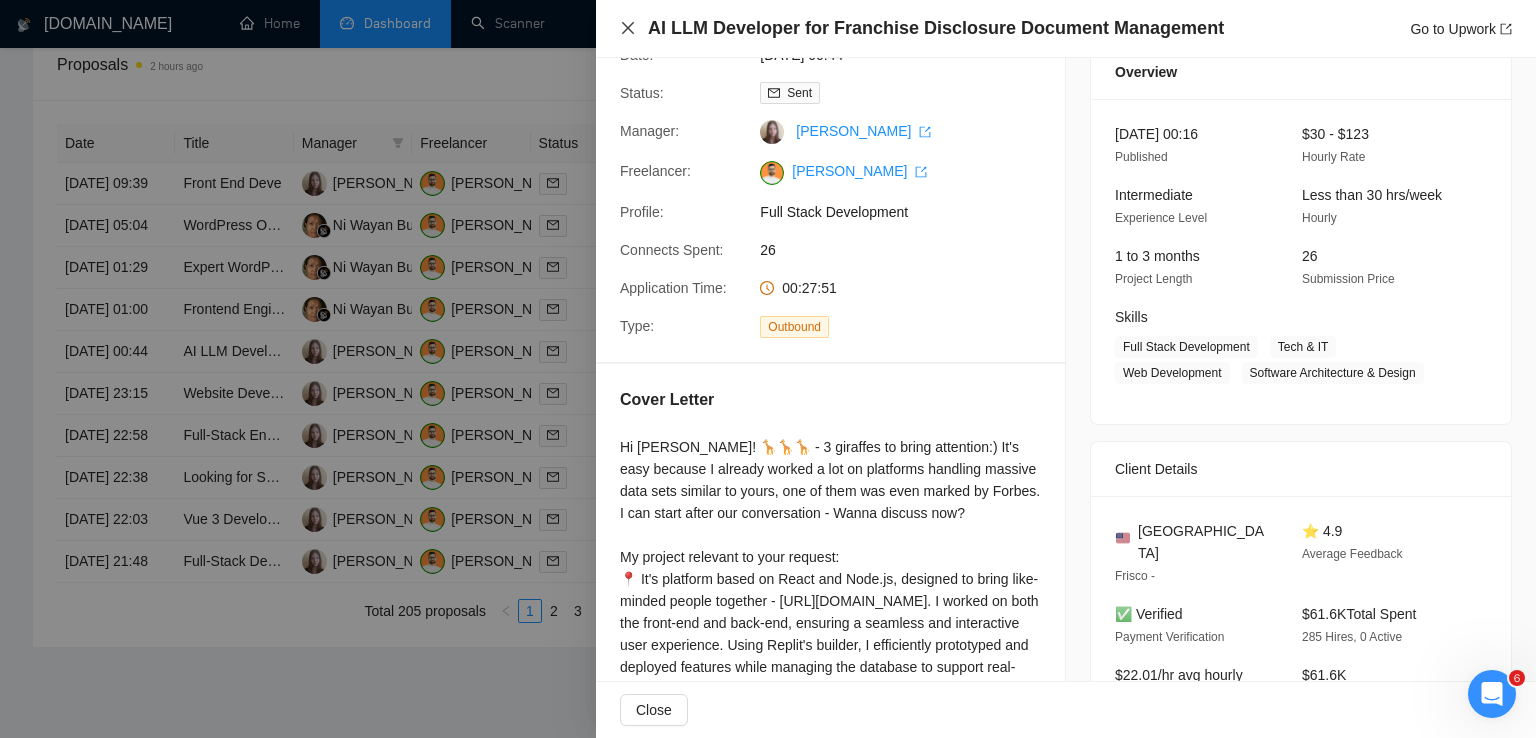 click 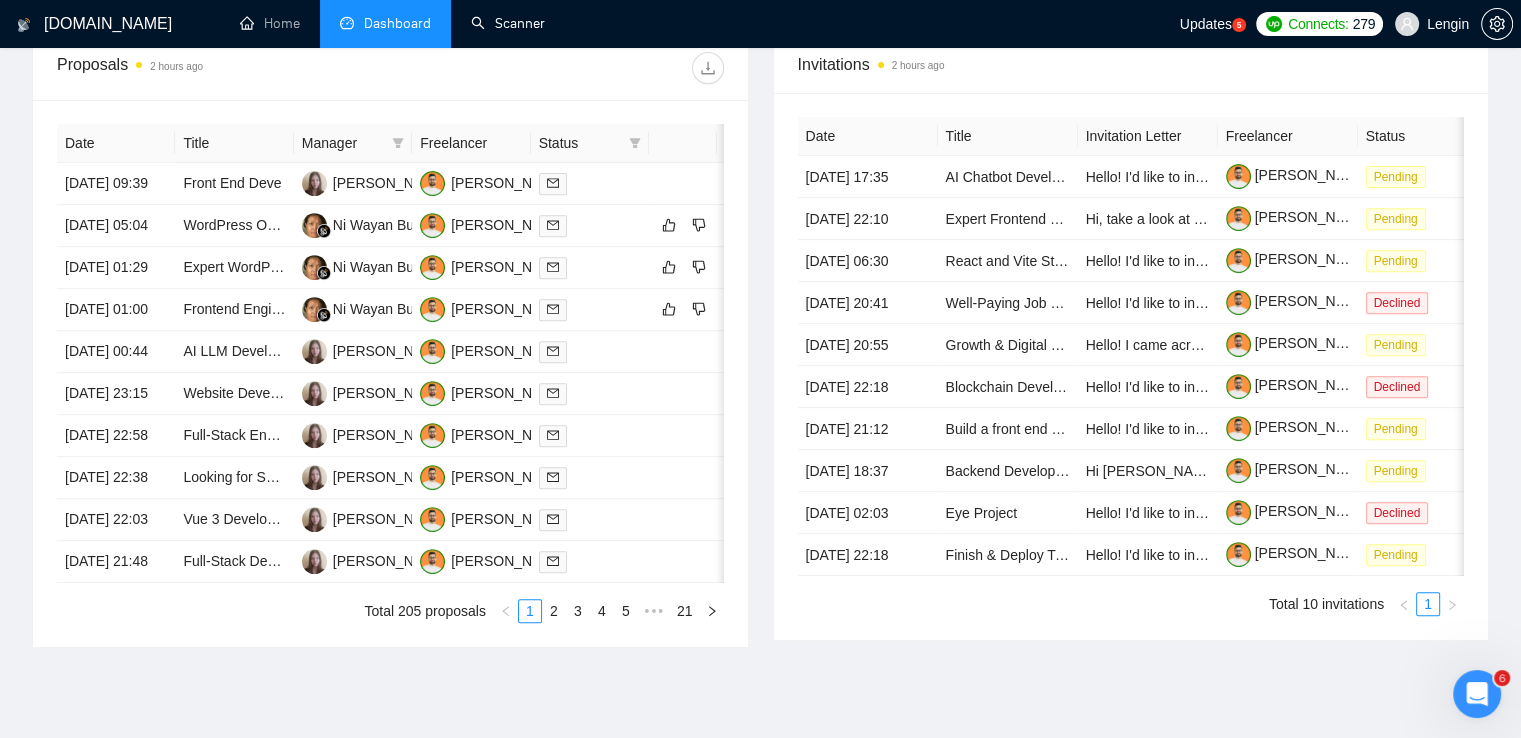 click on "Scanner" at bounding box center (508, 23) 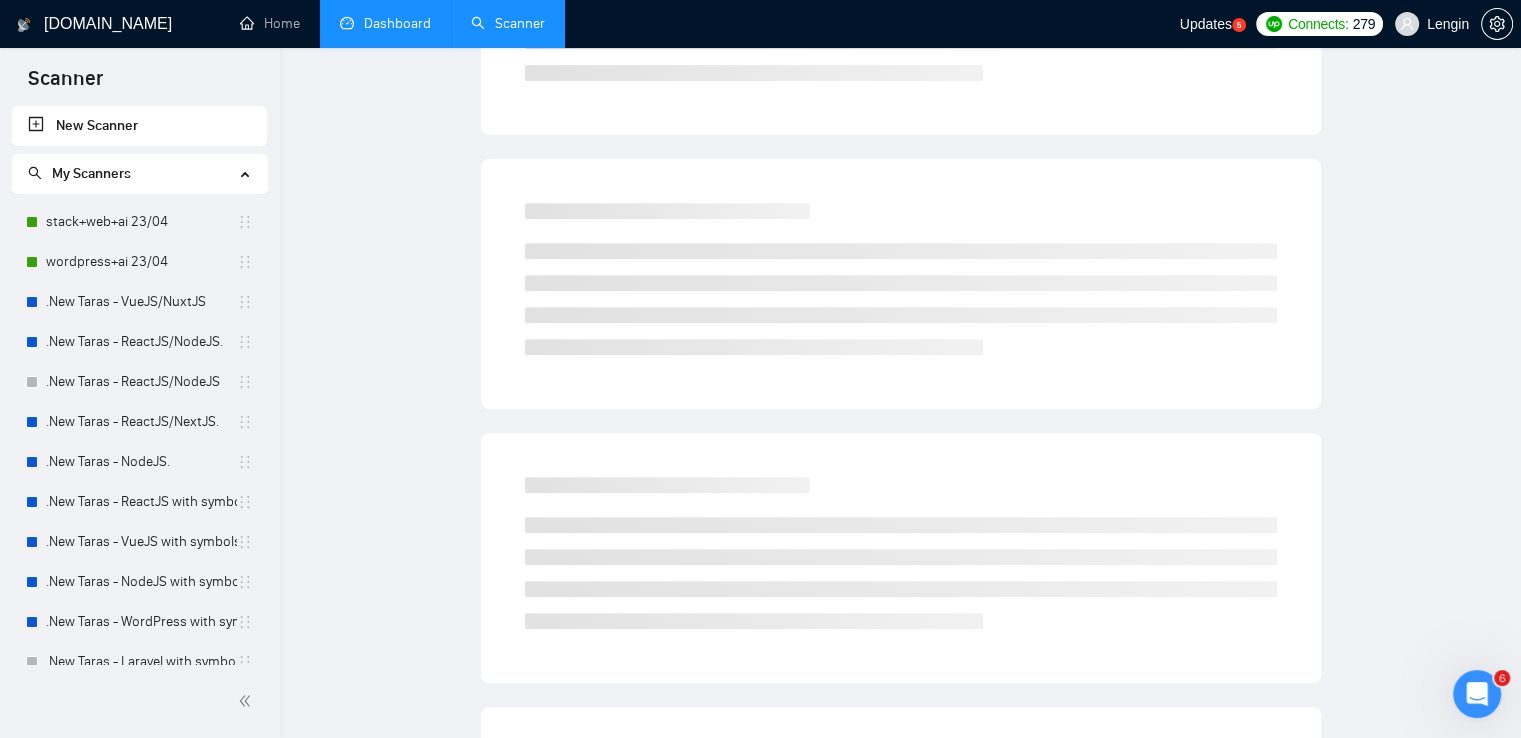 scroll, scrollTop: 0, scrollLeft: 0, axis: both 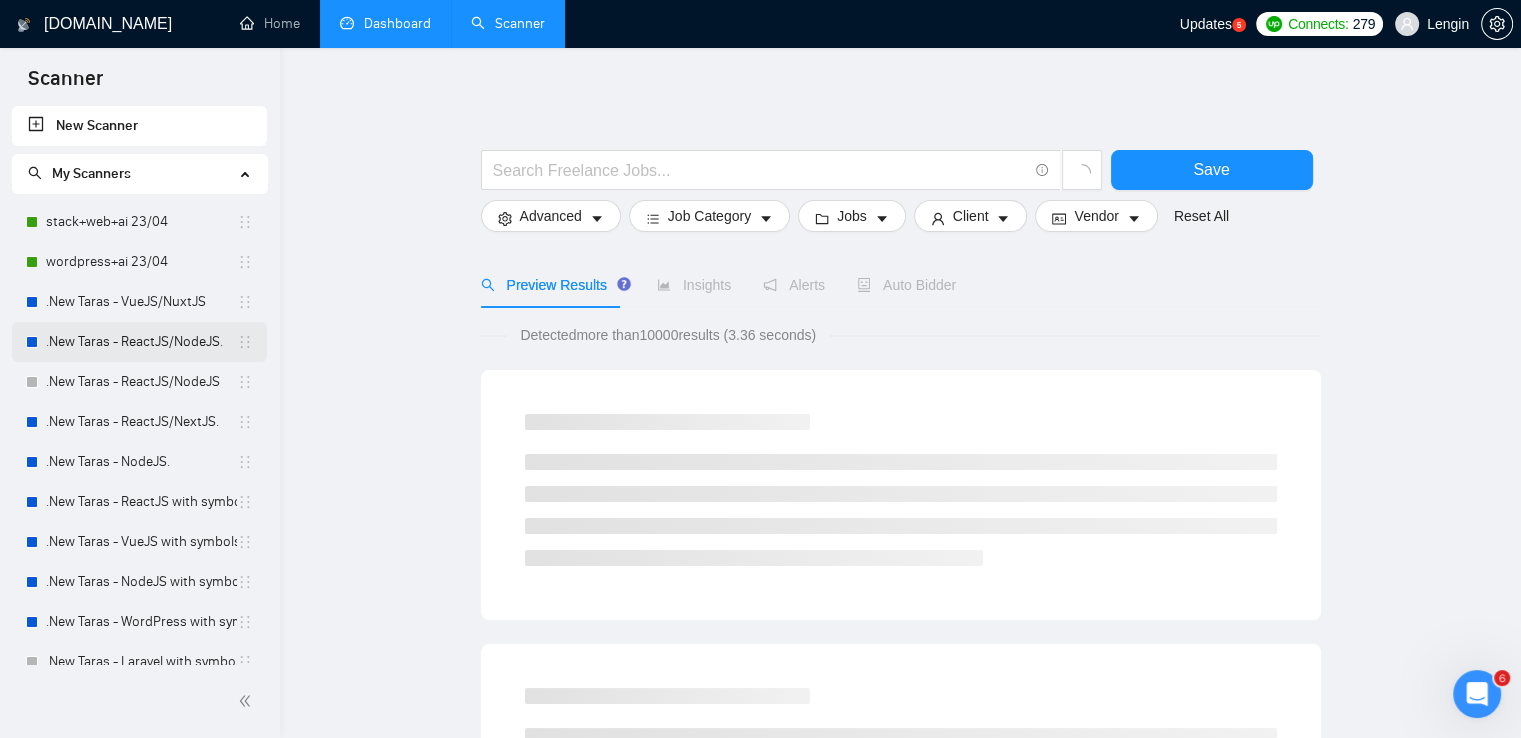 click on ".New Taras - ReactJS/NodeJS." at bounding box center [141, 342] 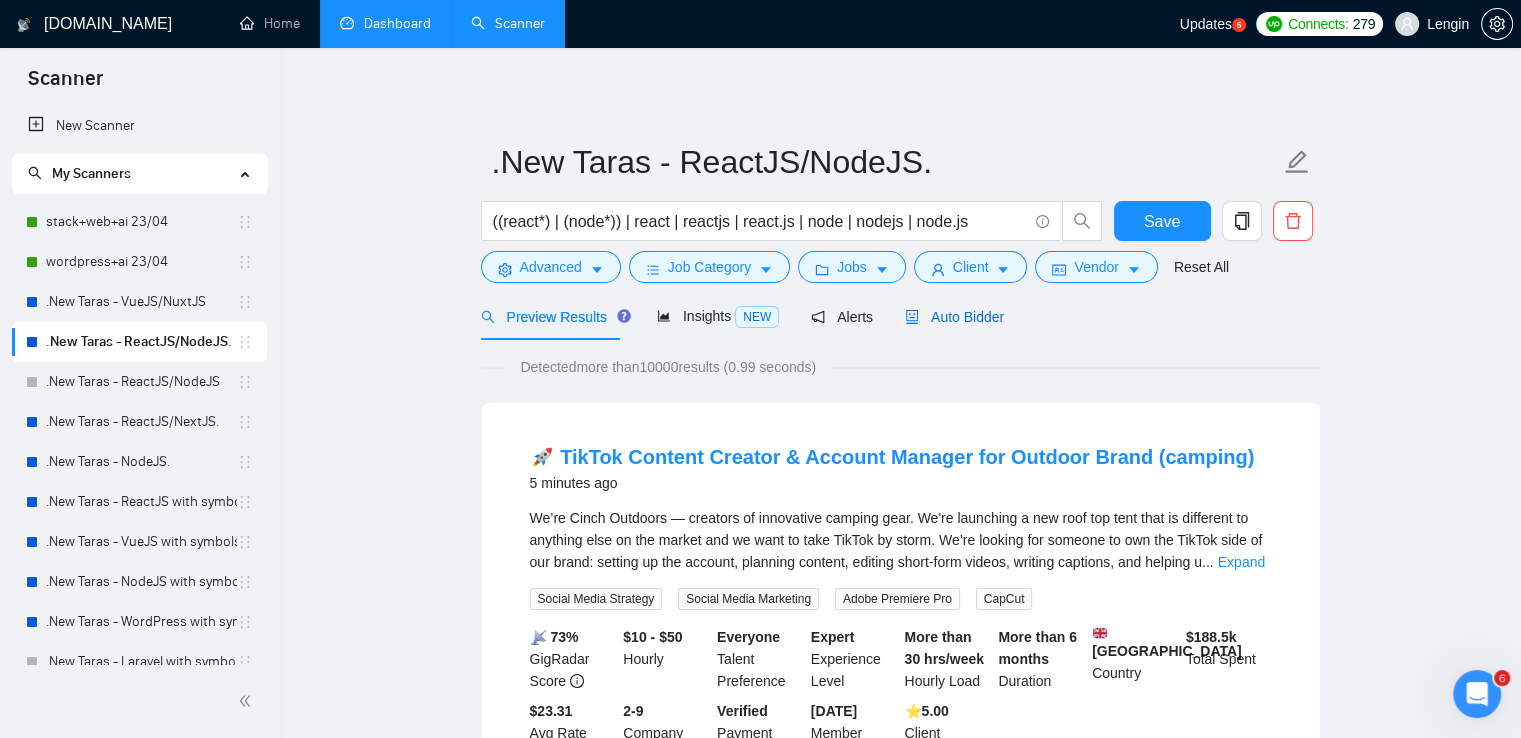 click on "Auto Bidder" at bounding box center (954, 317) 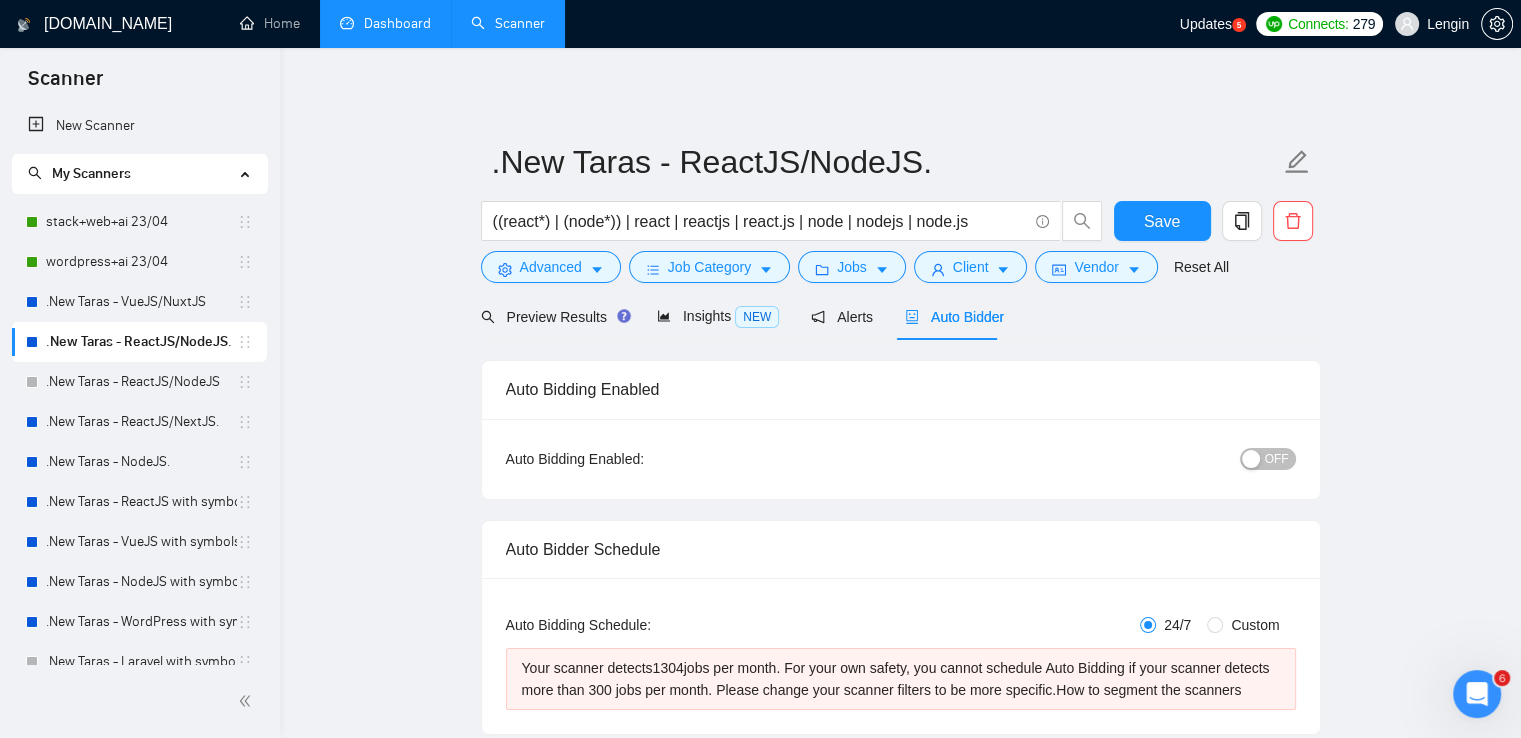 type 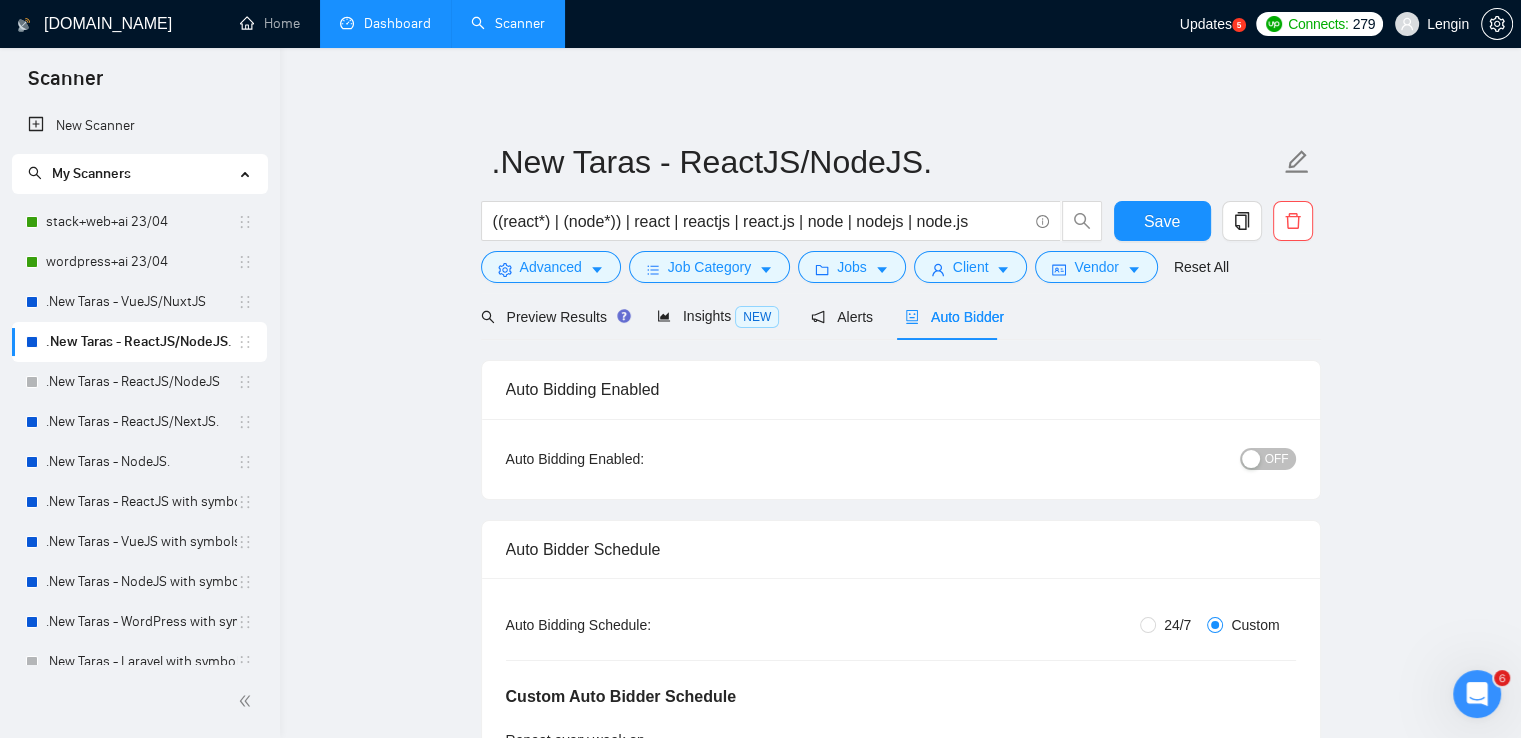 type 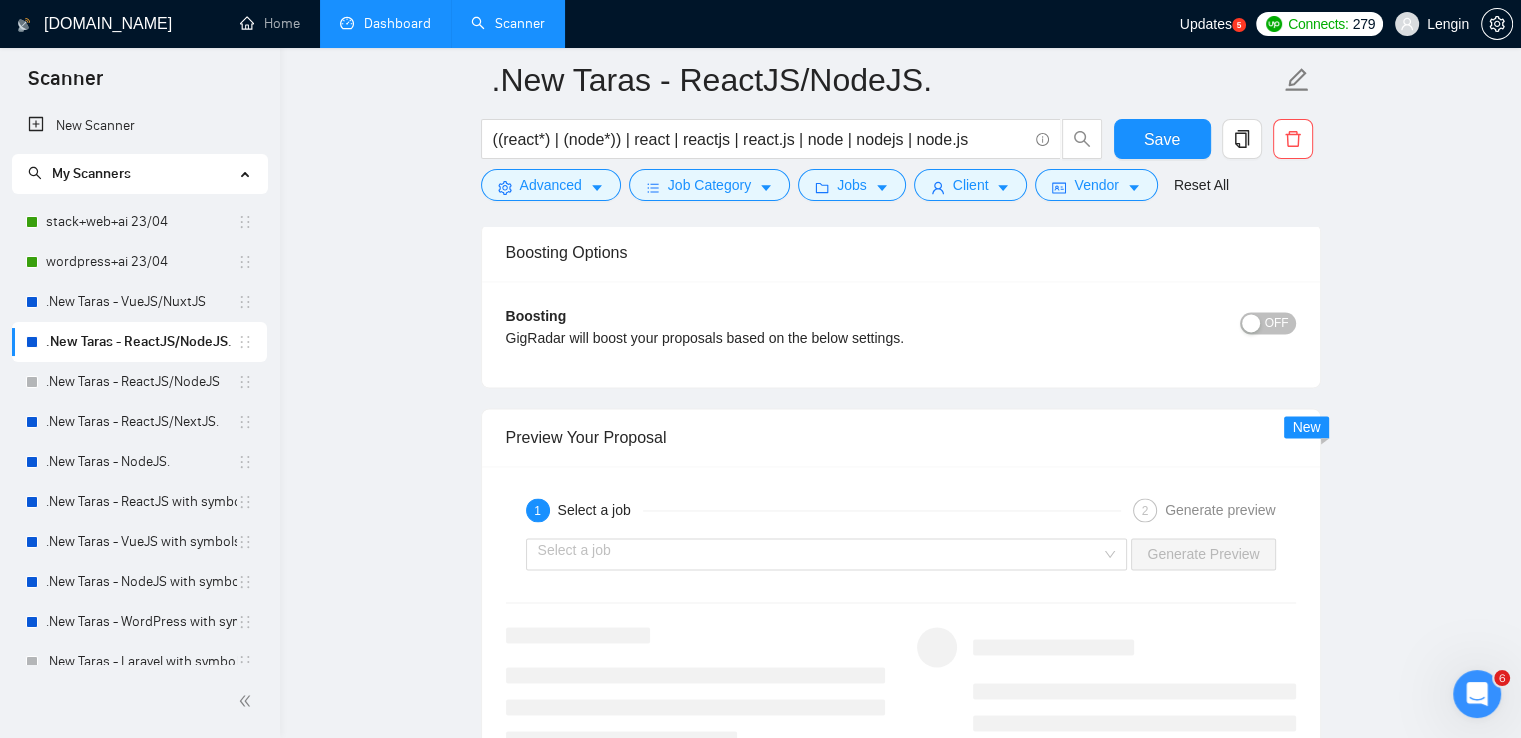 scroll, scrollTop: 3044, scrollLeft: 0, axis: vertical 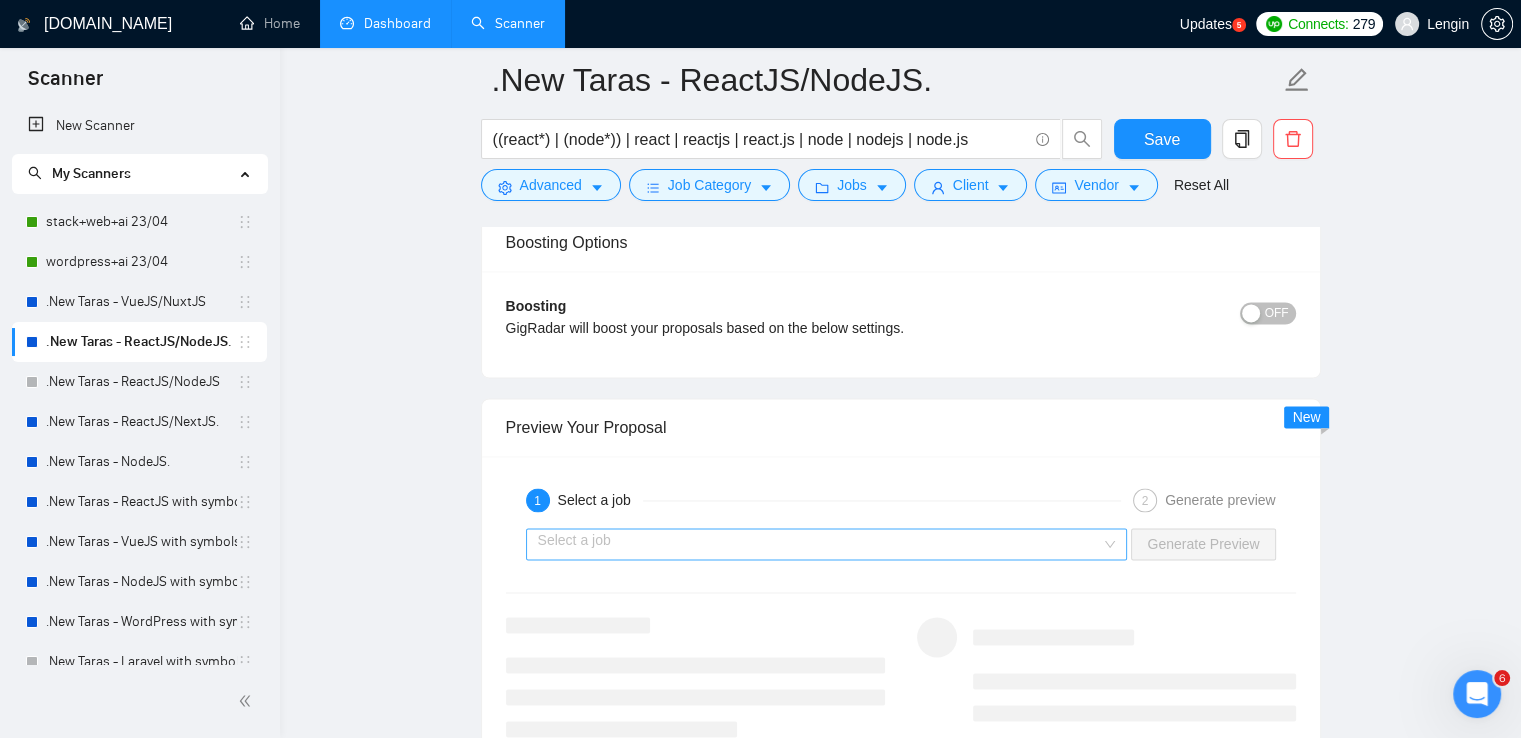 click on "Select a job" at bounding box center [827, 544] 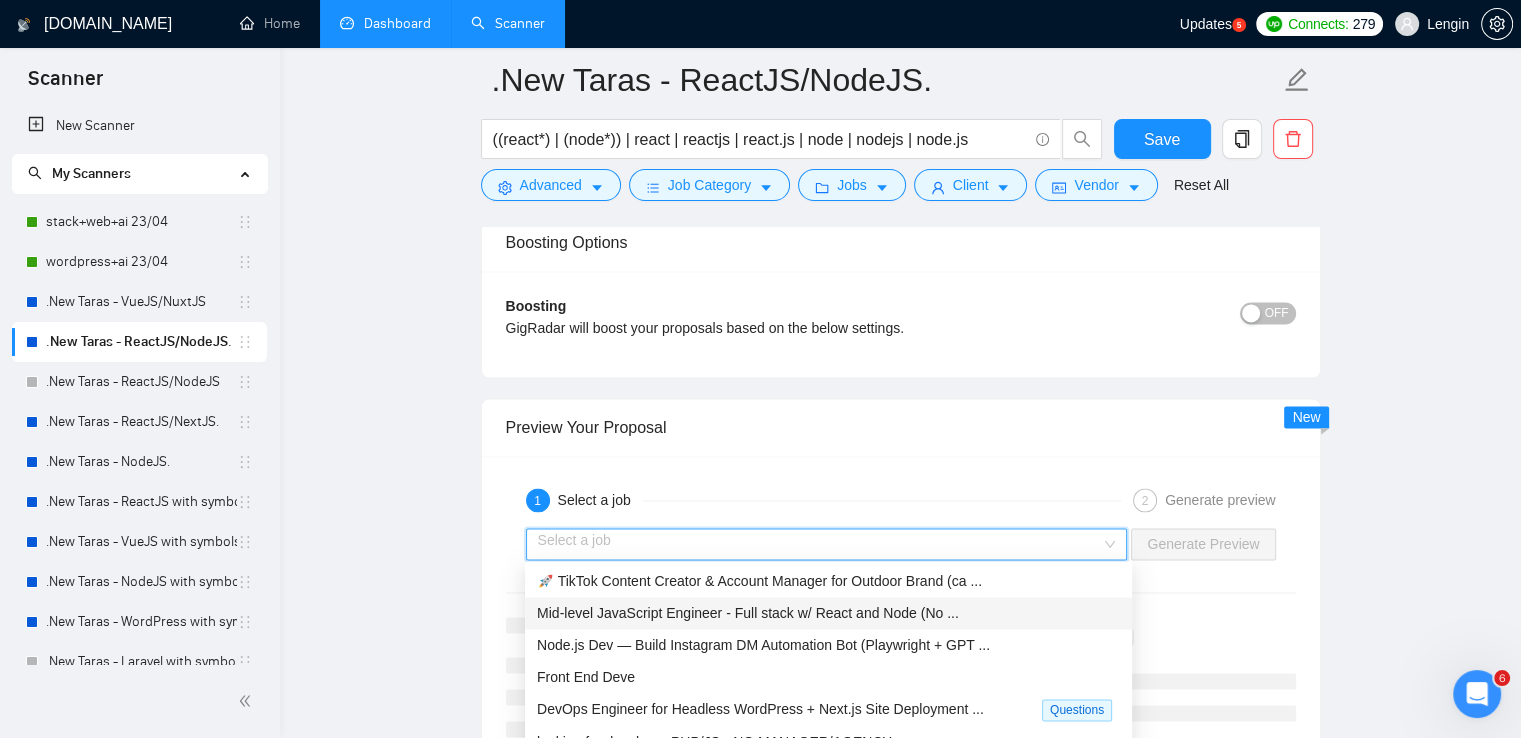 click on "Mid-level JavaScript Engineer - Full stack w/ React and Node (No  ..." at bounding box center [748, 613] 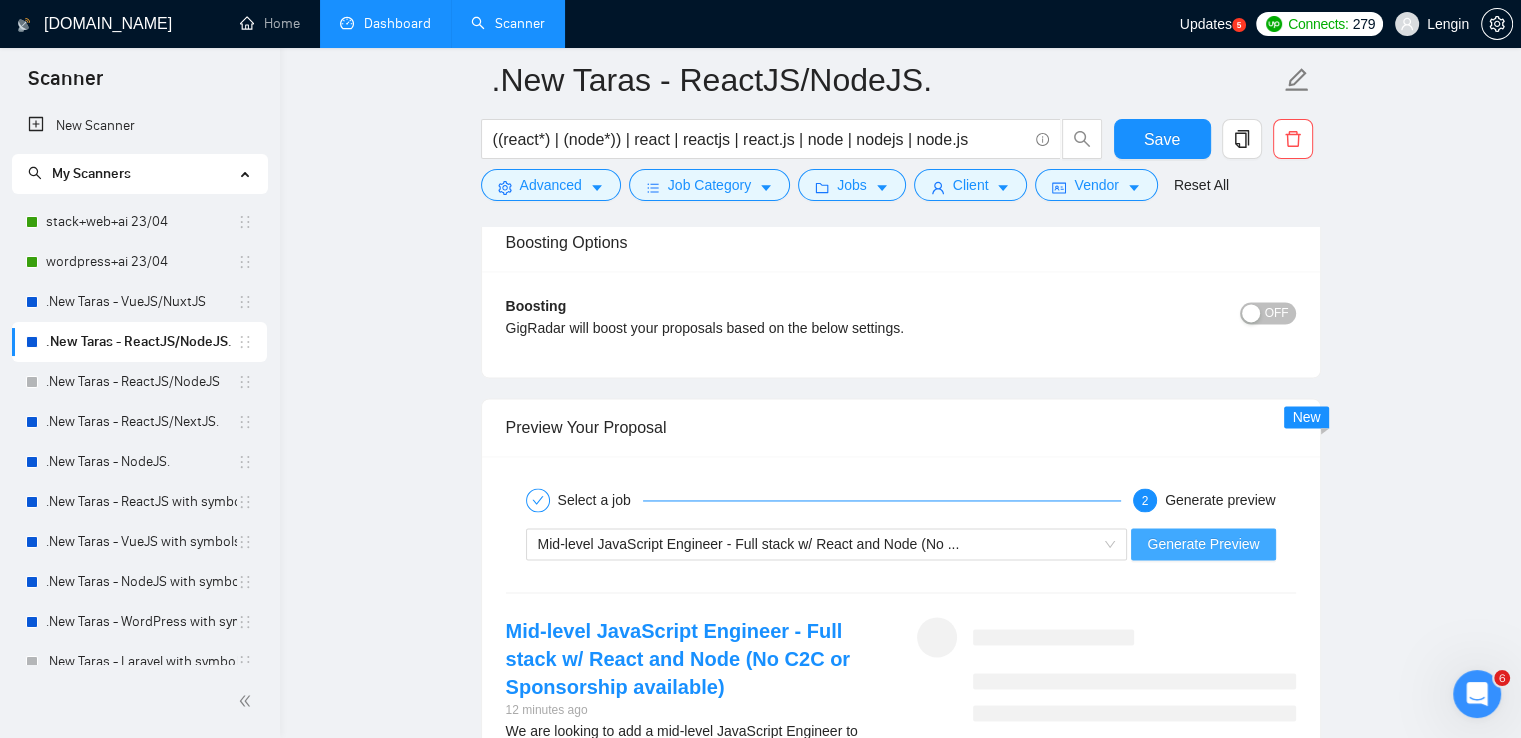 click on "Generate Preview" at bounding box center [1203, 544] 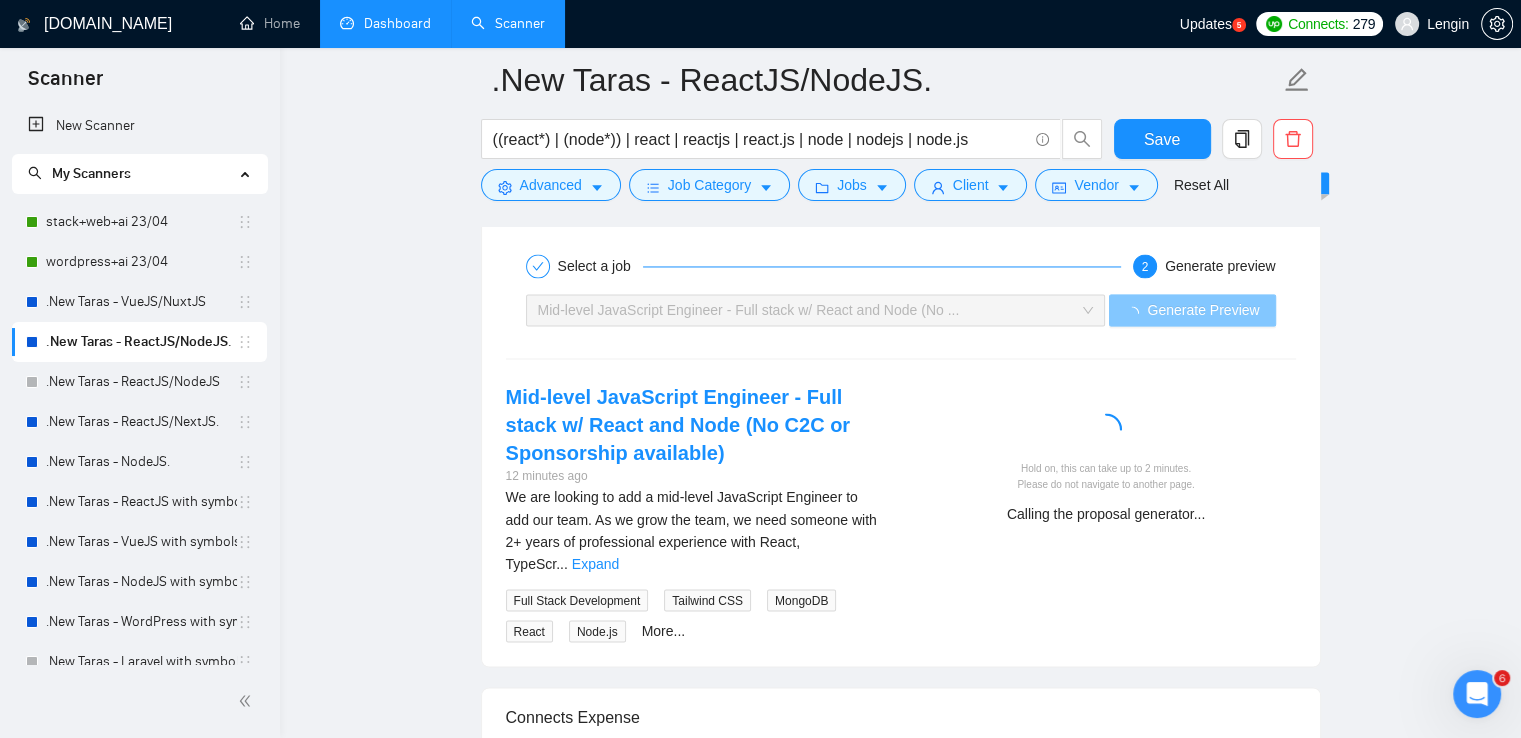 scroll, scrollTop: 3315, scrollLeft: 0, axis: vertical 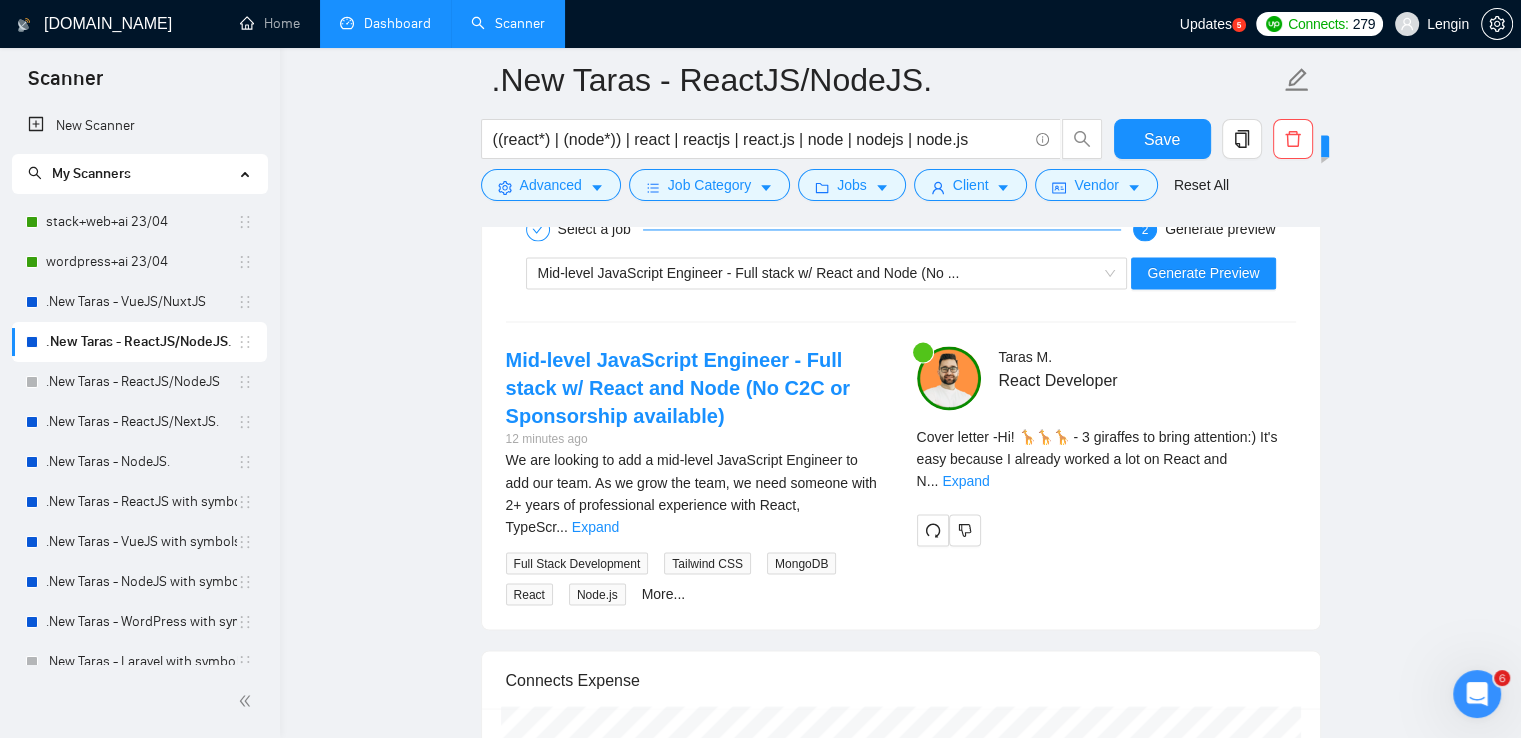 click on "Dashboard" at bounding box center [385, 23] 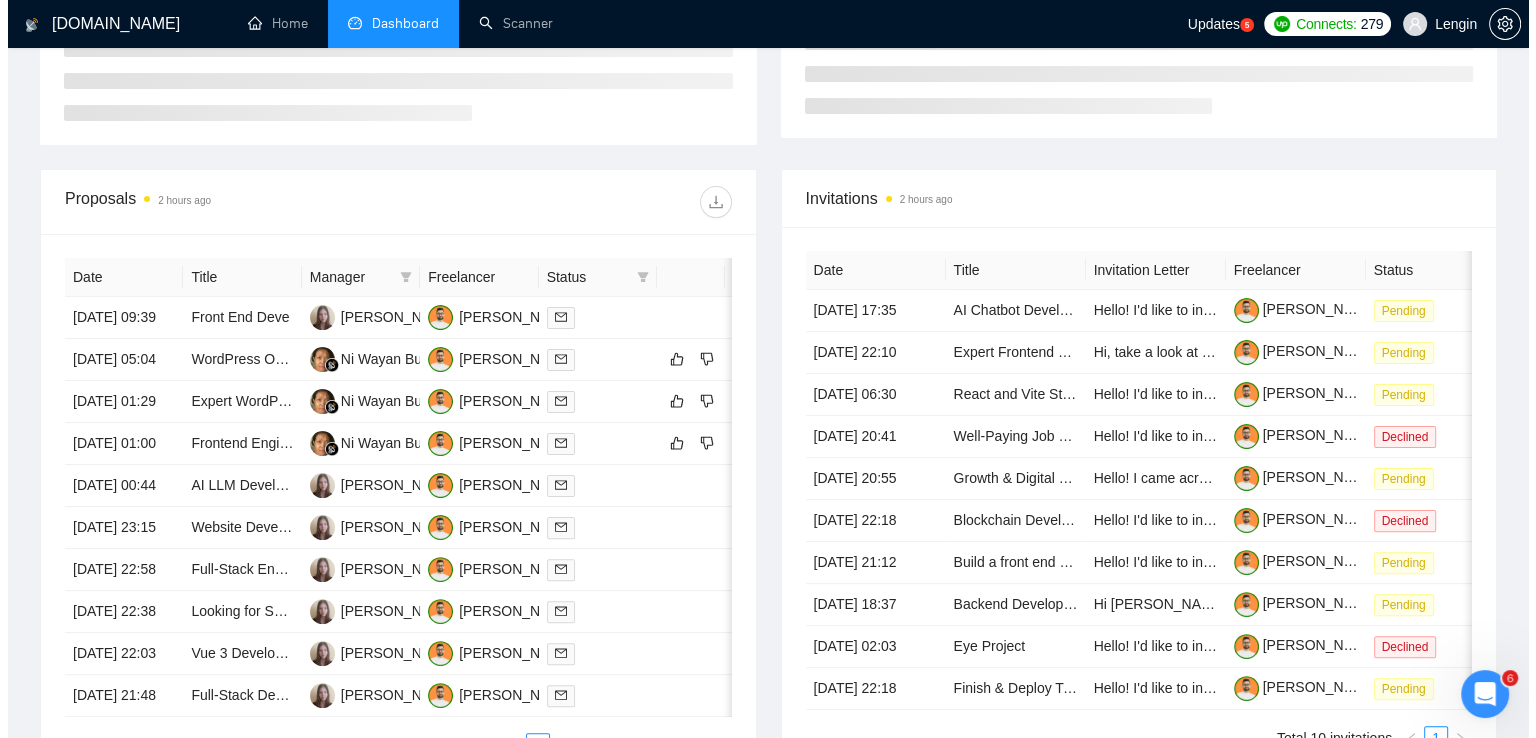 scroll, scrollTop: 472, scrollLeft: 0, axis: vertical 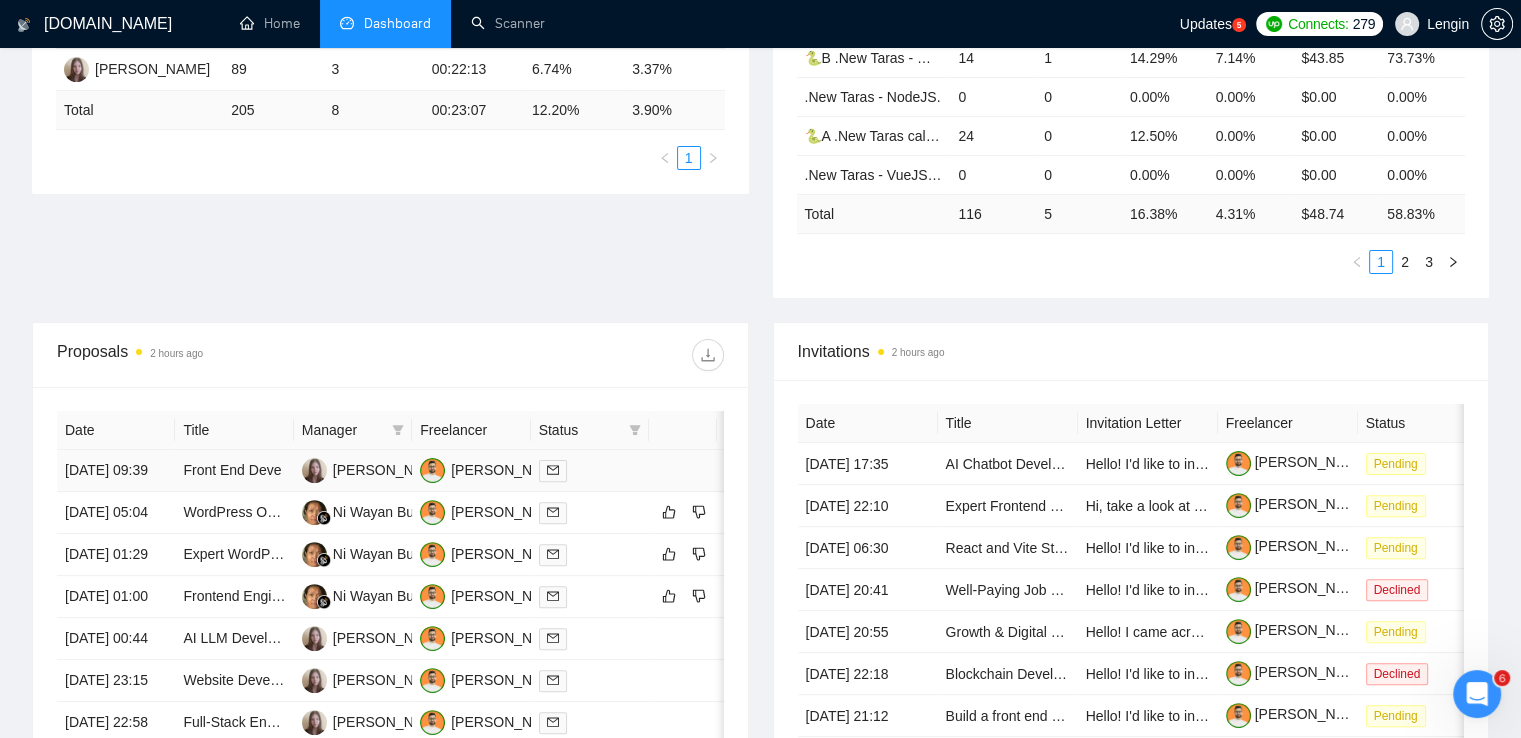 click on "Front End Deve" at bounding box center [234, 471] 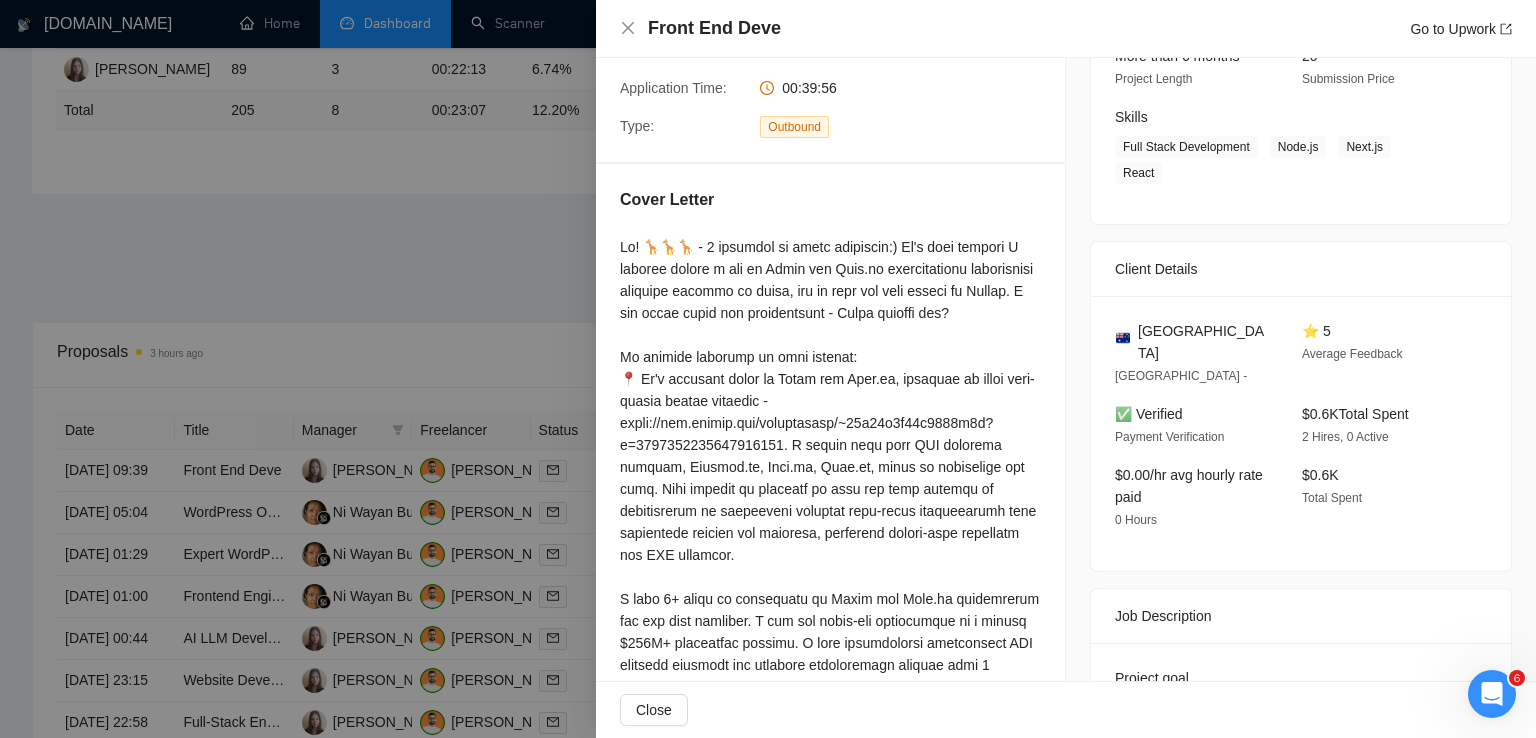 scroll, scrollTop: 364, scrollLeft: 0, axis: vertical 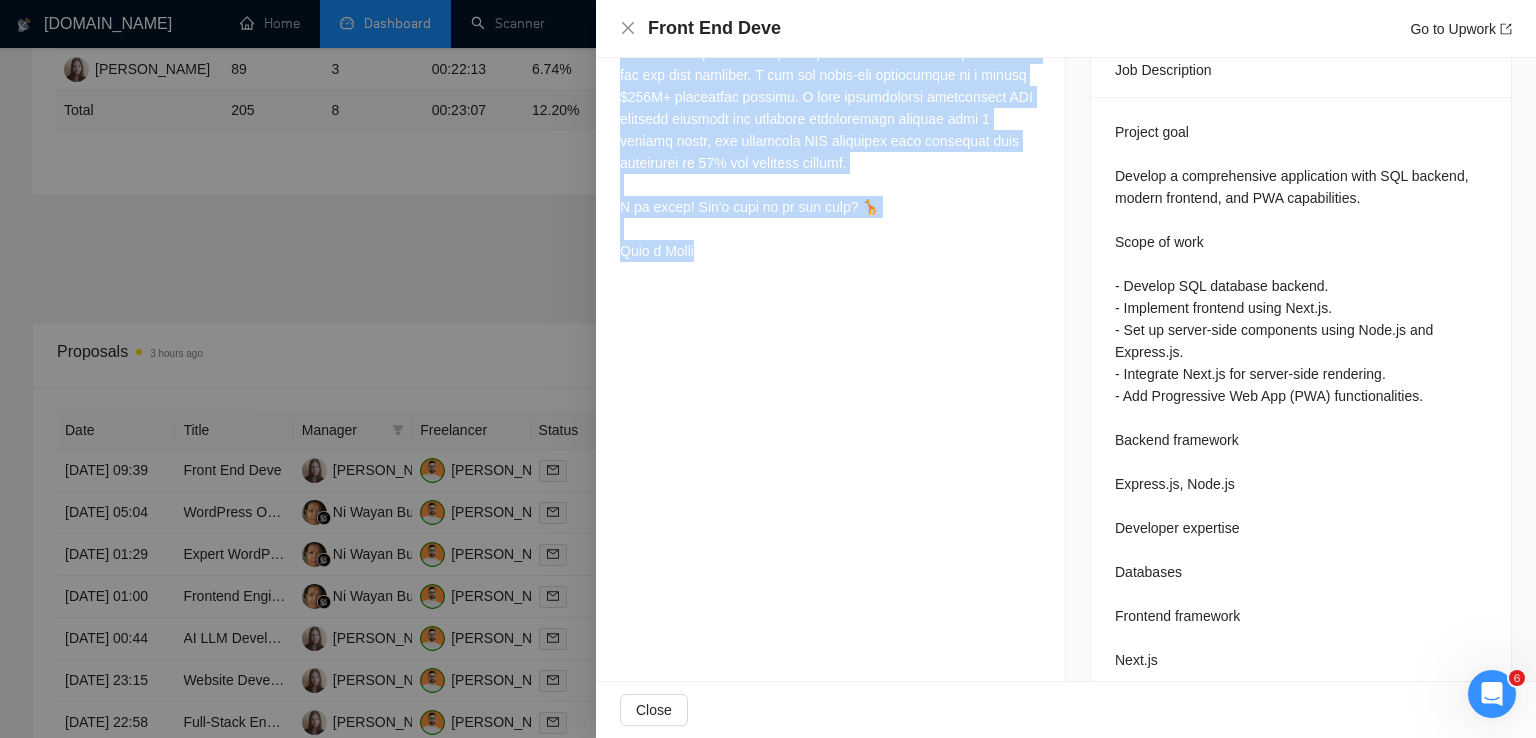 drag, startPoint x: 614, startPoint y: 165, endPoint x: 700, endPoint y: 282, distance: 145.20676 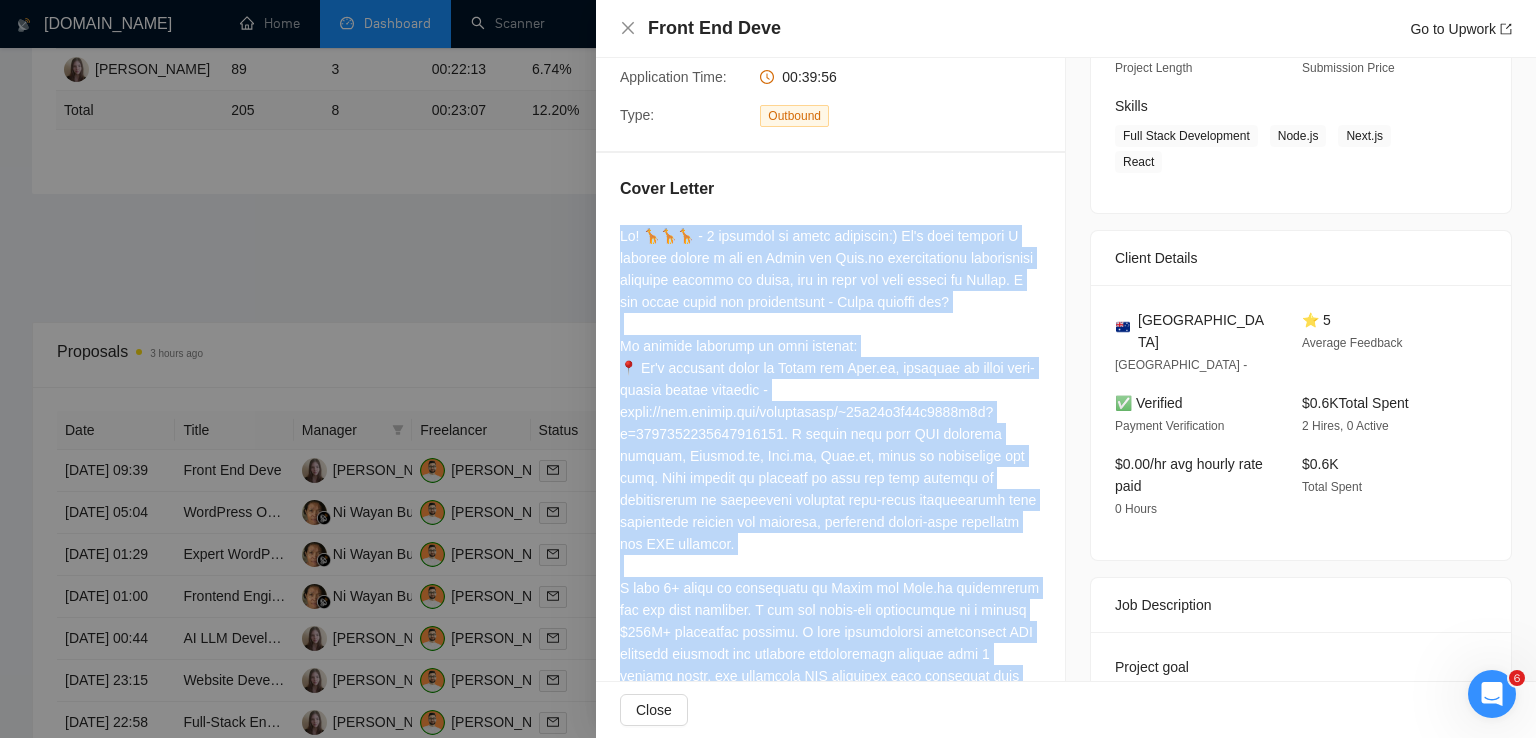 scroll, scrollTop: 292, scrollLeft: 0, axis: vertical 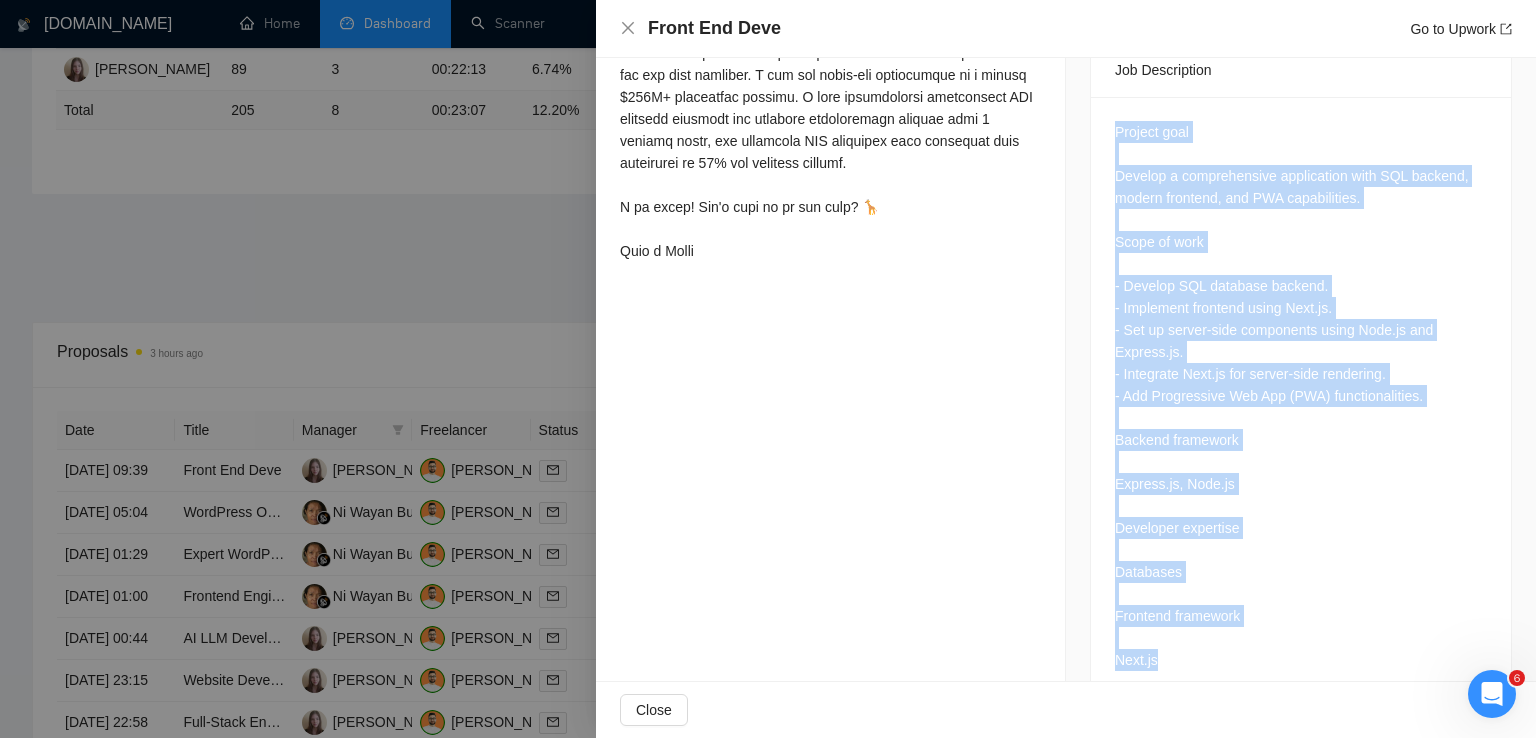 drag, startPoint x: 1104, startPoint y: 235, endPoint x: 1160, endPoint y: 609, distance: 378.16928 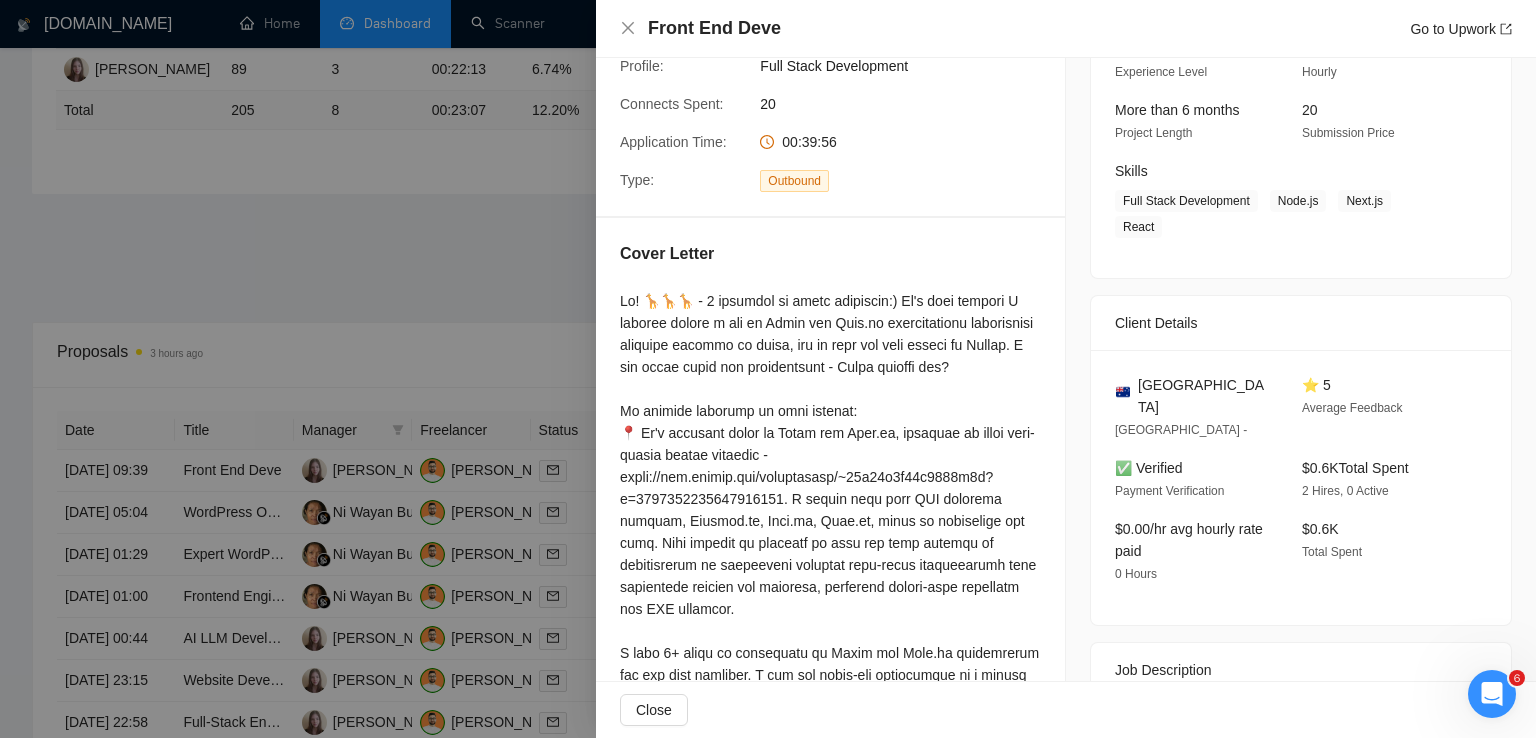 scroll, scrollTop: 209, scrollLeft: 0, axis: vertical 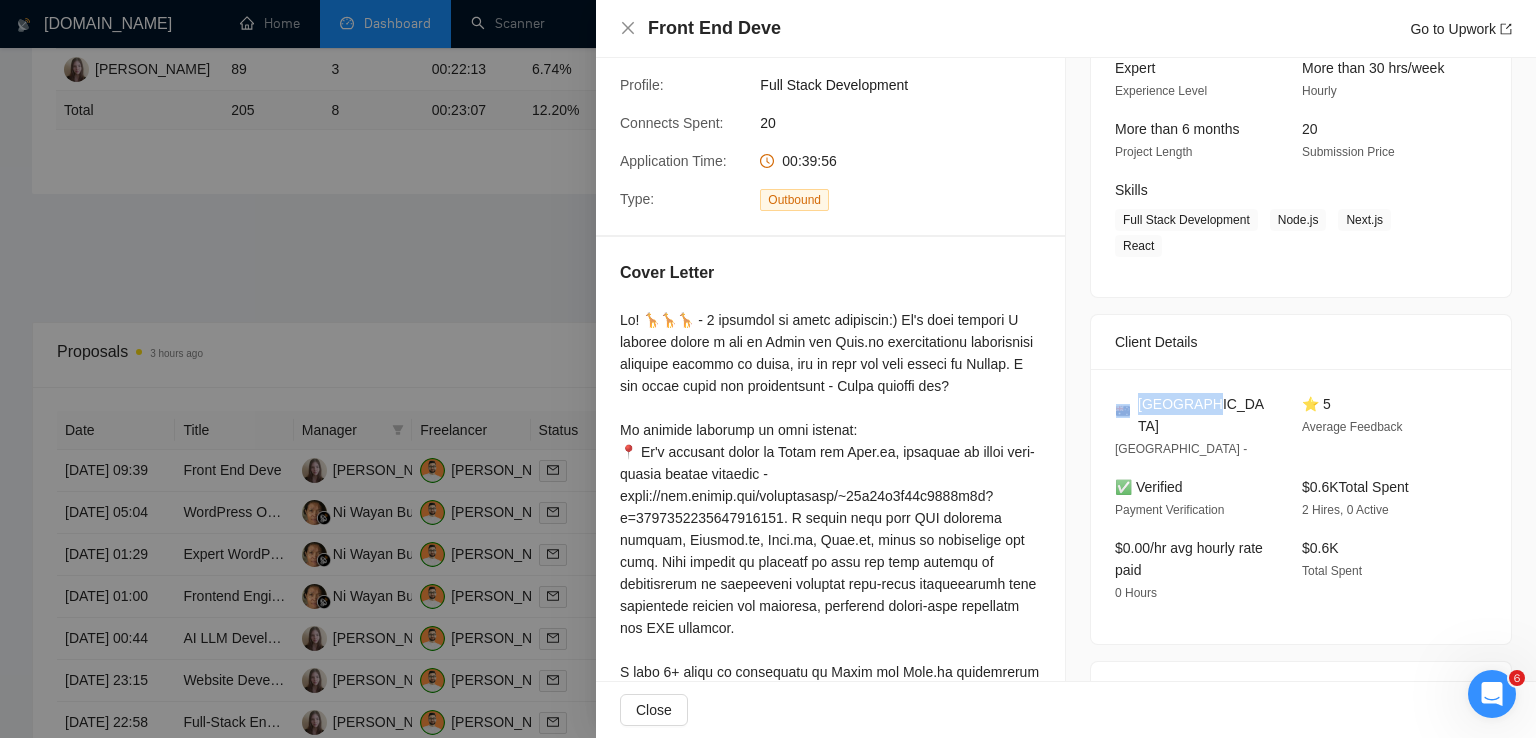 drag, startPoint x: 1196, startPoint y: 381, endPoint x: 1123, endPoint y: 381, distance: 73 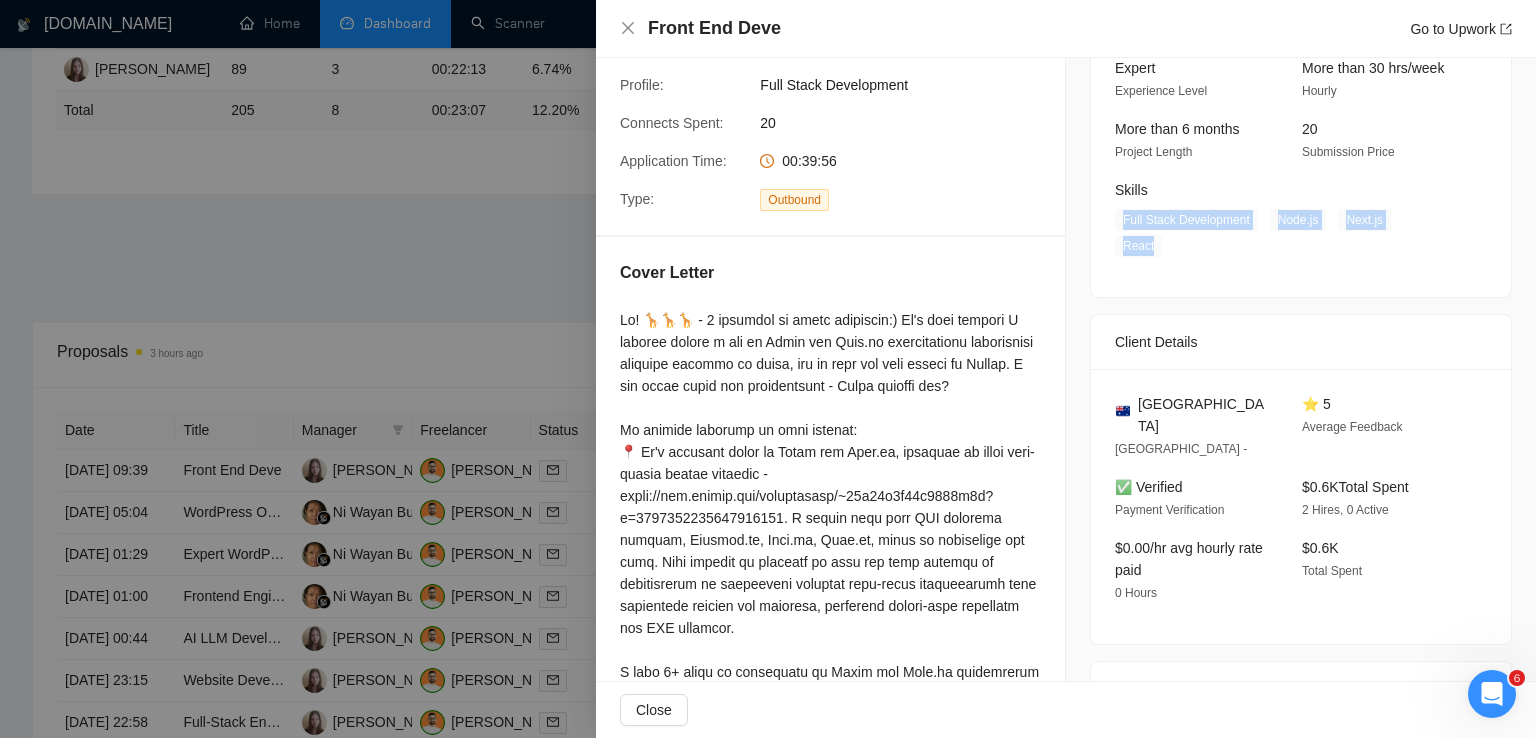 drag, startPoint x: 1435, startPoint y: 221, endPoint x: 1113, endPoint y: 214, distance: 322.07608 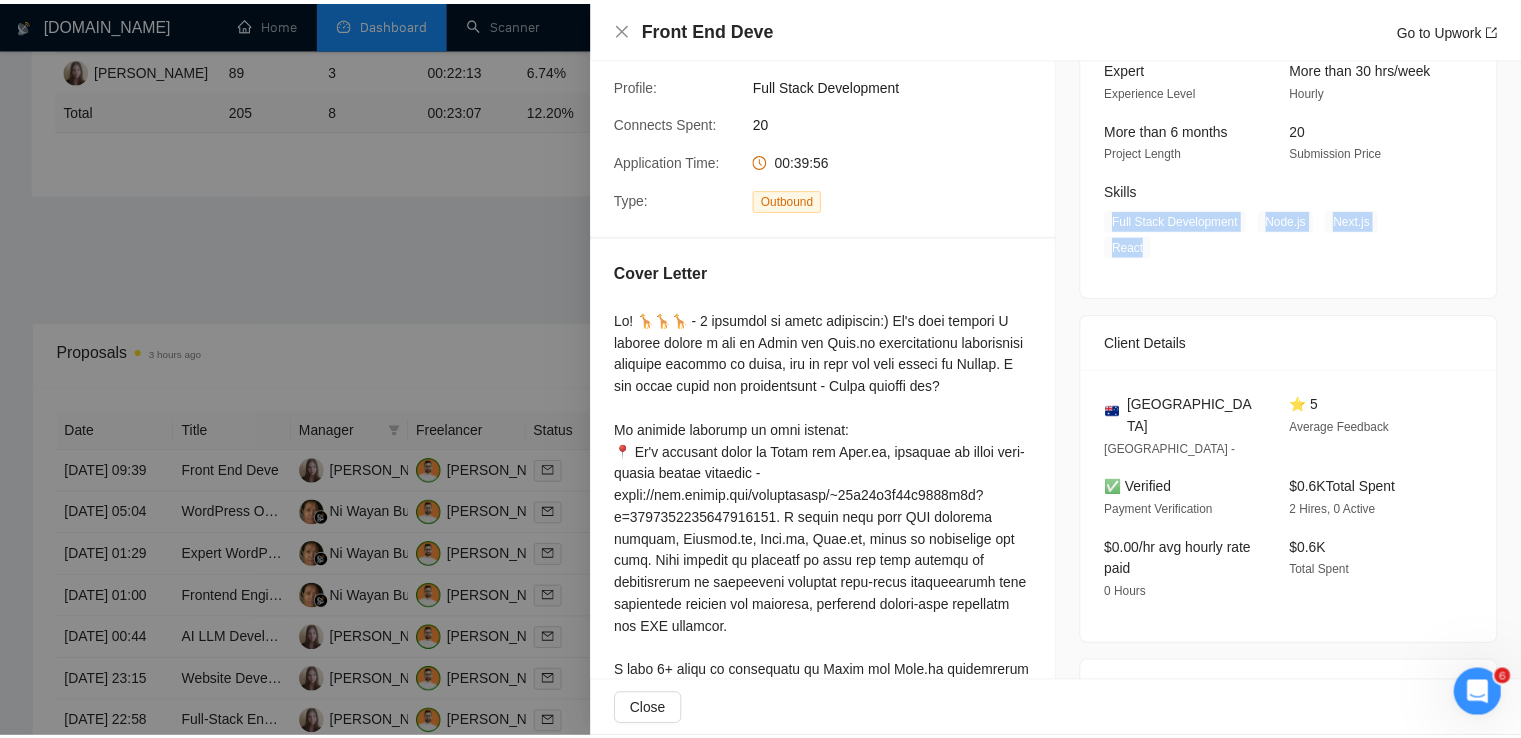 scroll, scrollTop: 0, scrollLeft: 0, axis: both 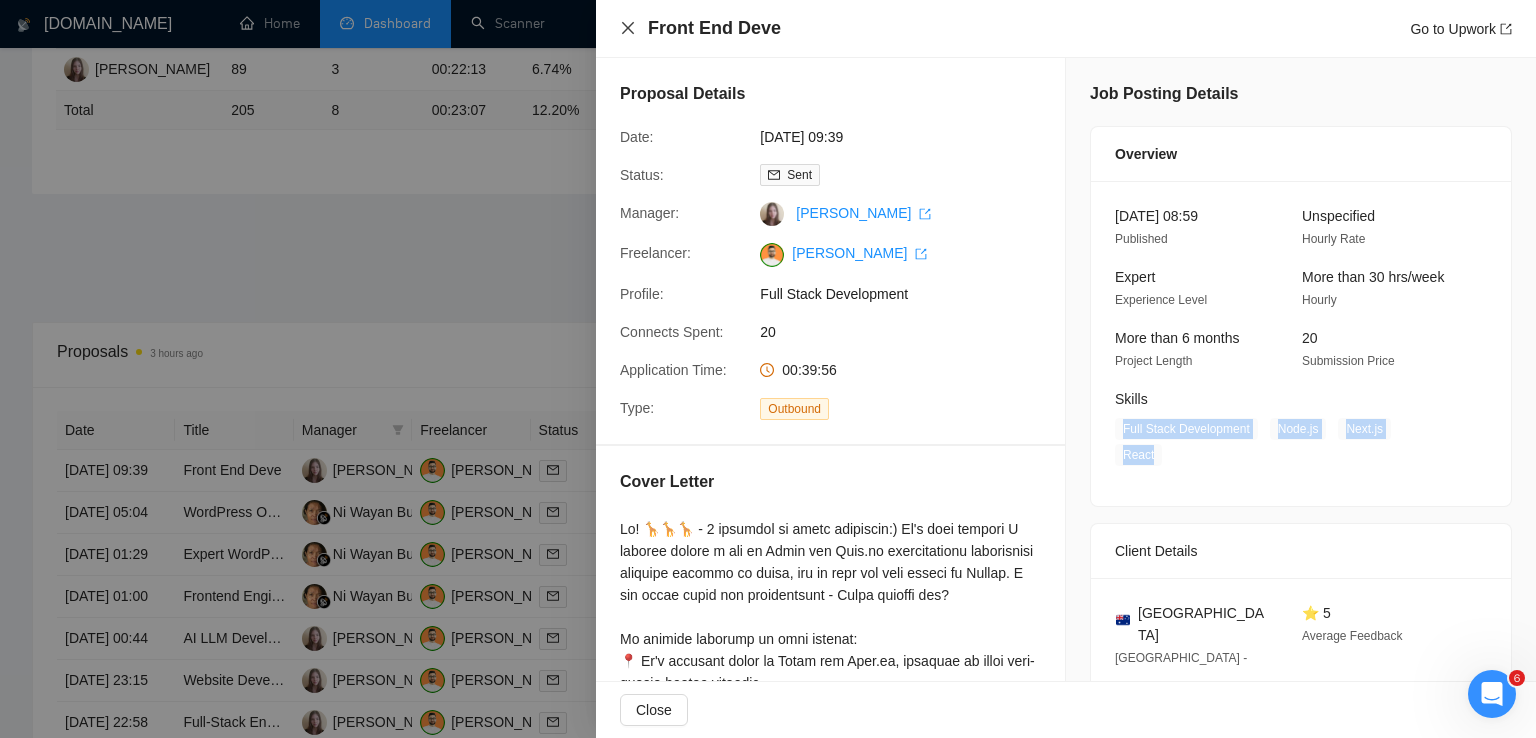 click 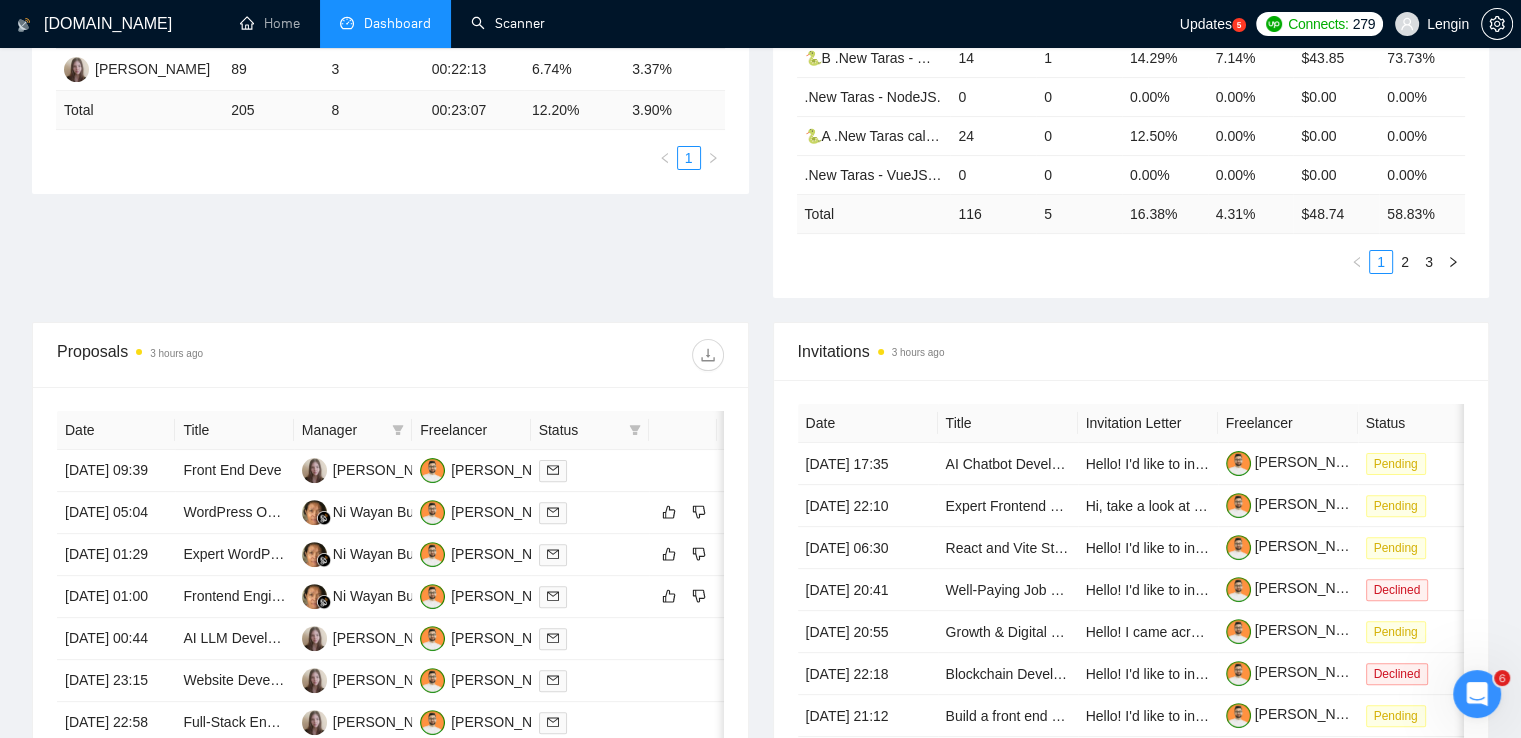 click on "Scanner" at bounding box center (508, 23) 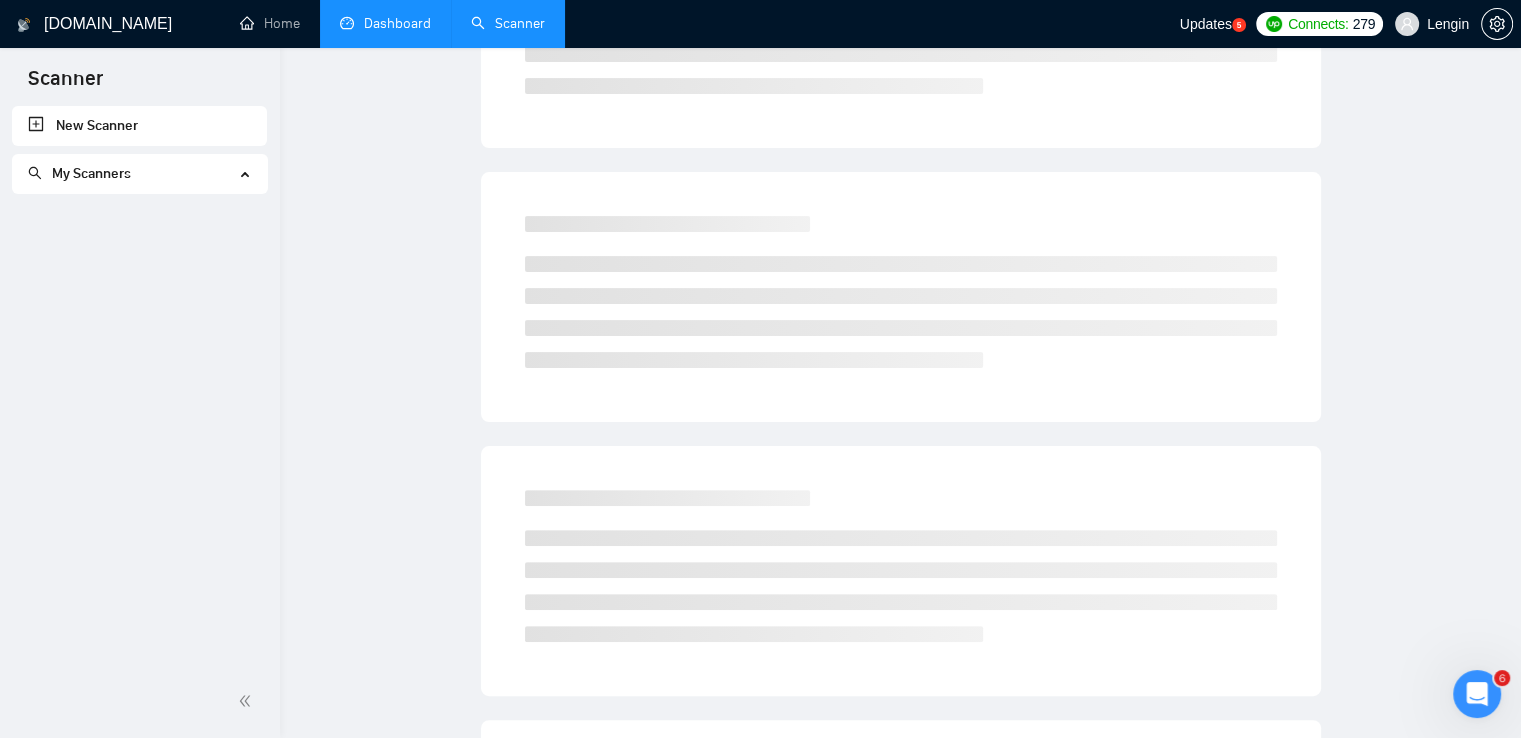 scroll, scrollTop: 0, scrollLeft: 0, axis: both 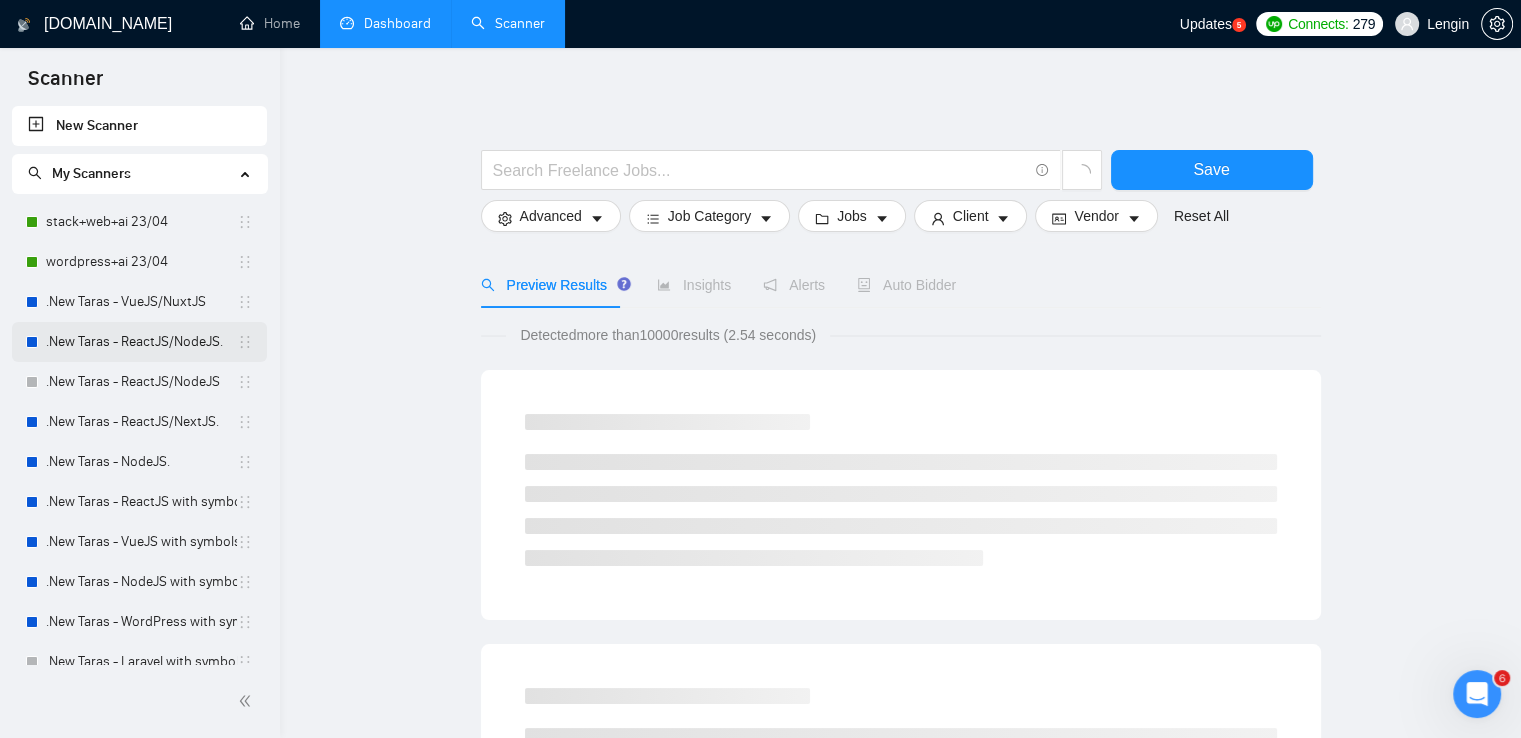 click on ".New Taras - ReactJS/NodeJS." at bounding box center (141, 342) 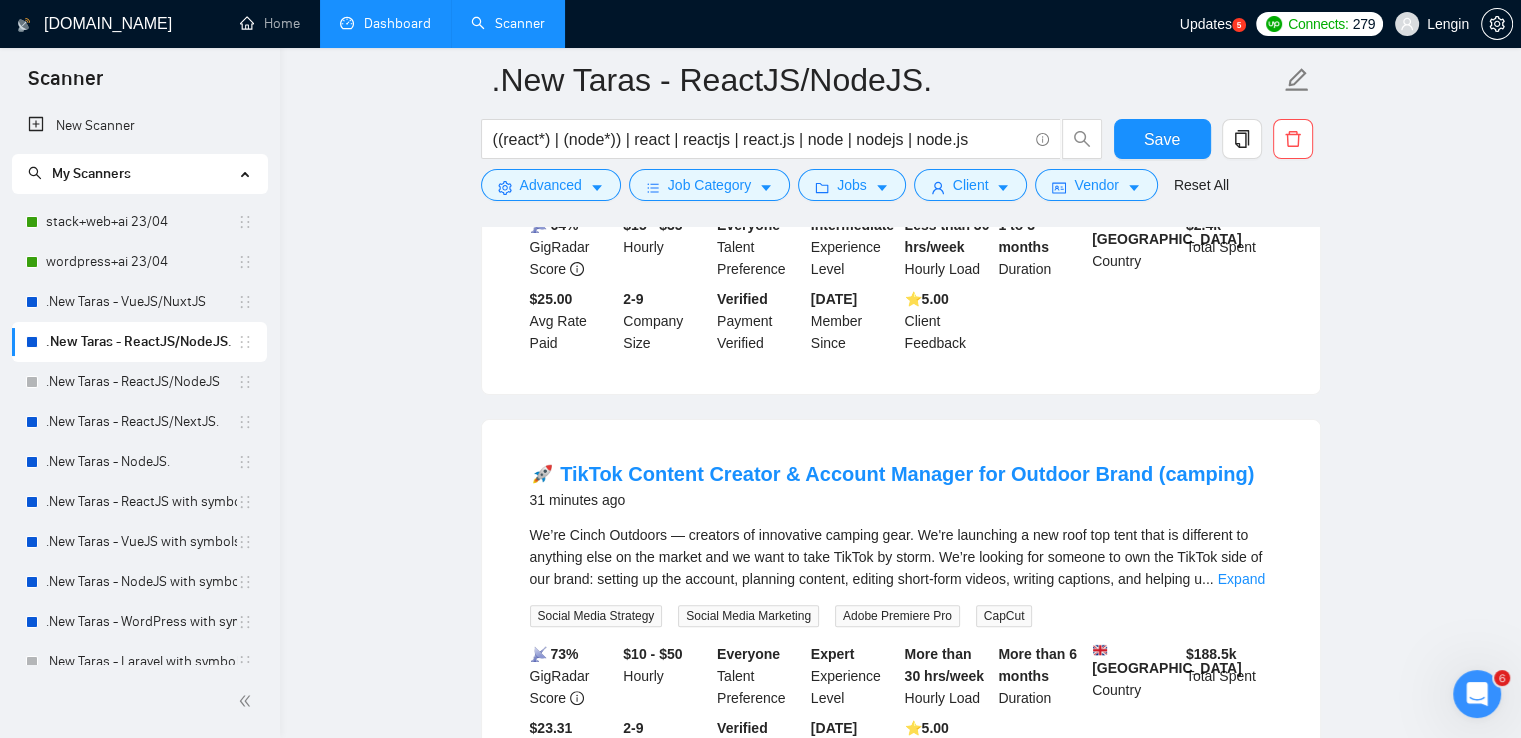 scroll, scrollTop: 0, scrollLeft: 0, axis: both 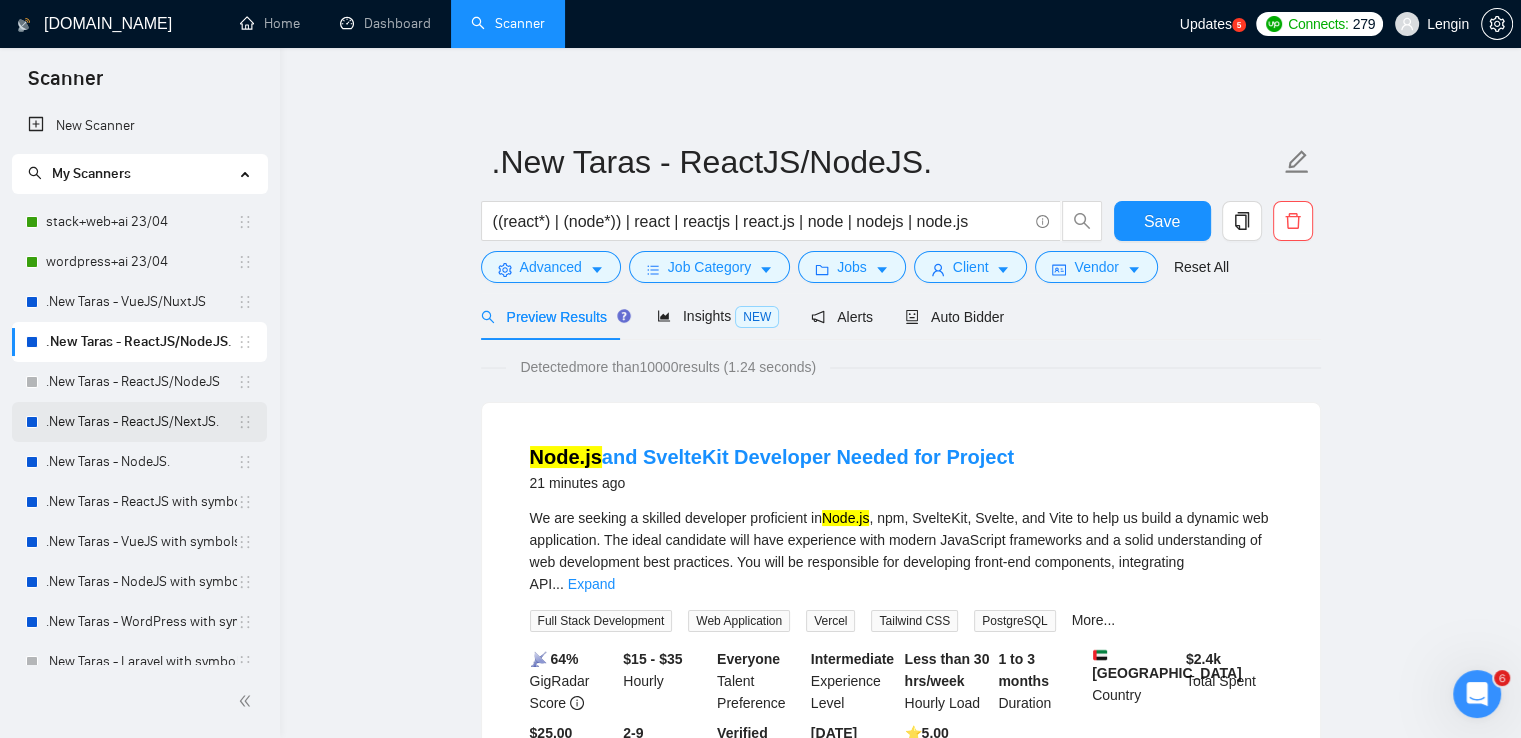 click on ".New Taras - ReactJS/NextJS." at bounding box center (141, 422) 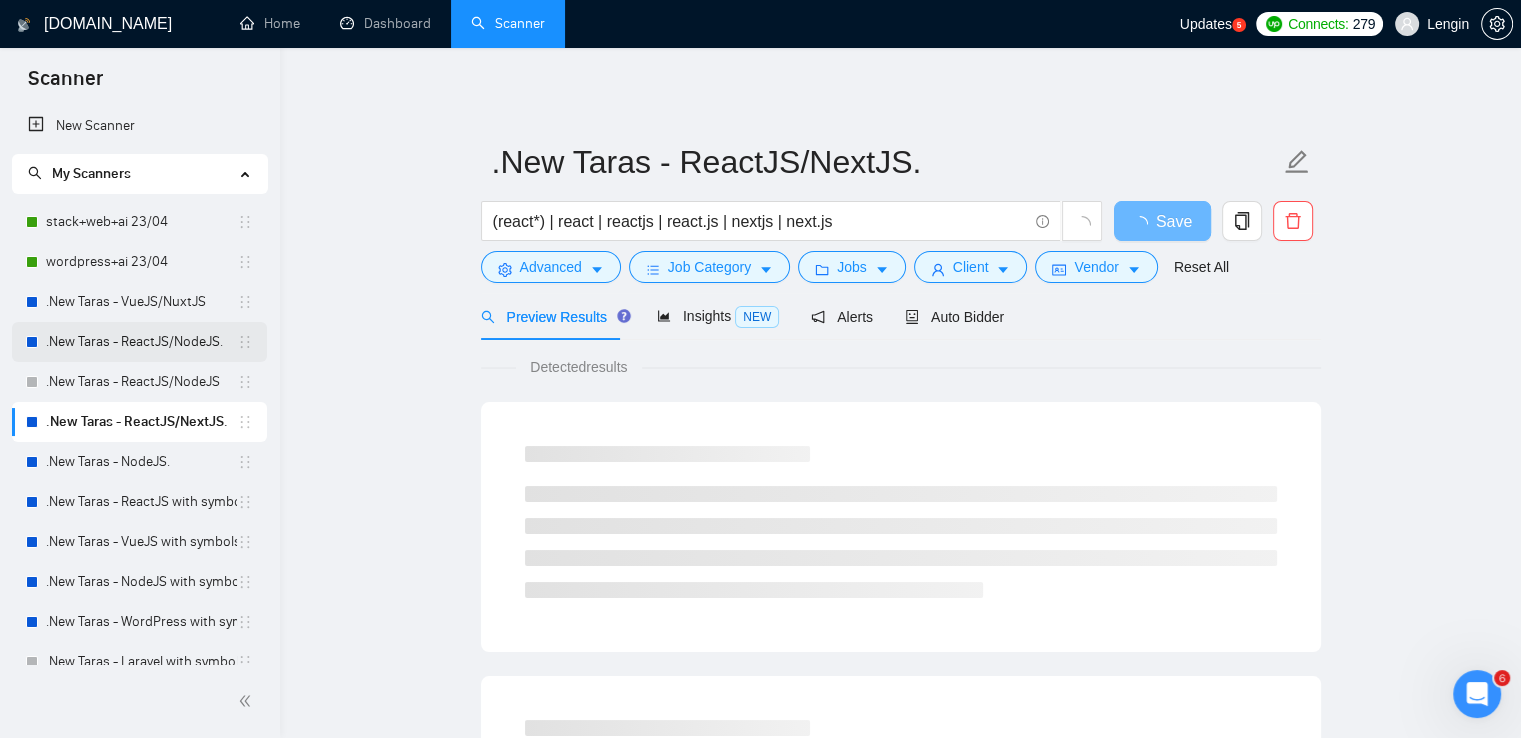 click on ".New Taras - ReactJS/NodeJS." at bounding box center [141, 342] 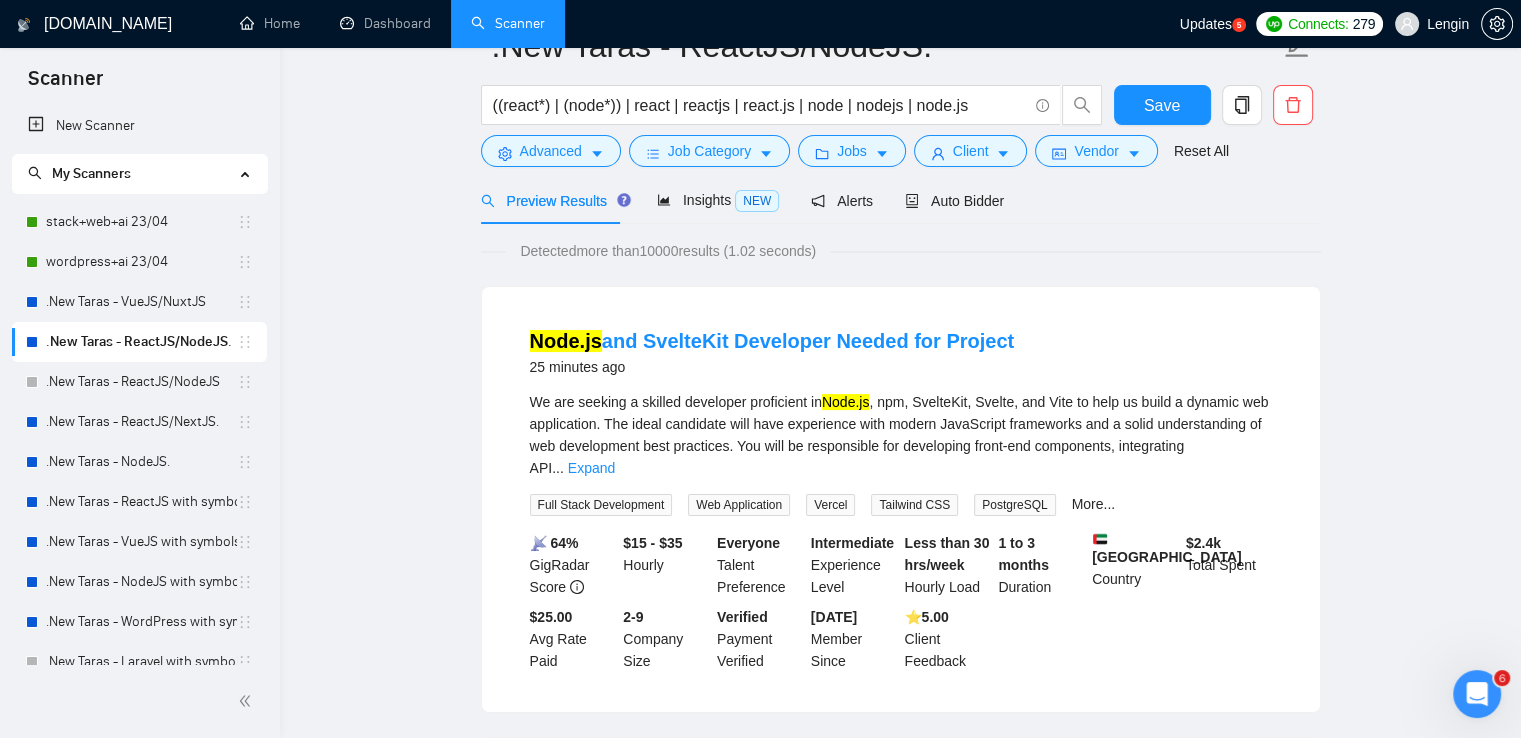 scroll, scrollTop: 0, scrollLeft: 0, axis: both 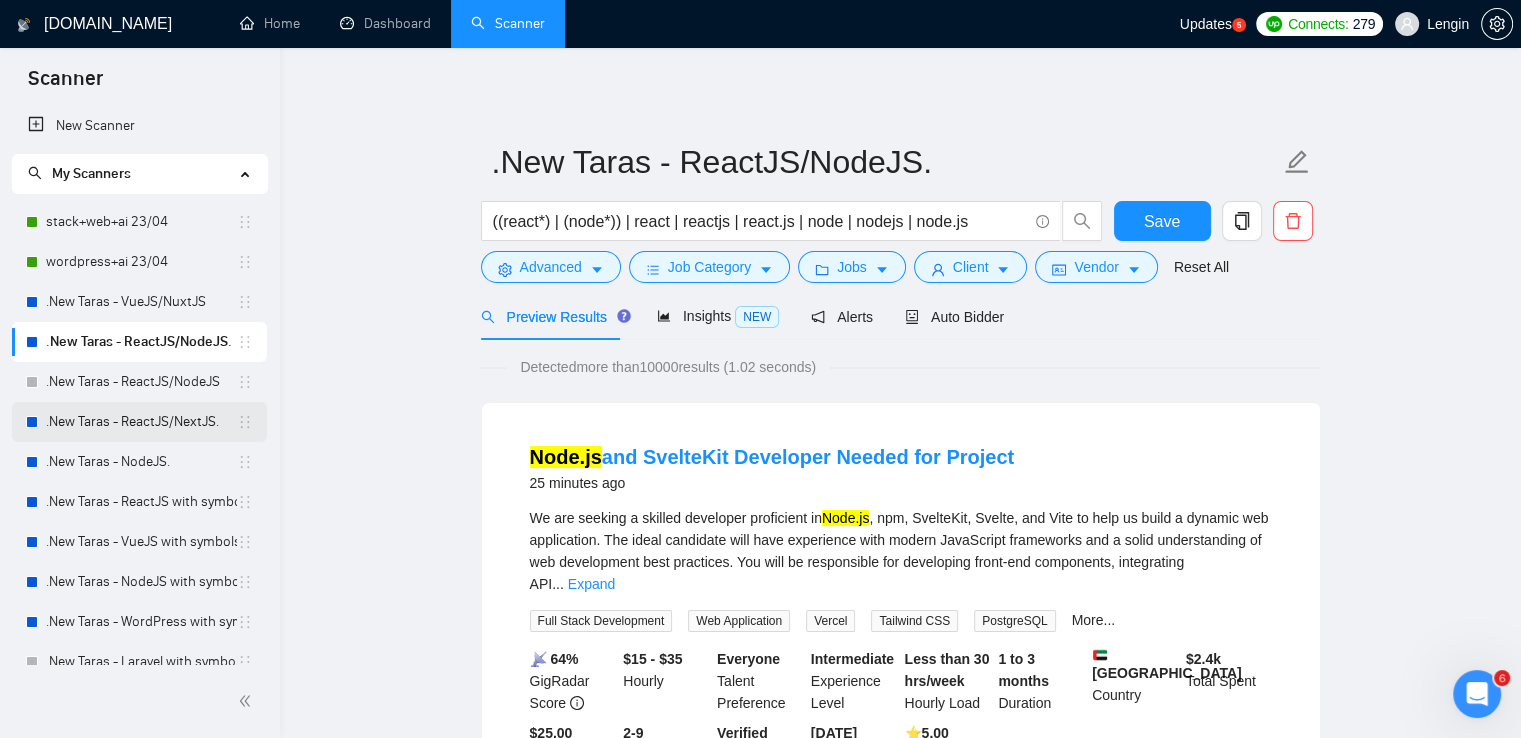 click on ".New Taras - ReactJS/NextJS." at bounding box center (141, 422) 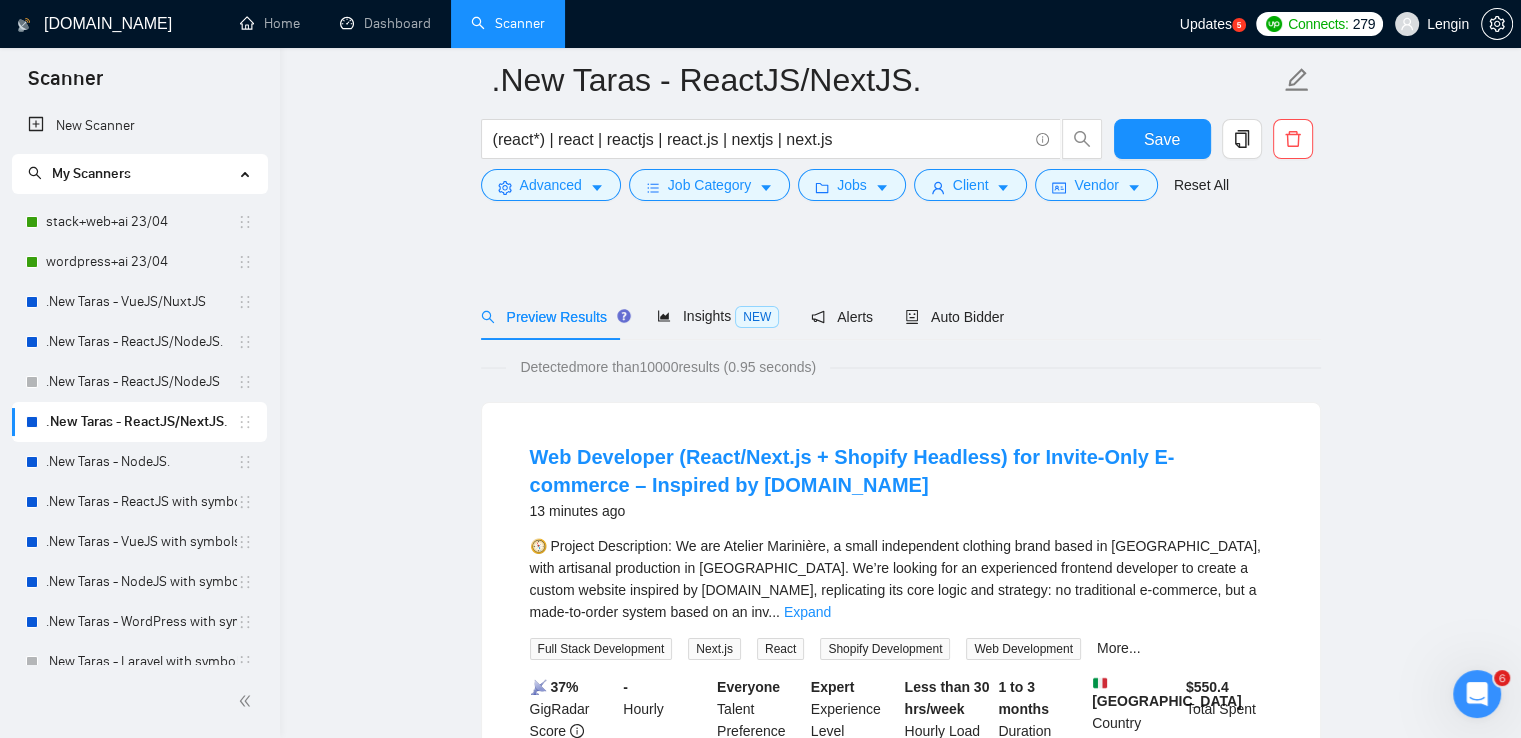 scroll, scrollTop: 199, scrollLeft: 0, axis: vertical 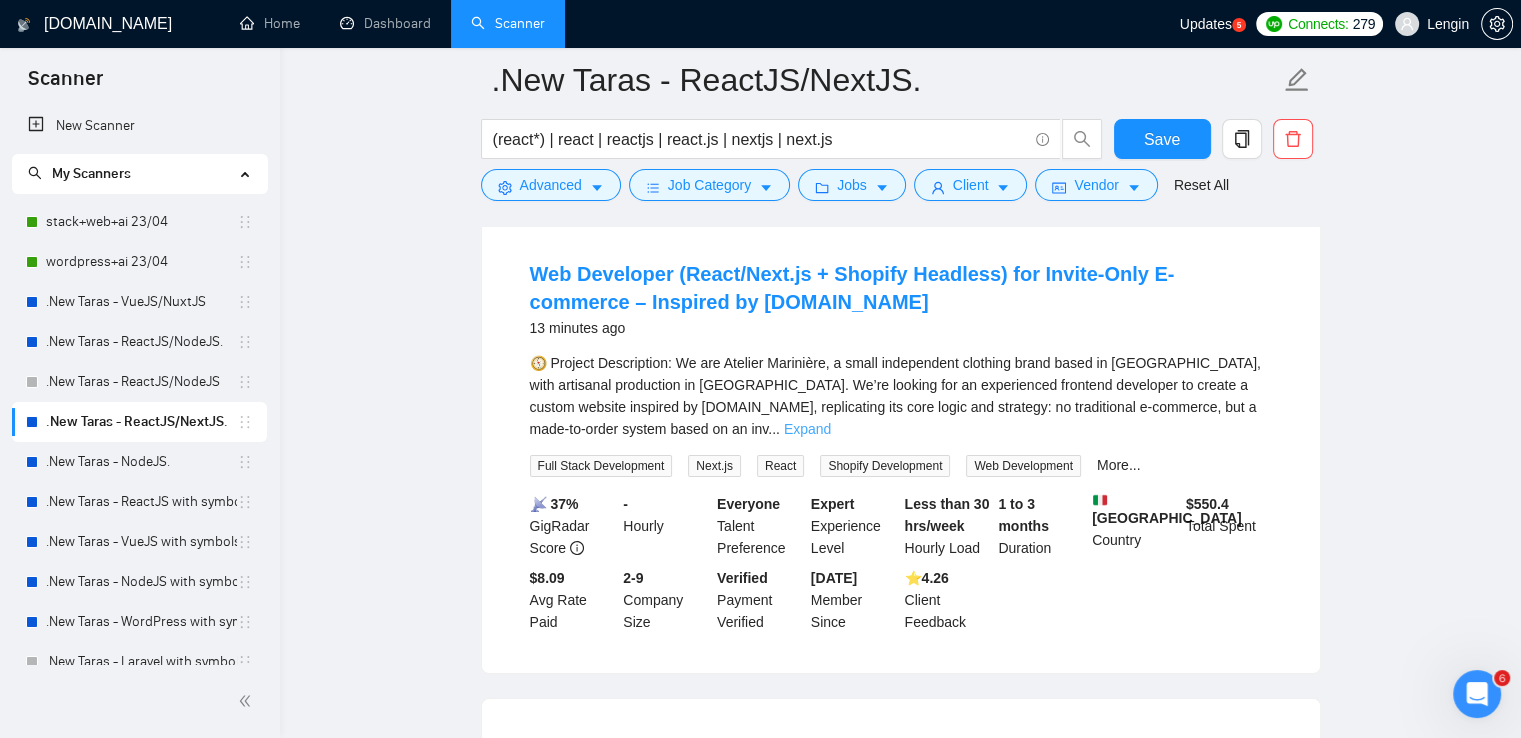 click on "Expand" at bounding box center [807, 429] 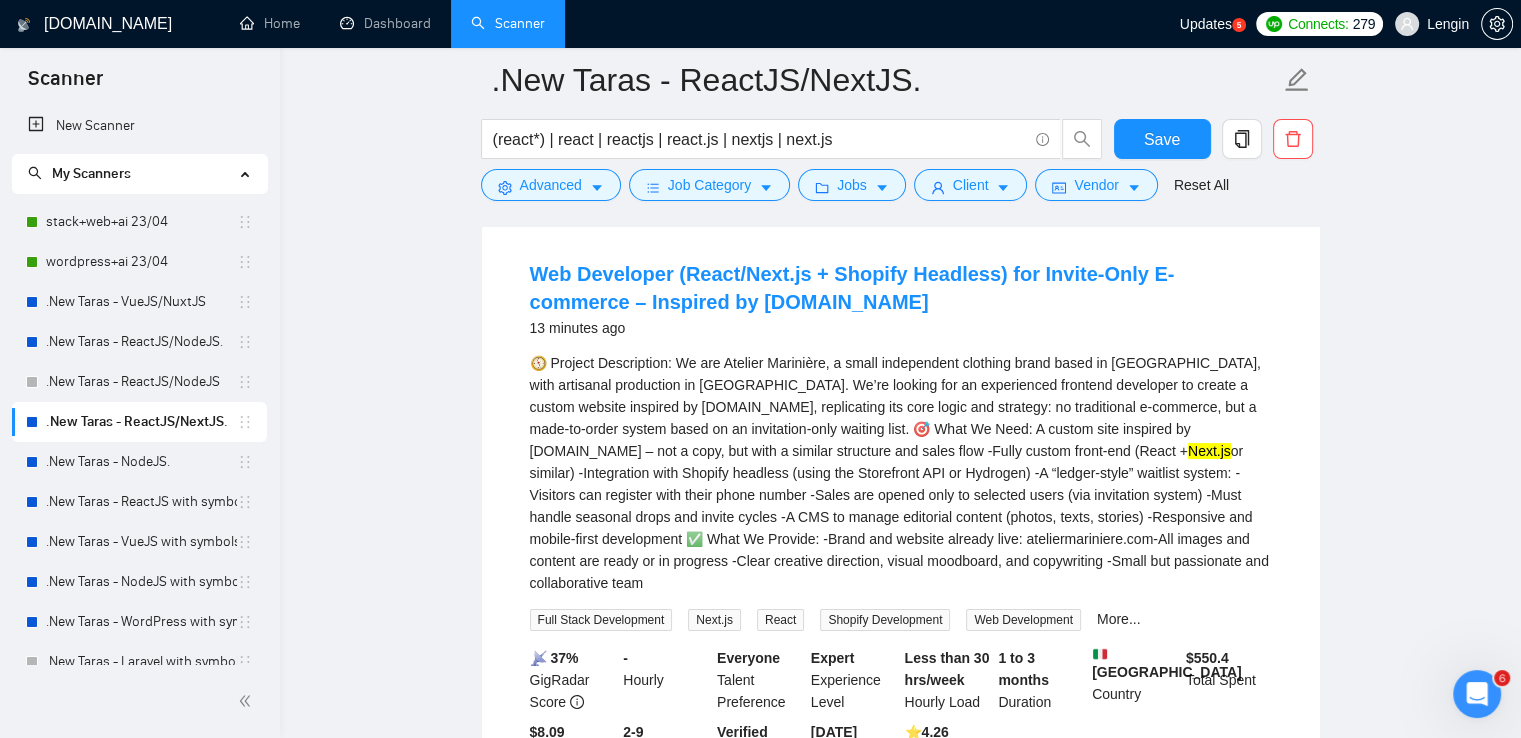 scroll, scrollTop: 87, scrollLeft: 0, axis: vertical 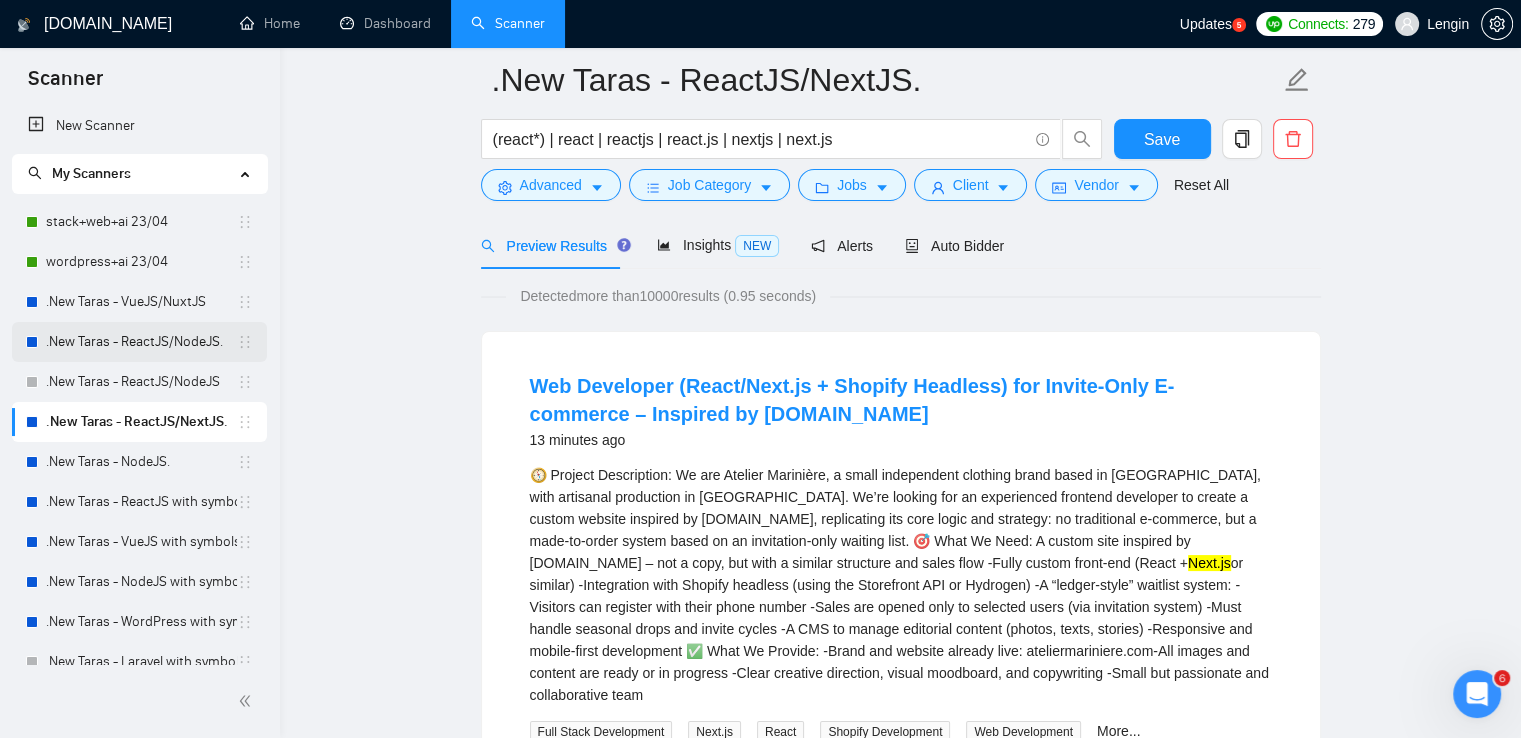 click on ".New Taras - ReactJS/NodeJS." at bounding box center (141, 342) 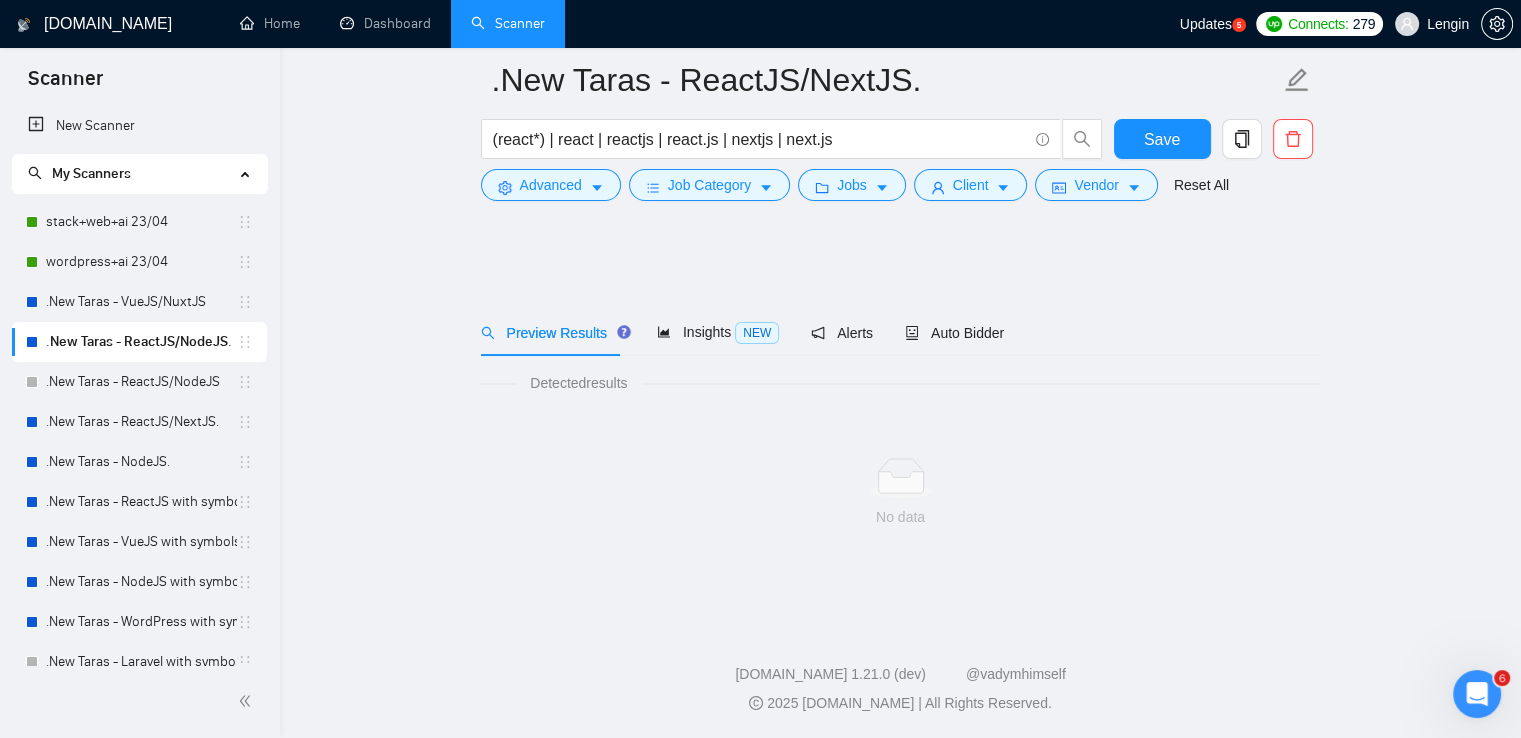 scroll, scrollTop: 0, scrollLeft: 0, axis: both 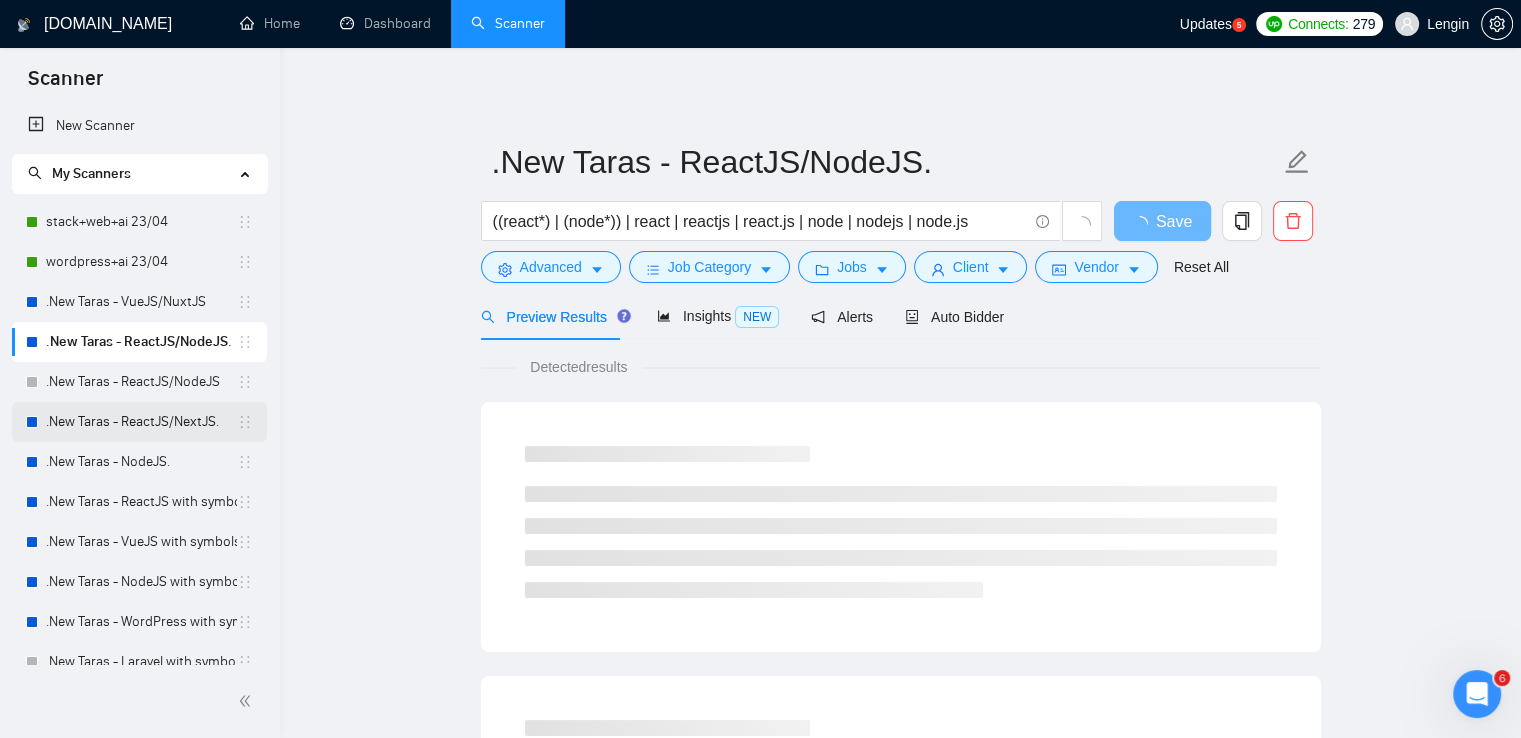 click on ".New Taras - ReactJS/NextJS." at bounding box center [141, 422] 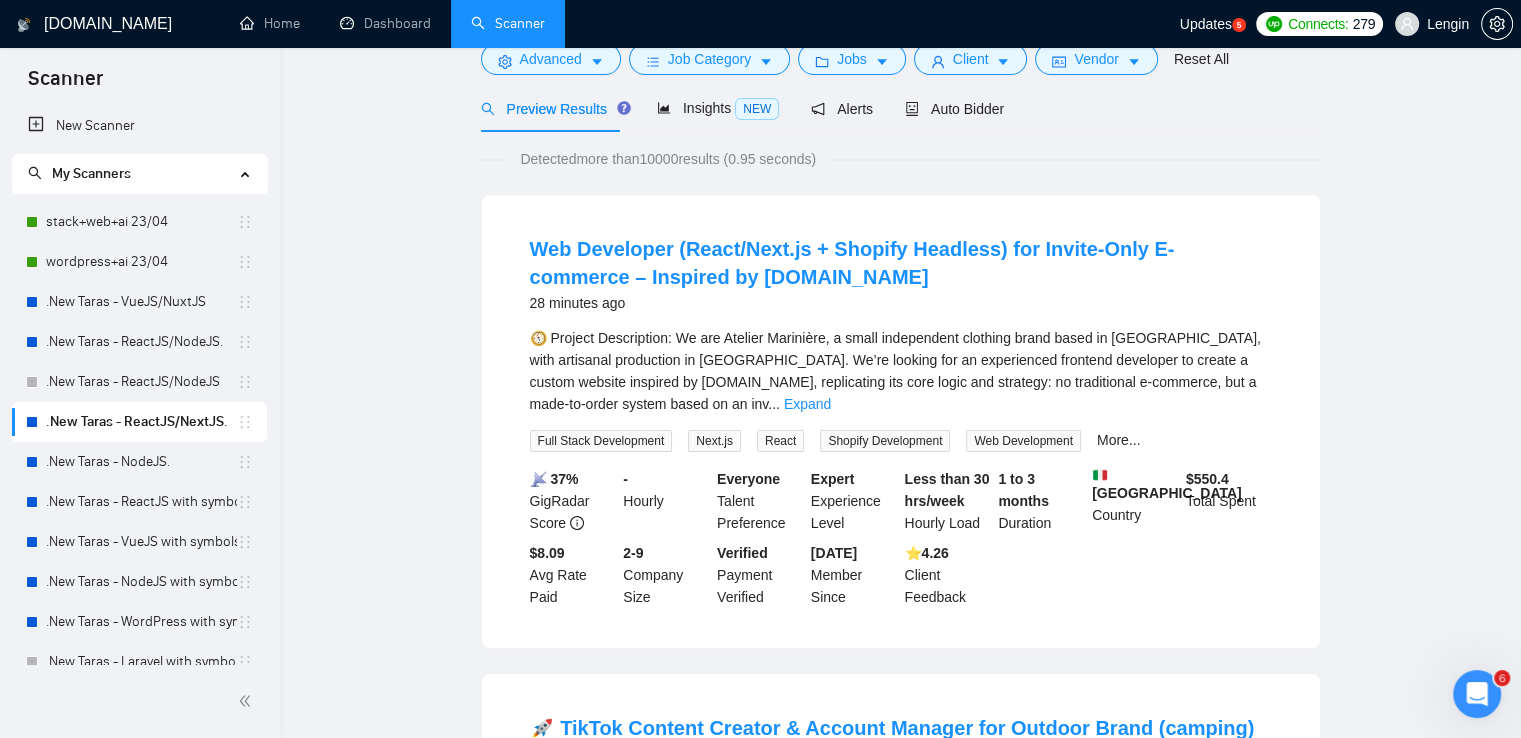 scroll, scrollTop: 0, scrollLeft: 0, axis: both 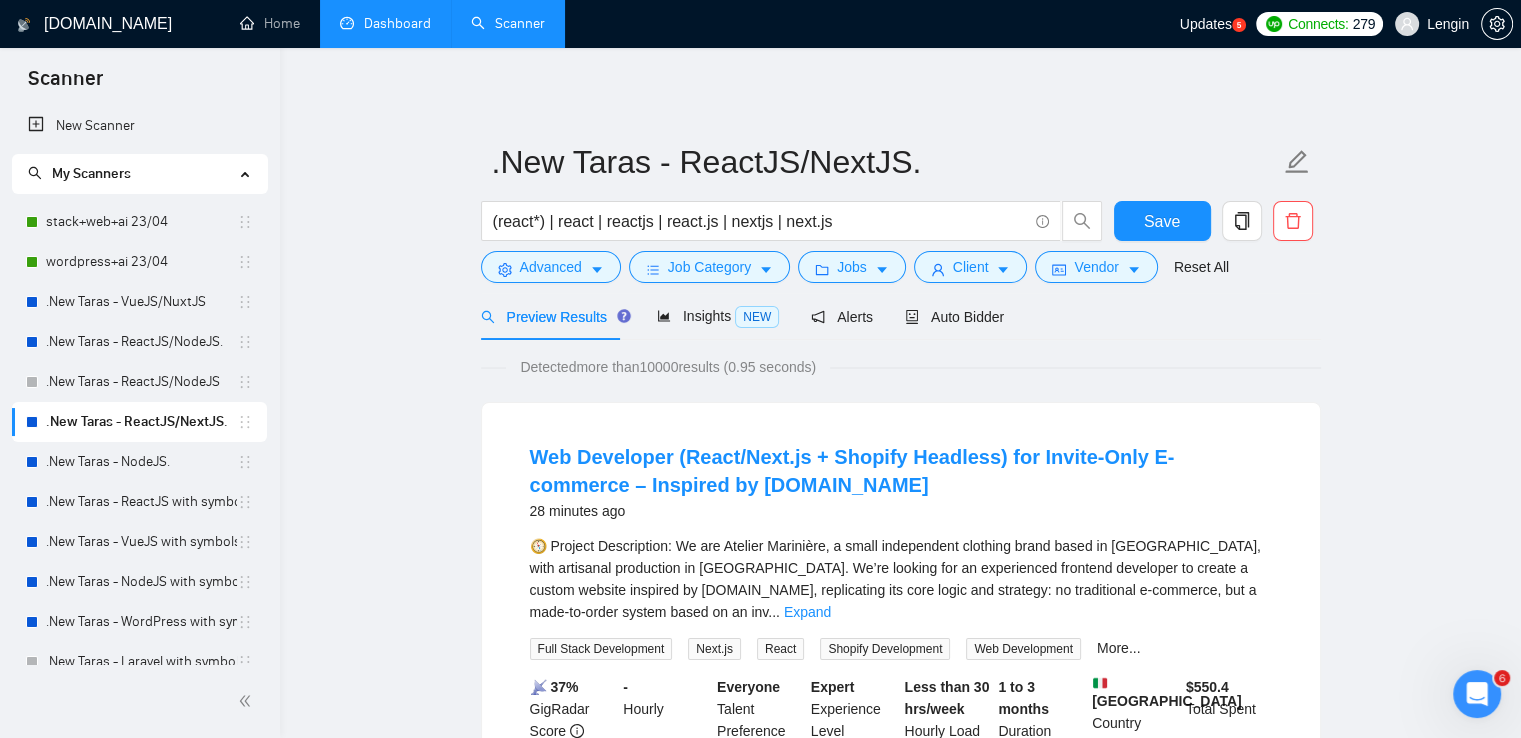click on "Dashboard" at bounding box center (385, 23) 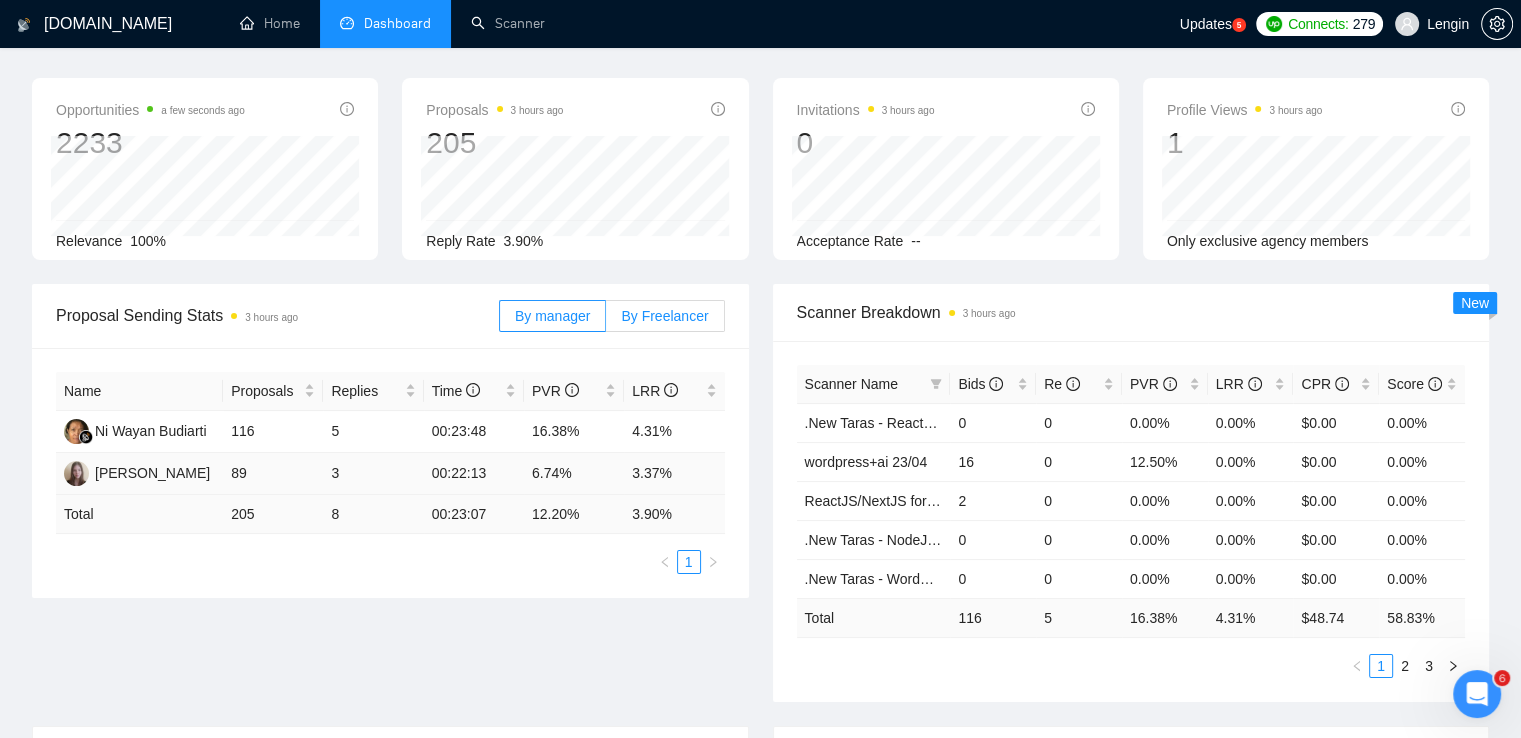 scroll, scrollTop: 44, scrollLeft: 0, axis: vertical 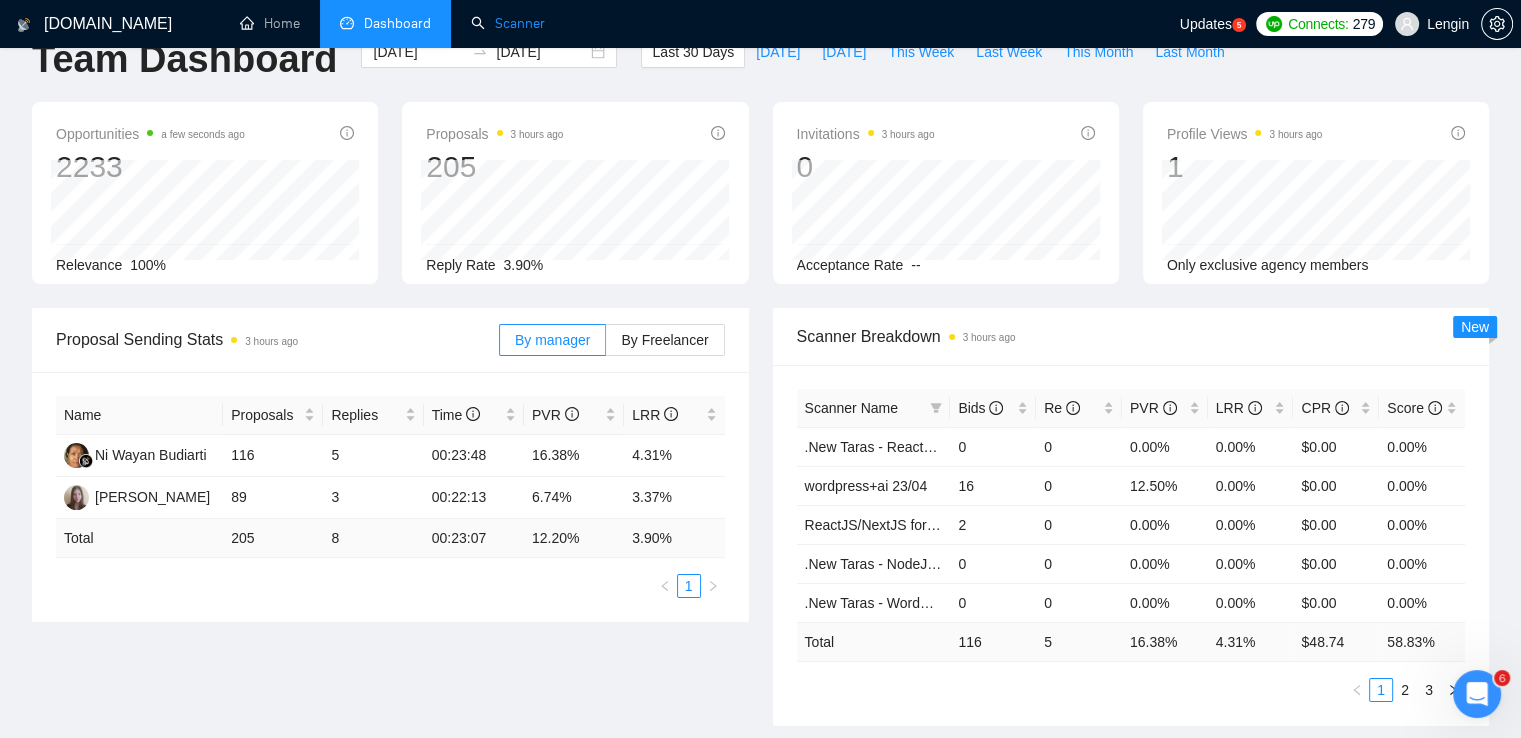 click on "Scanner" at bounding box center (508, 23) 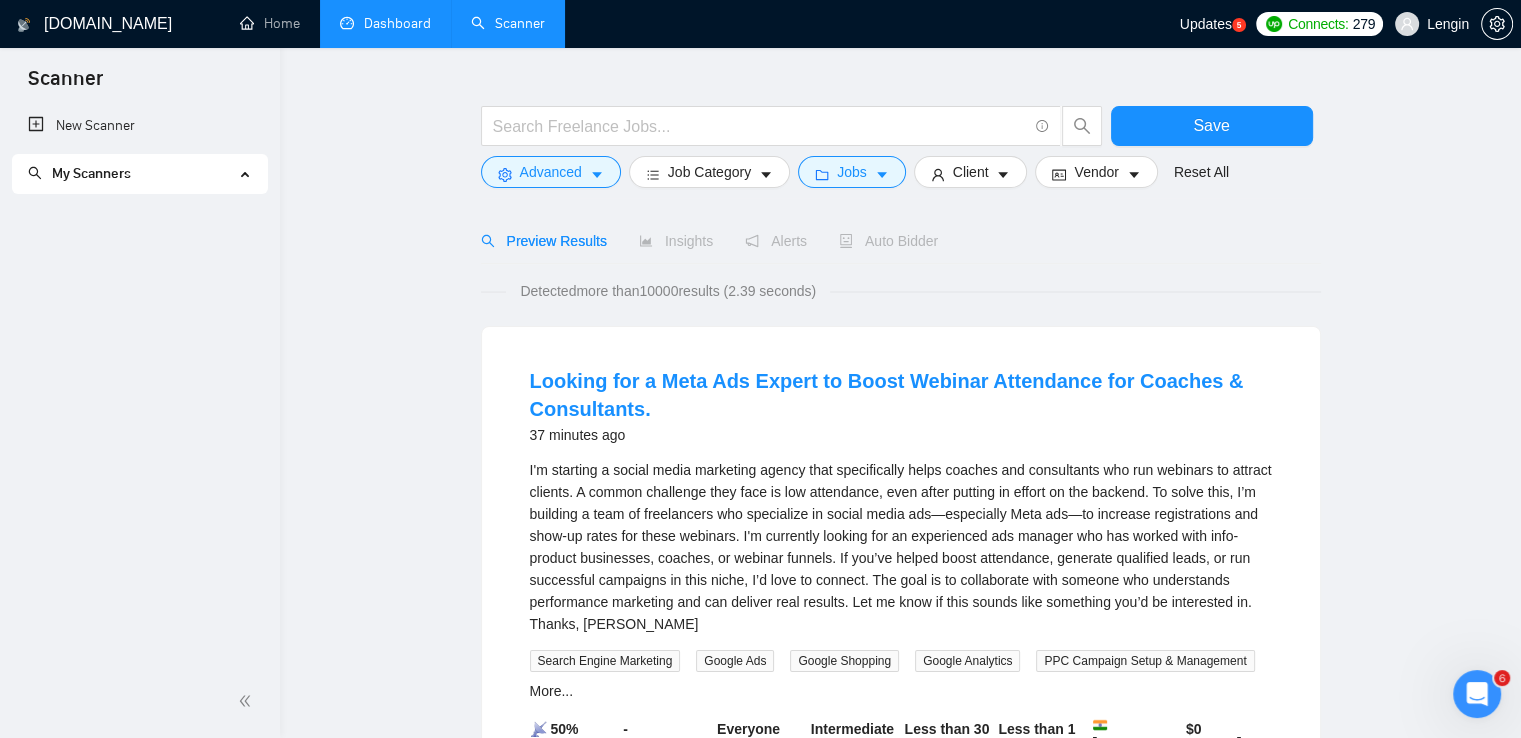 scroll, scrollTop: 0, scrollLeft: 0, axis: both 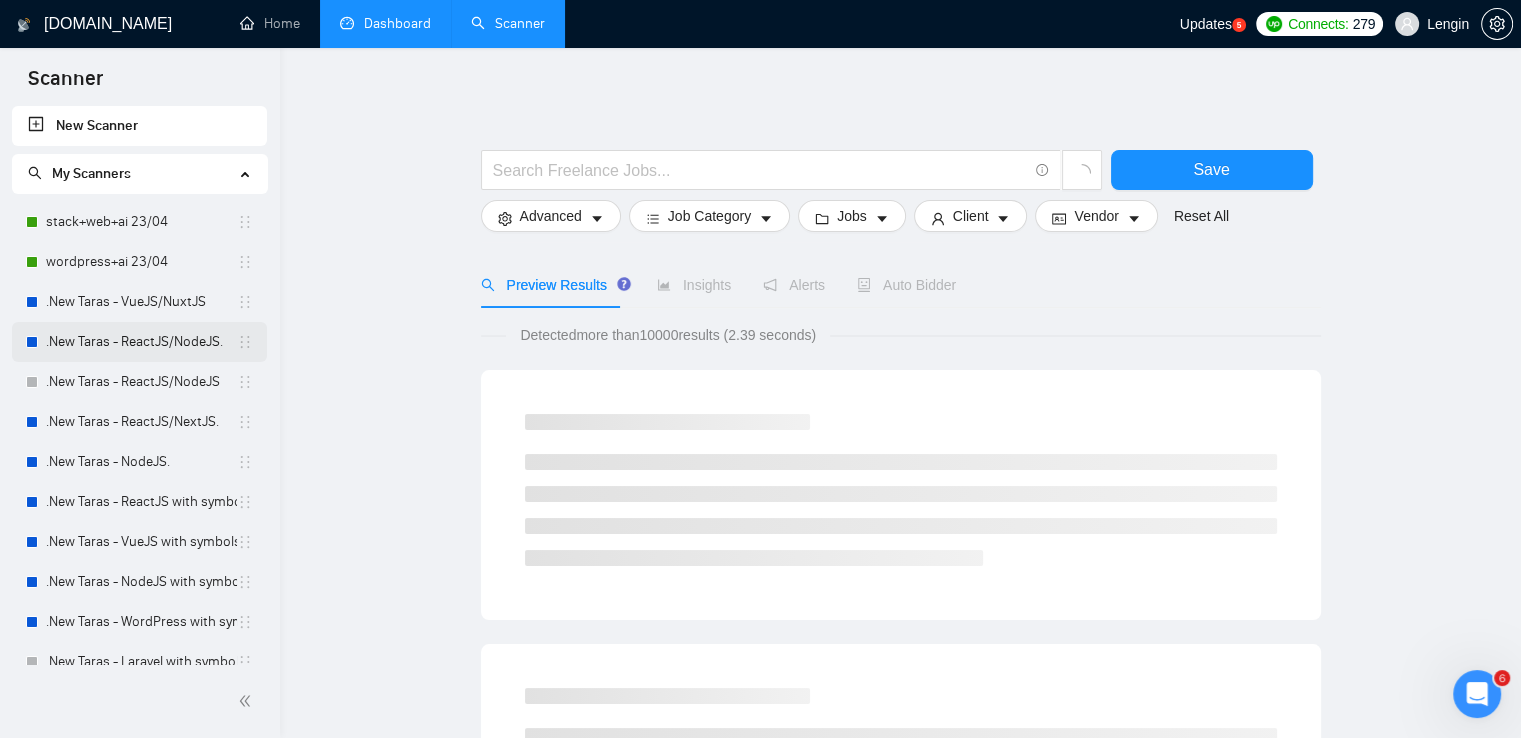 click on ".New Taras - ReactJS/NodeJS." at bounding box center [141, 342] 